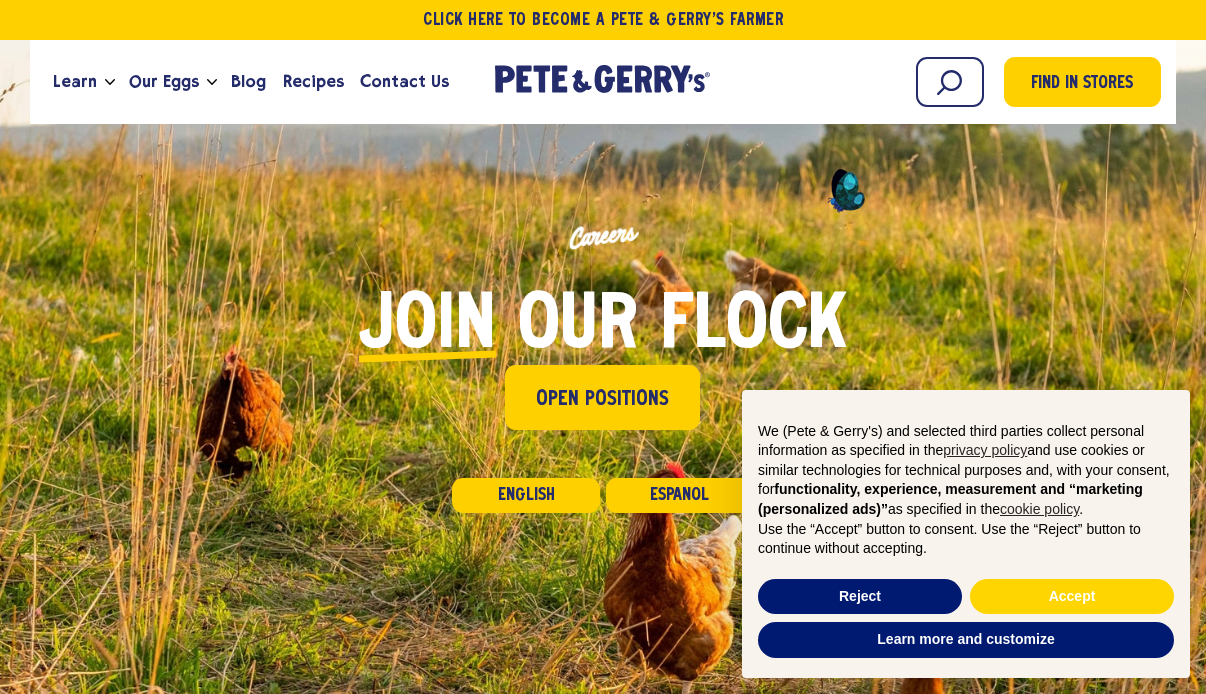 scroll, scrollTop: 0, scrollLeft: 0, axis: both 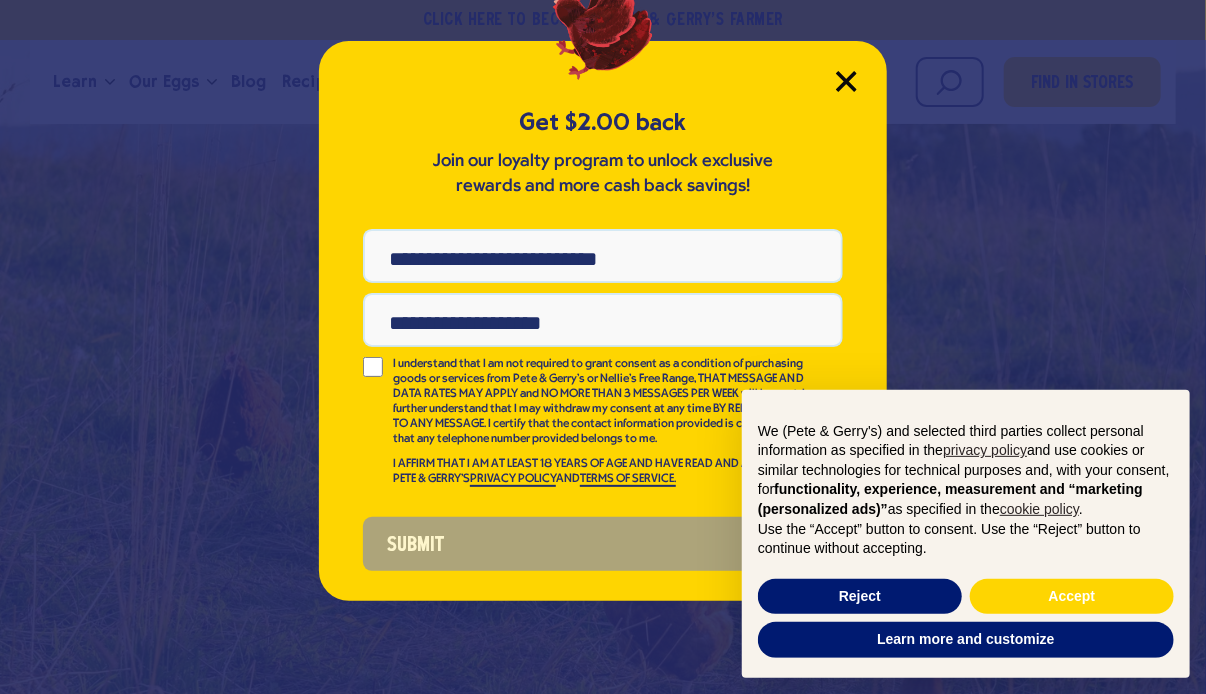 click 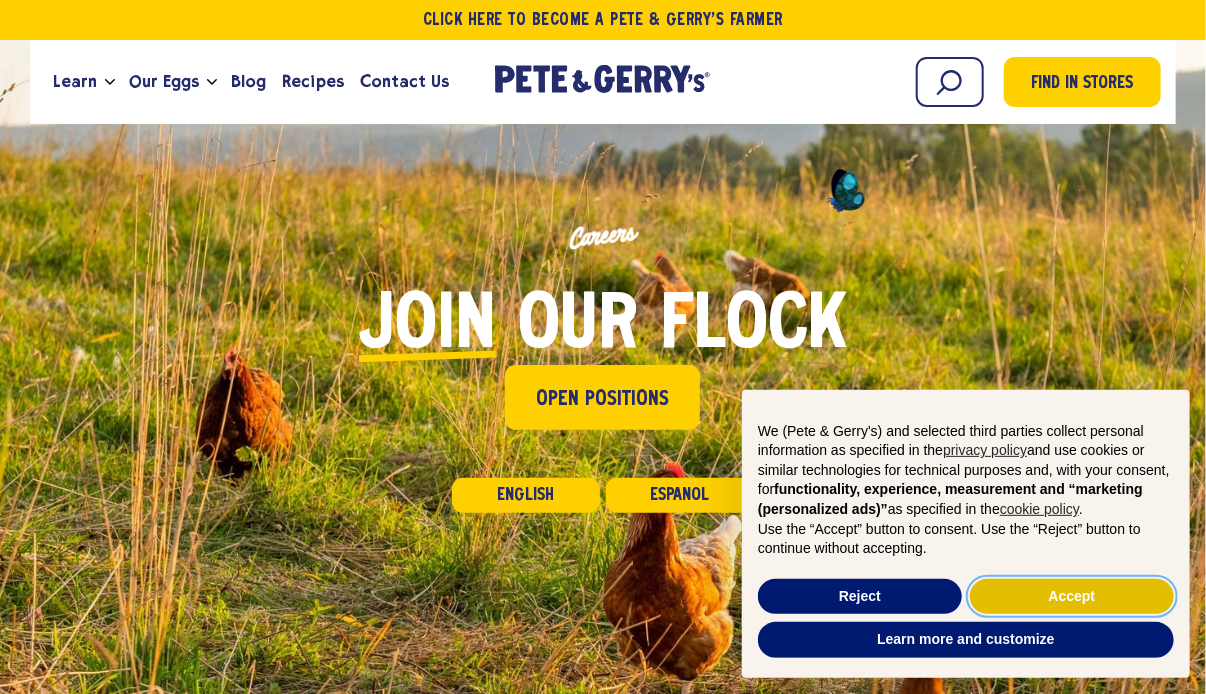 click on "Accept" at bounding box center (1072, 597) 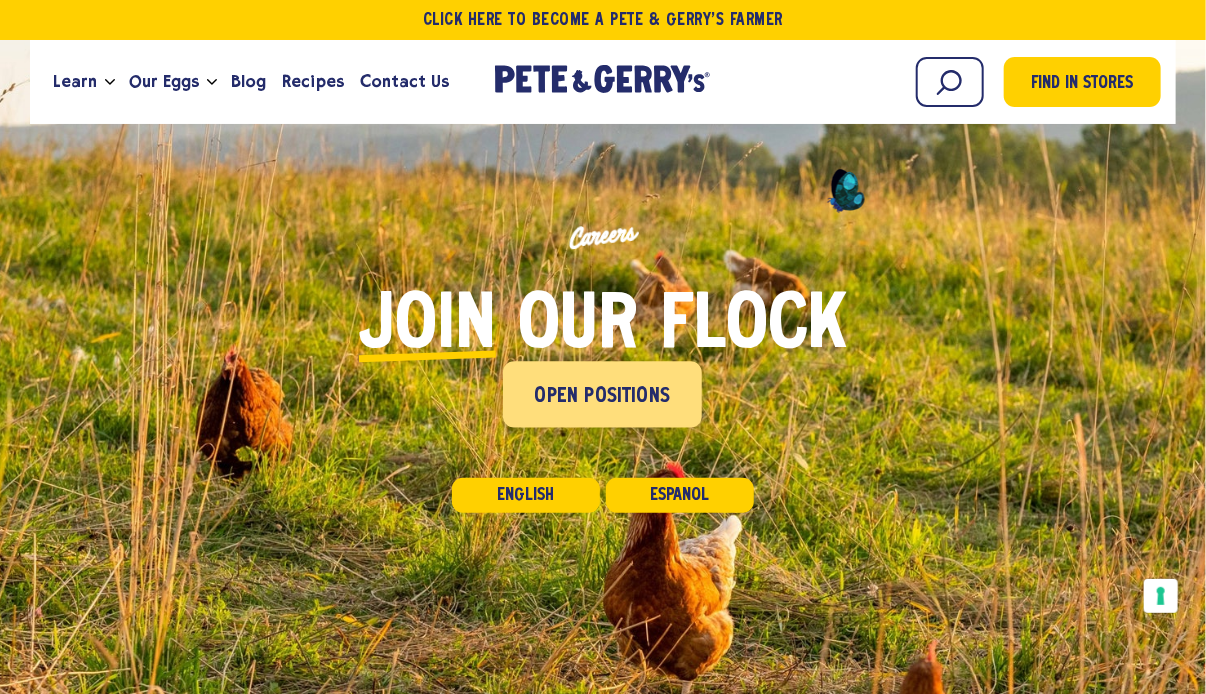 click on "Open Positions" at bounding box center [603, 397] 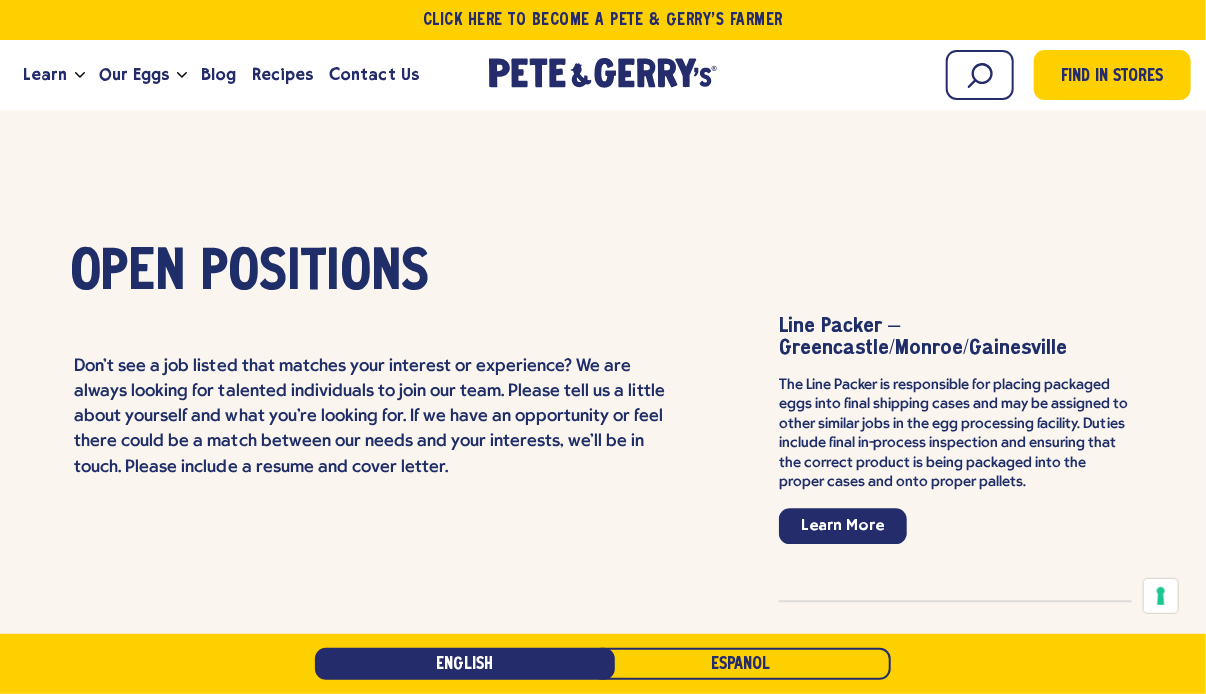 scroll, scrollTop: 4541, scrollLeft: 0, axis: vertical 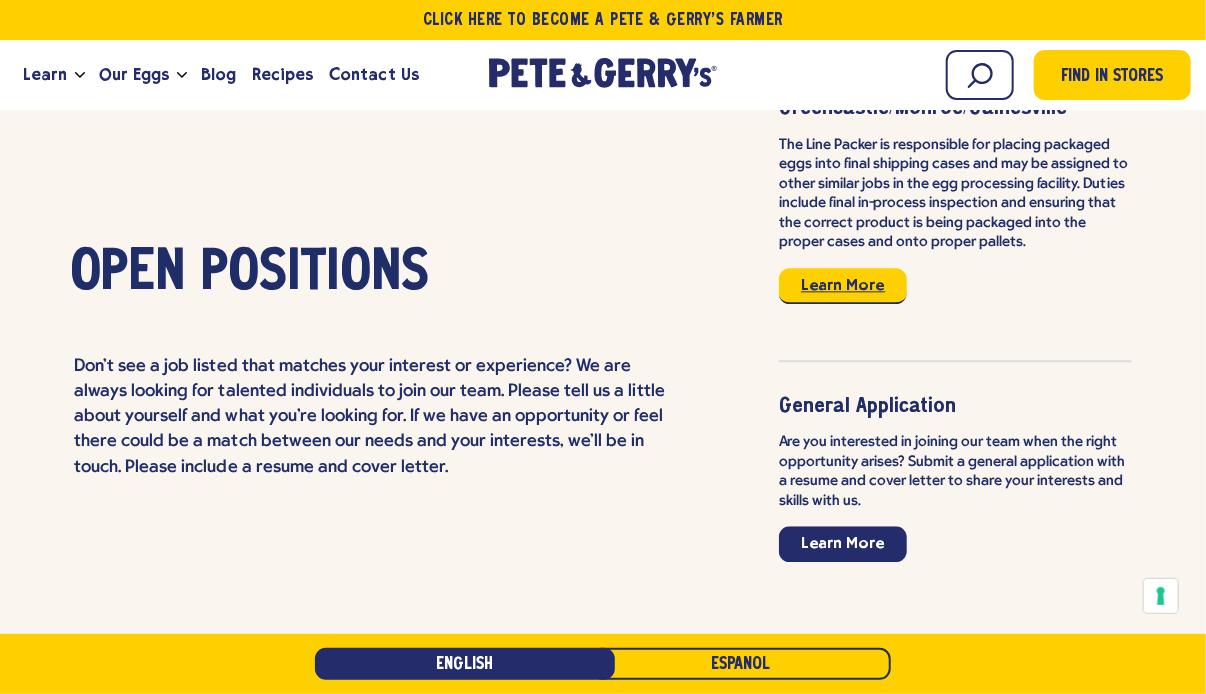 click on "Learn More" at bounding box center [843, 286] 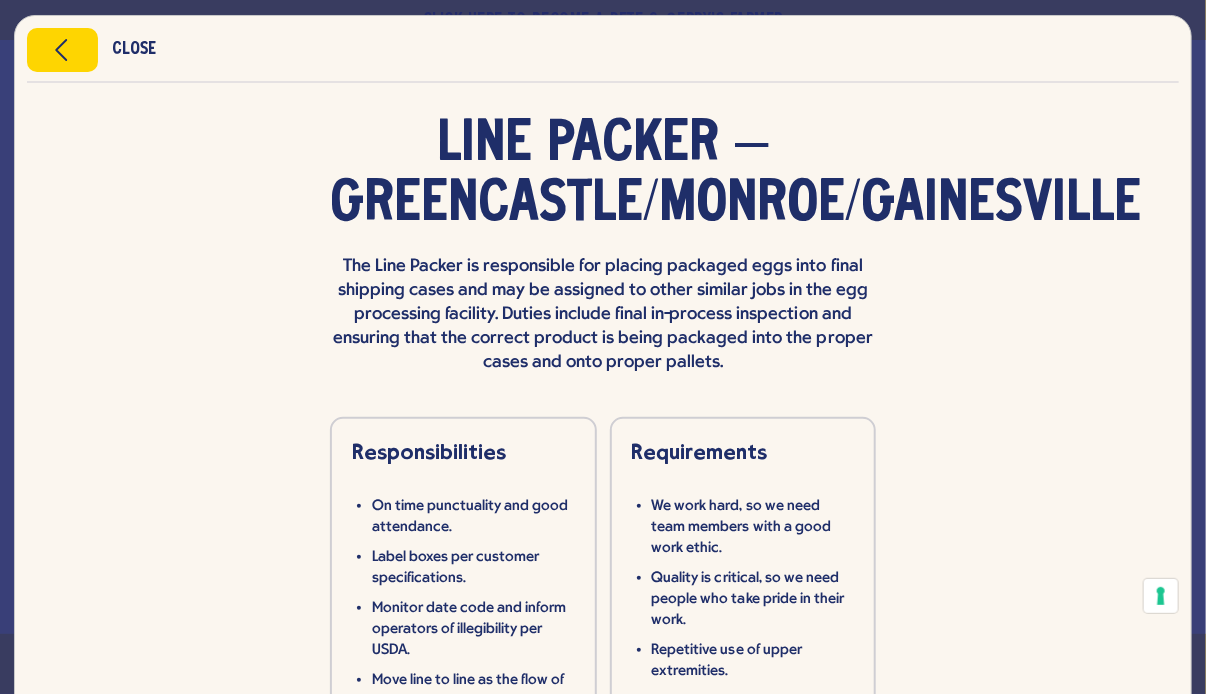 scroll, scrollTop: 0, scrollLeft: 0, axis: both 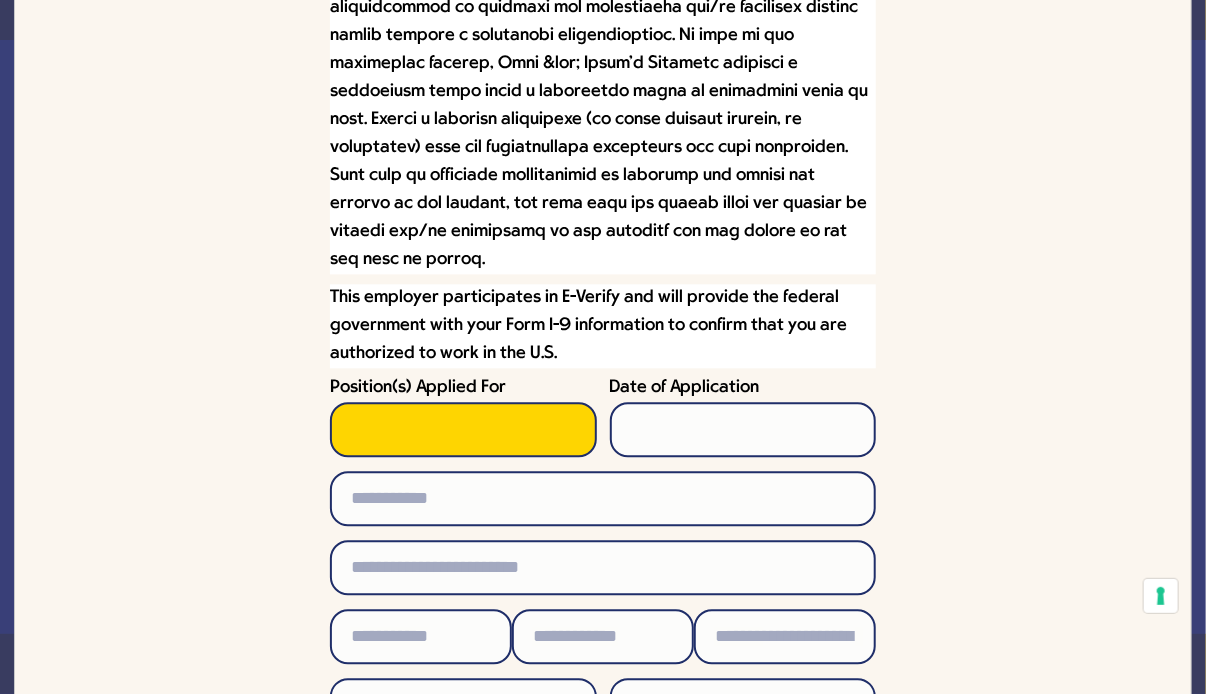 click on "Position(s) Applied For" at bounding box center (463, 429) 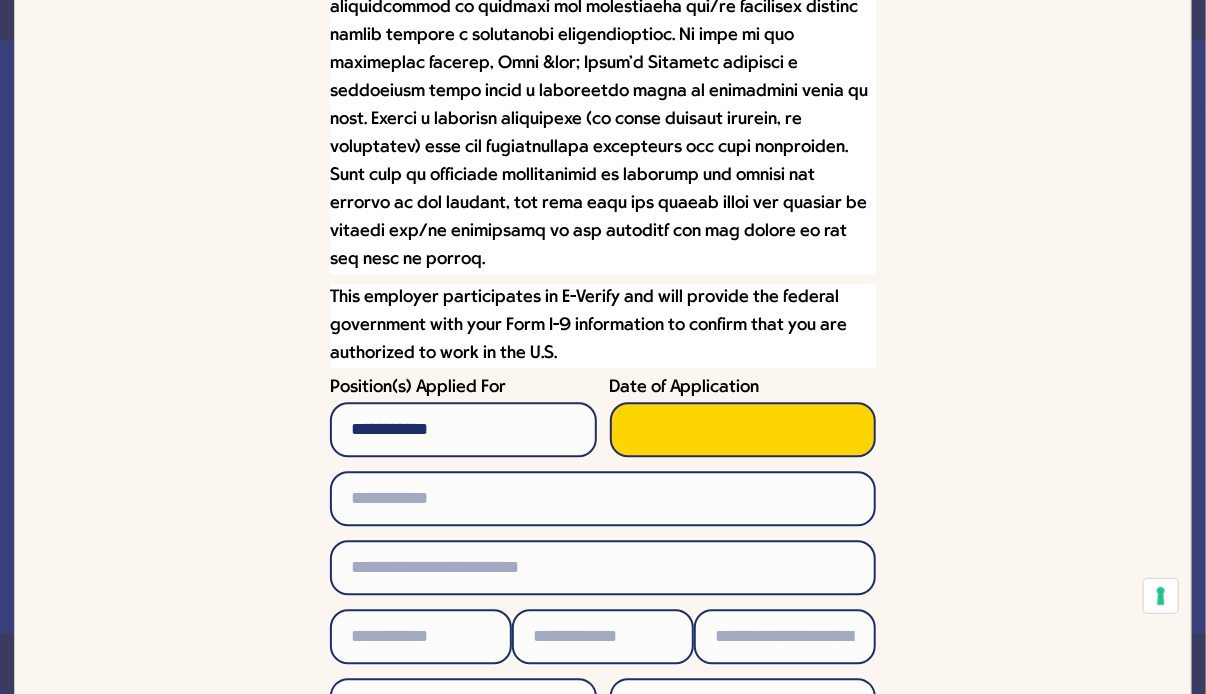 click on "Date of Application" at bounding box center [743, 429] 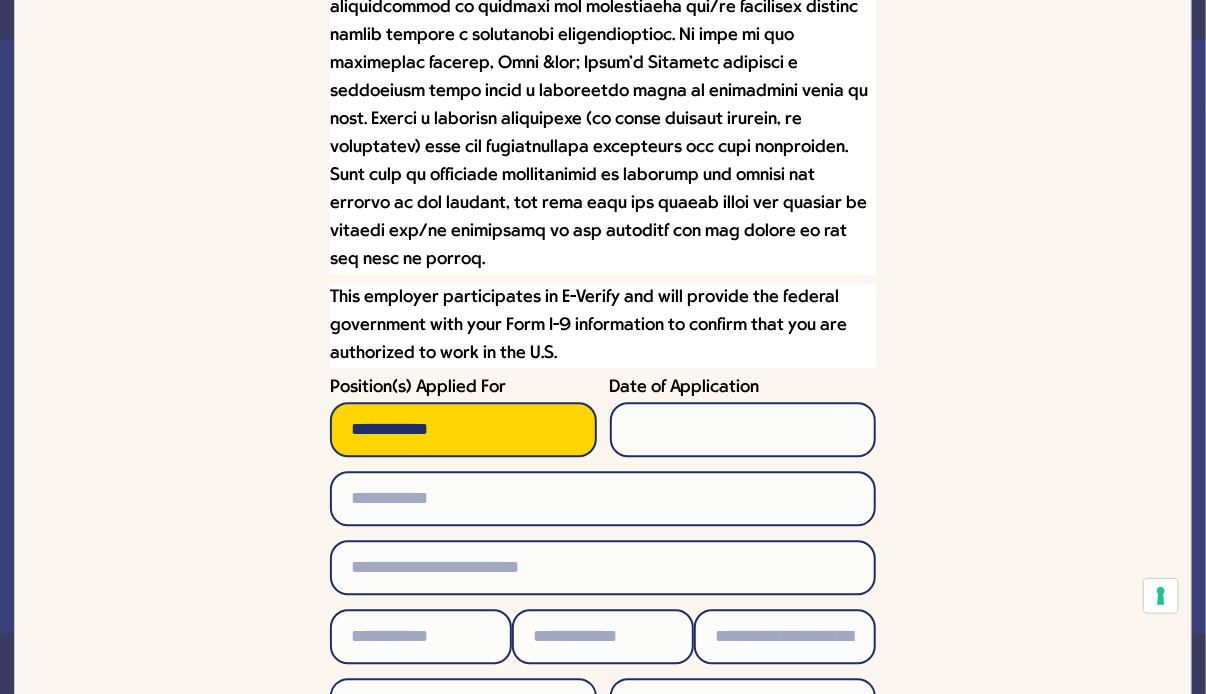 click on "**********" at bounding box center (463, 429) 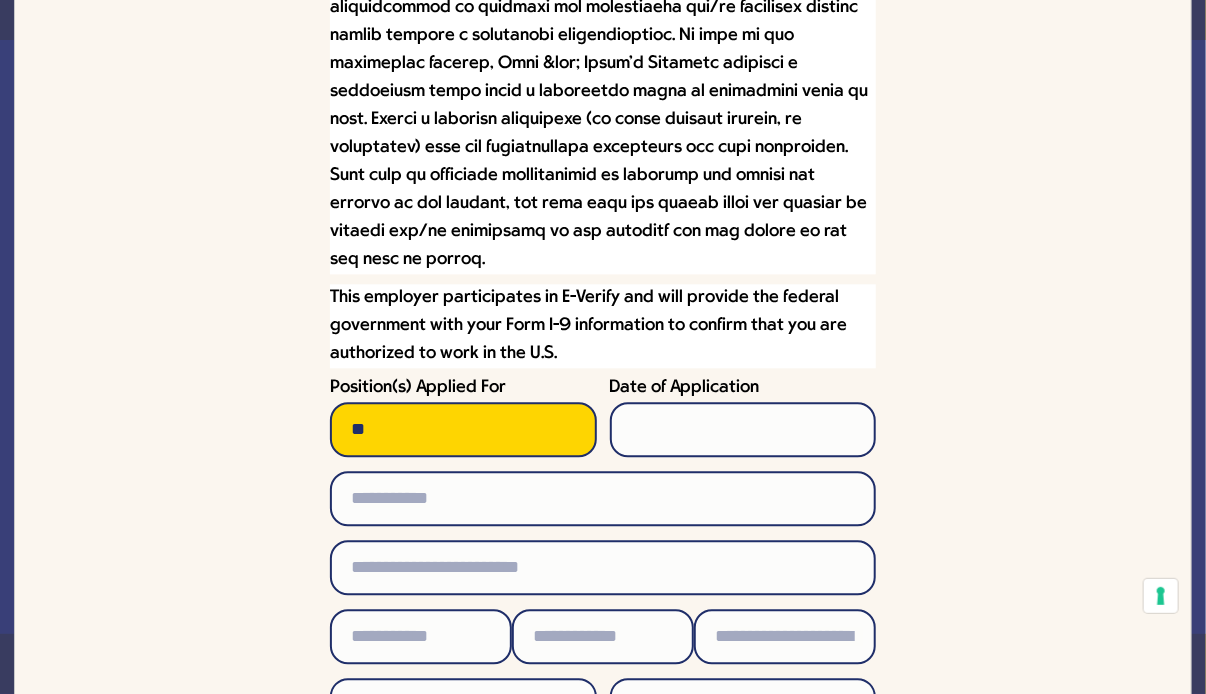 type on "*" 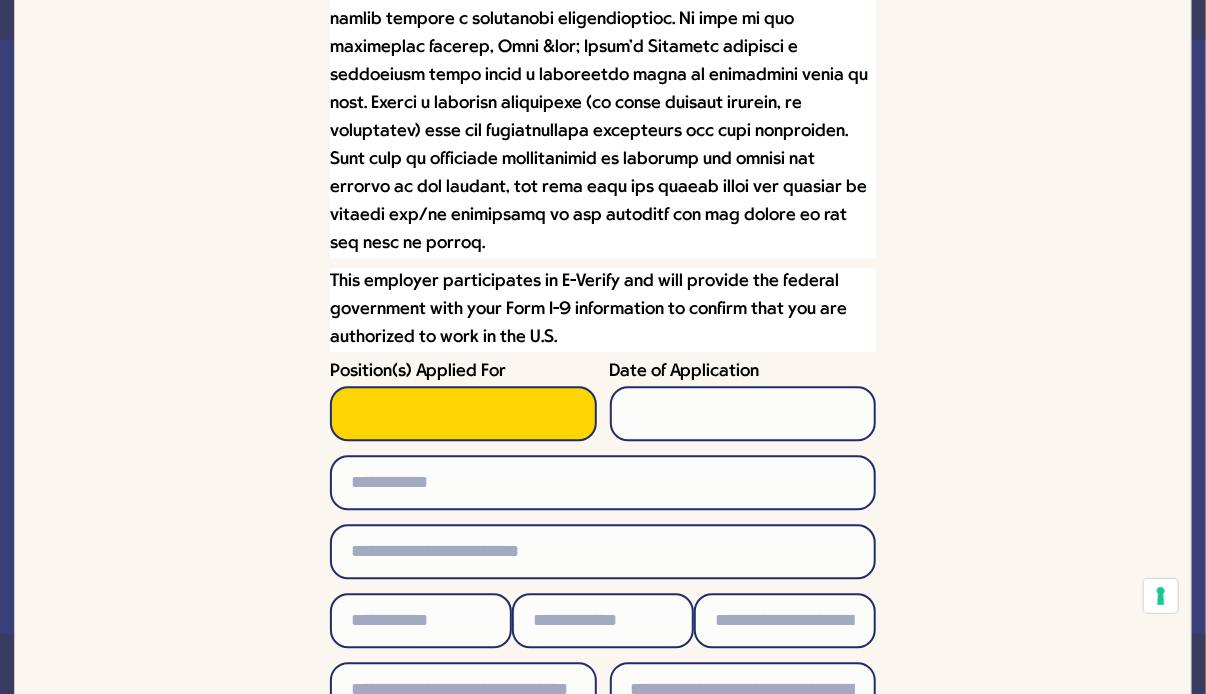 scroll, scrollTop: 1761, scrollLeft: 0, axis: vertical 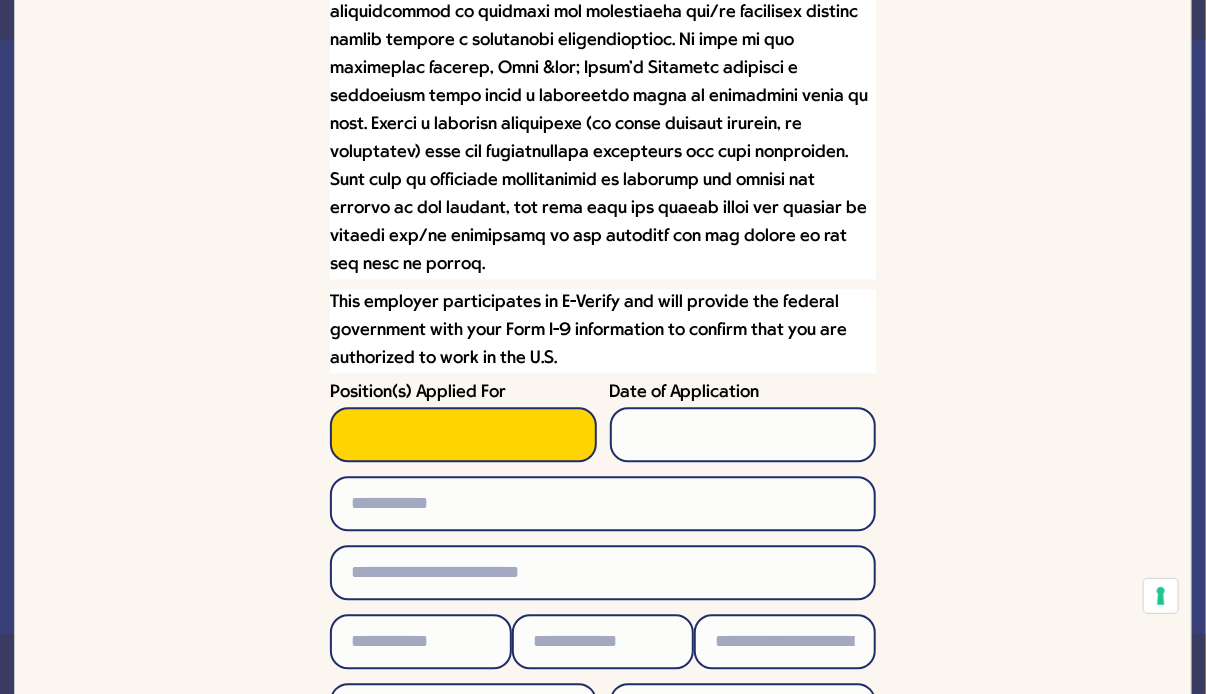 click on "Position(s) Applied For" at bounding box center [463, 434] 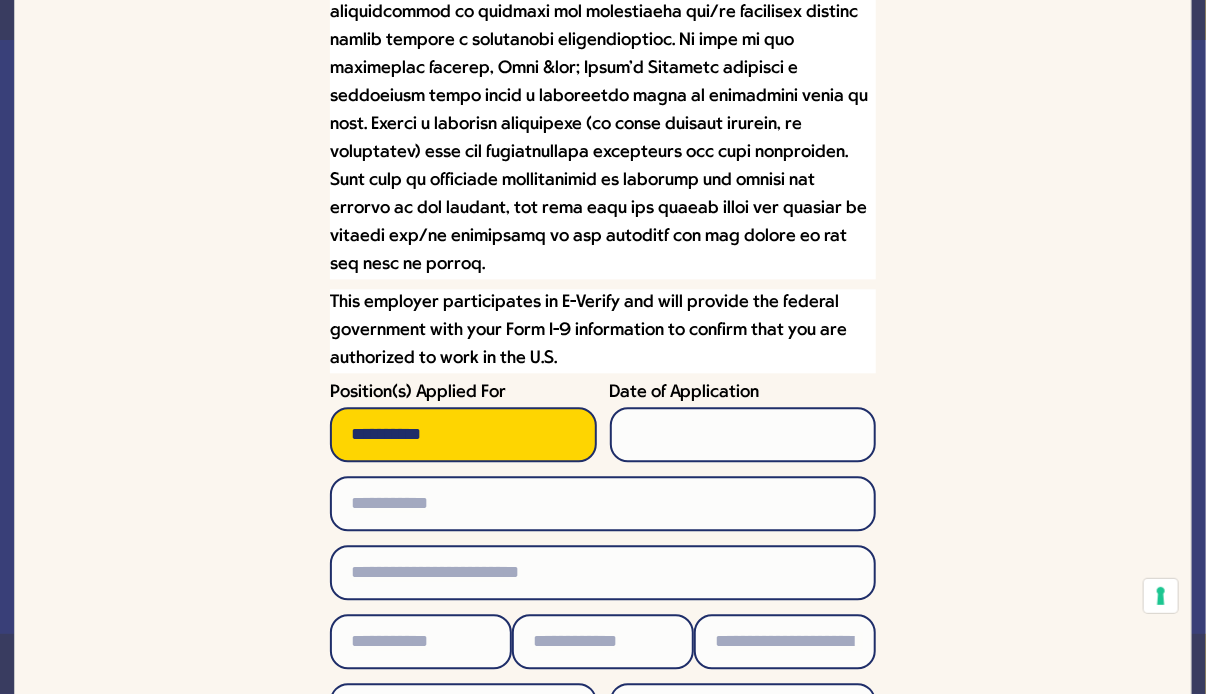 type on "**********" 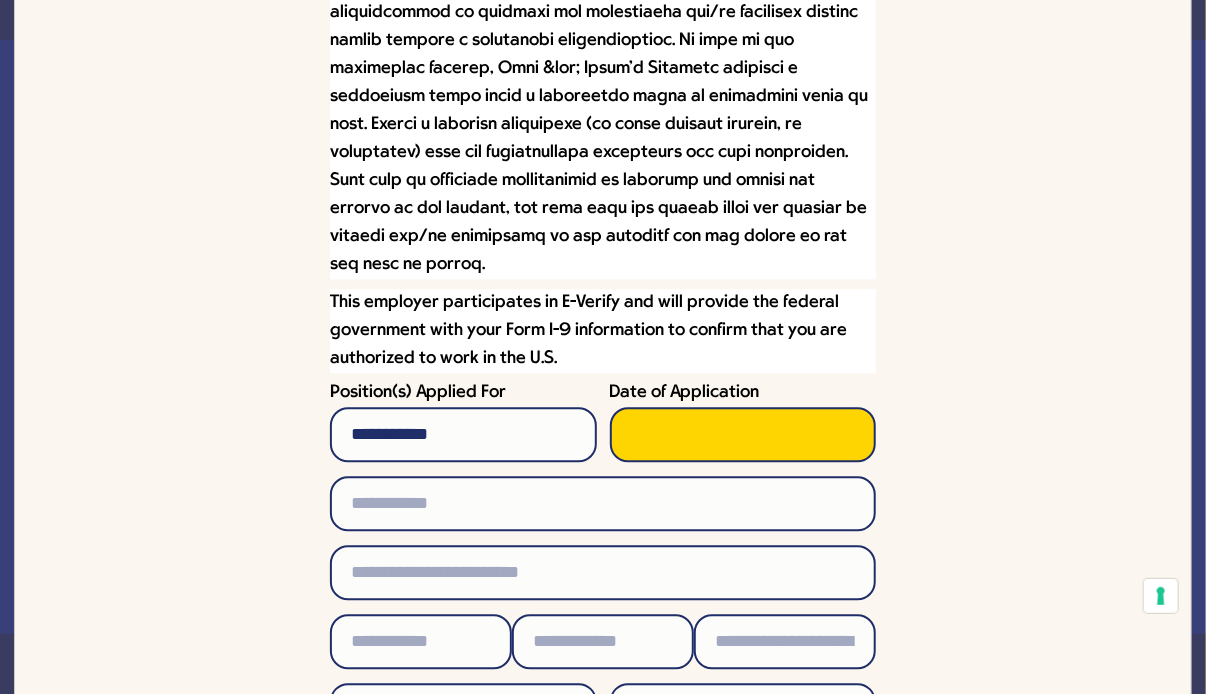 click on "Date of Application" at bounding box center (743, 434) 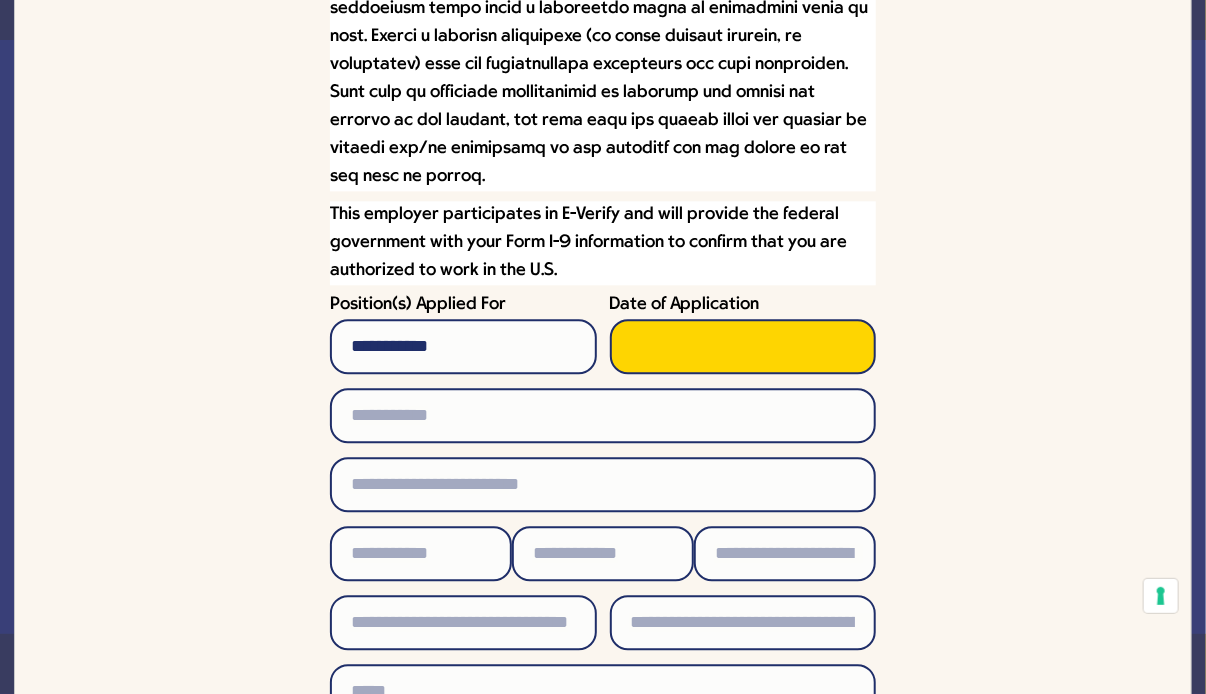 scroll, scrollTop: 2004, scrollLeft: 0, axis: vertical 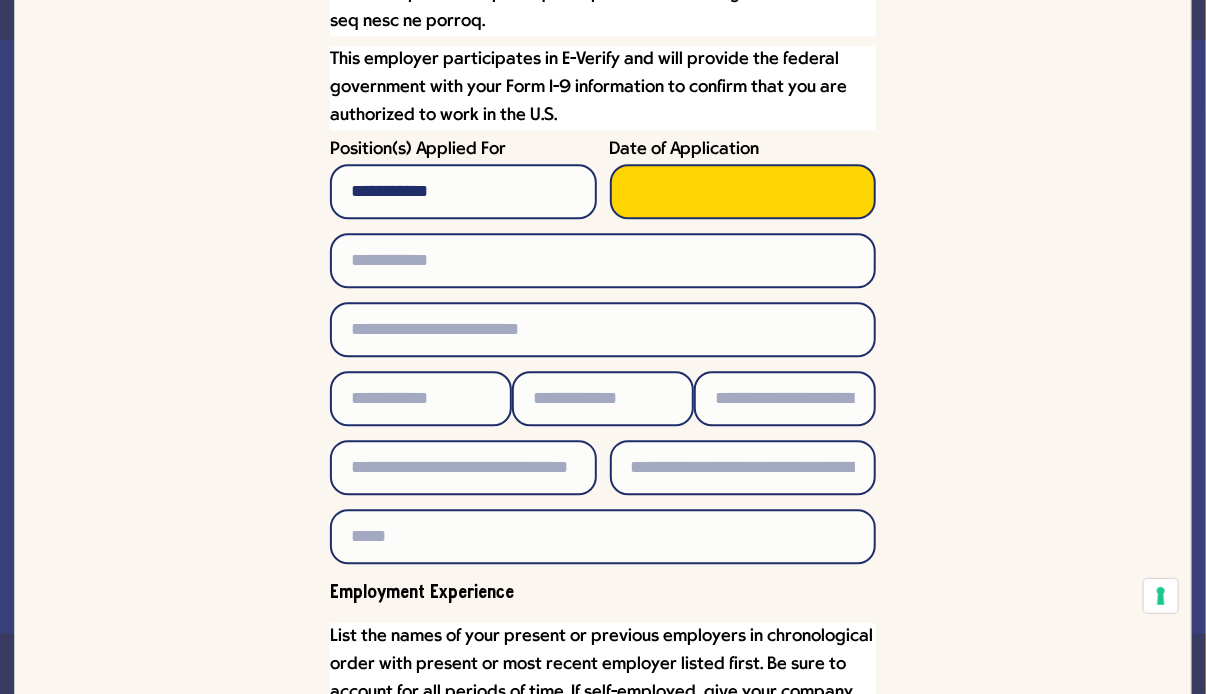 click on "Date of Application" at bounding box center (743, 191) 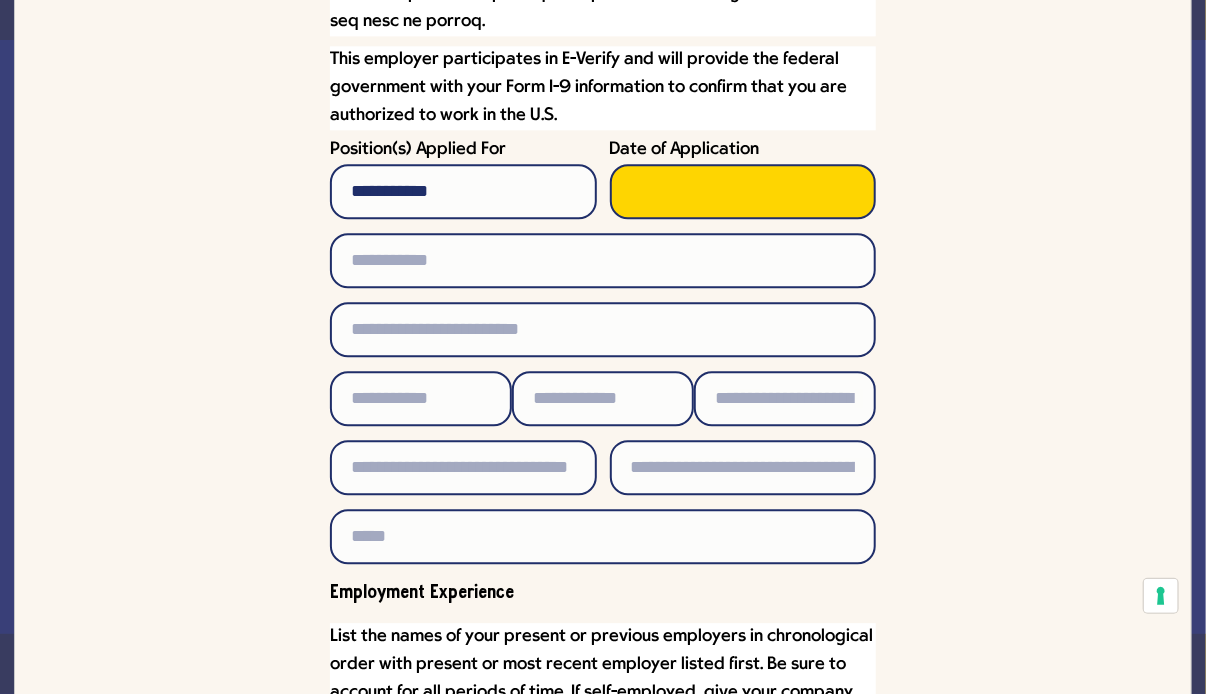 click on "Date of Application" at bounding box center (743, 191) 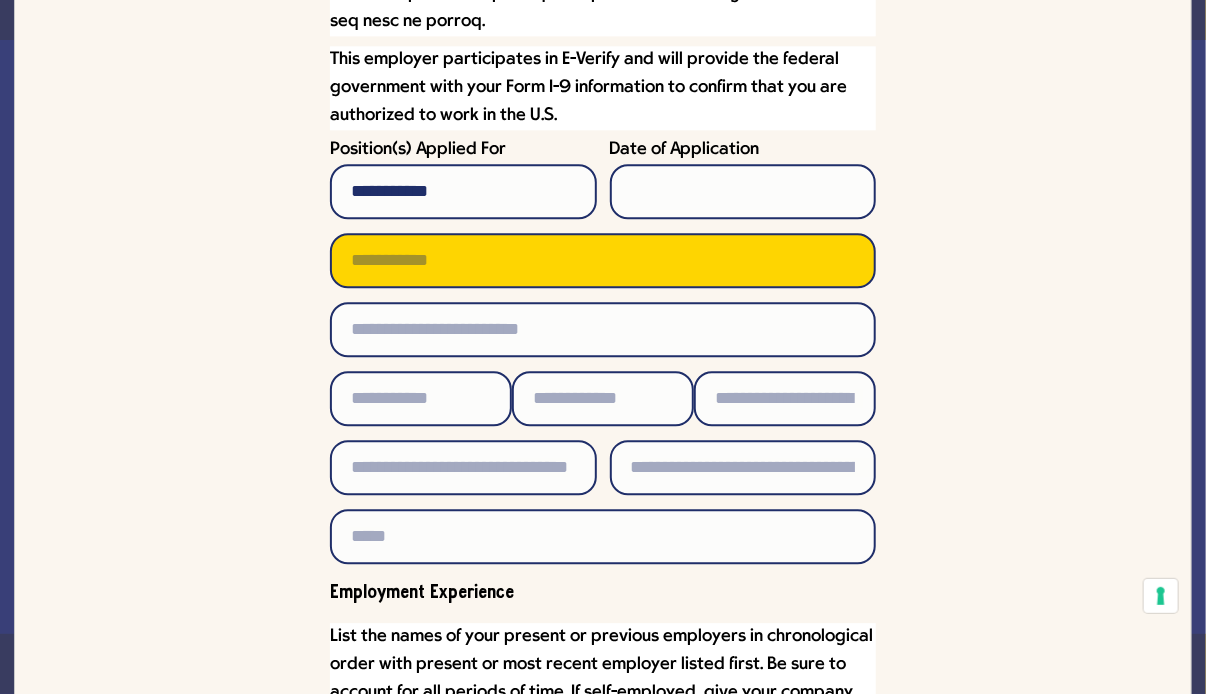 click at bounding box center (603, 260) 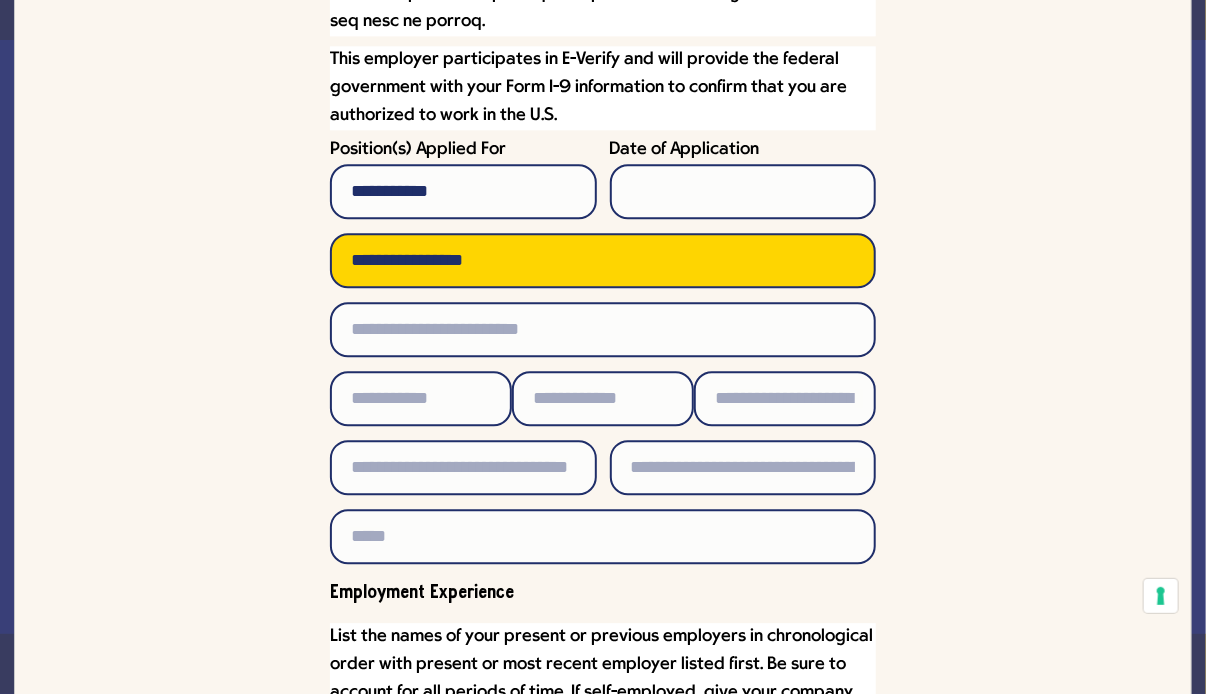 type on "**********" 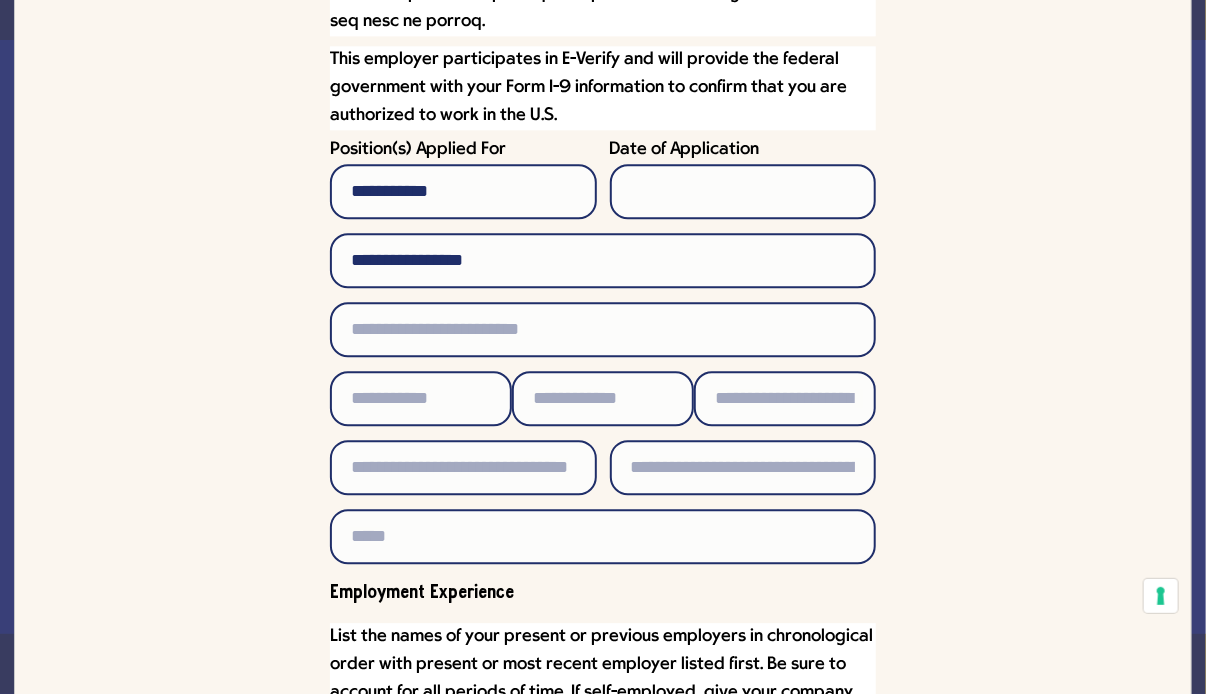 click on "Line Packer – [CITY]/[CITY]/[CITY]
The Line Packer is responsible for placing packaged eggs into final shipping cases and may be assigned to other similar jobs in the egg processing facility. Duties include final in-process inspection and ensuring that the correct product is being packaged into the proper cases and onto proper pallets.
Responsibilities On time punctuality and good attendance. Label boxes per customer specifications. Monitor date code and inform operators of illegibility per USDA. Move line to line as the flow of the blending changes. Keep broken eggs of the floor to eliminate potential slips and falls. Keep work area neat and organized and free of trip hazards (banding, pallets, cardboard etc.). Follow all workplace safety procedures per safety training." at bounding box center [603, 2260] 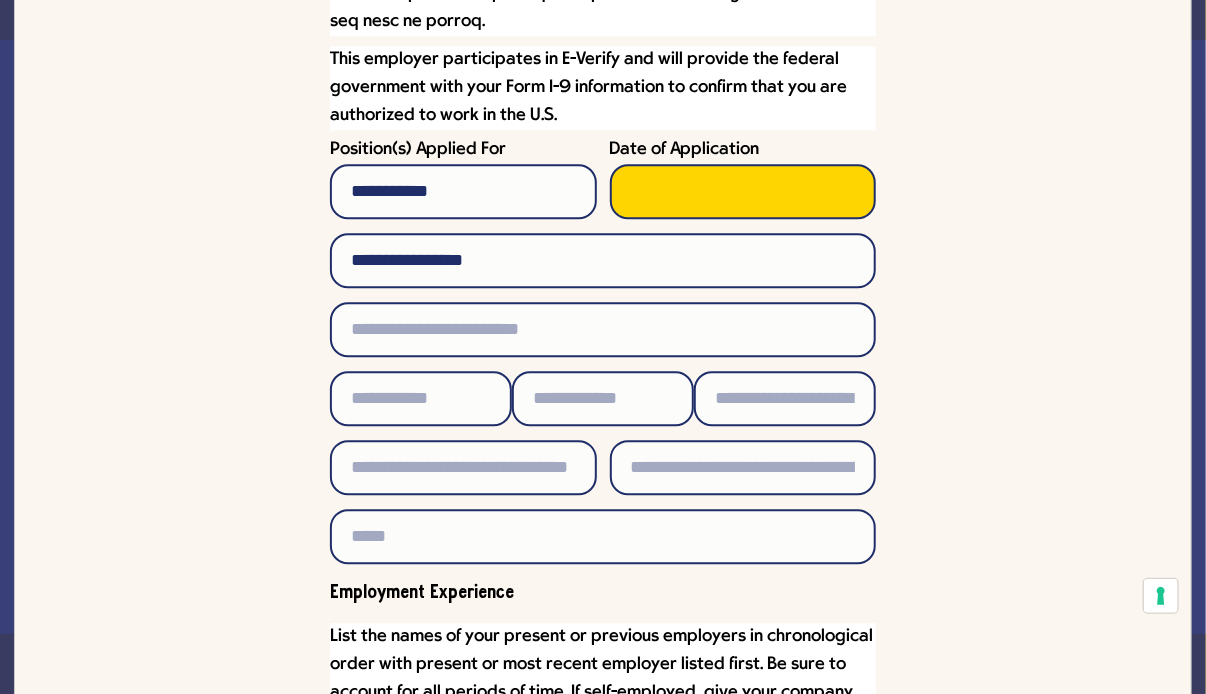 click on "Date of Application" at bounding box center (743, 191) 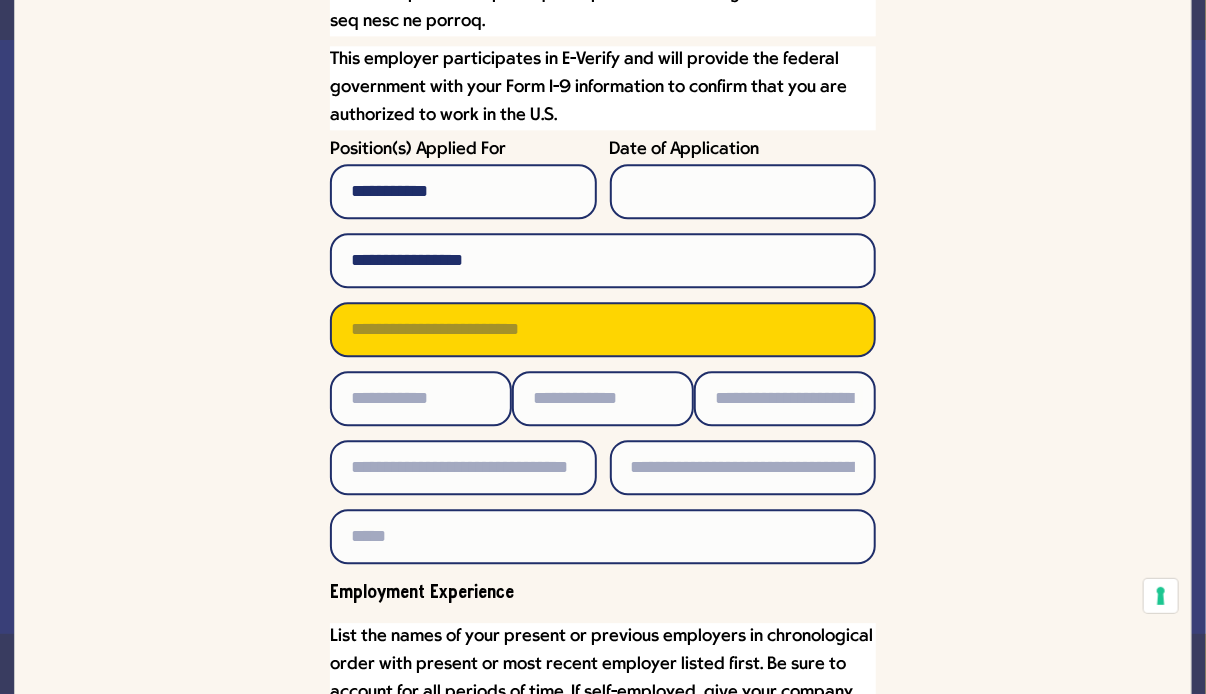 click at bounding box center [603, 329] 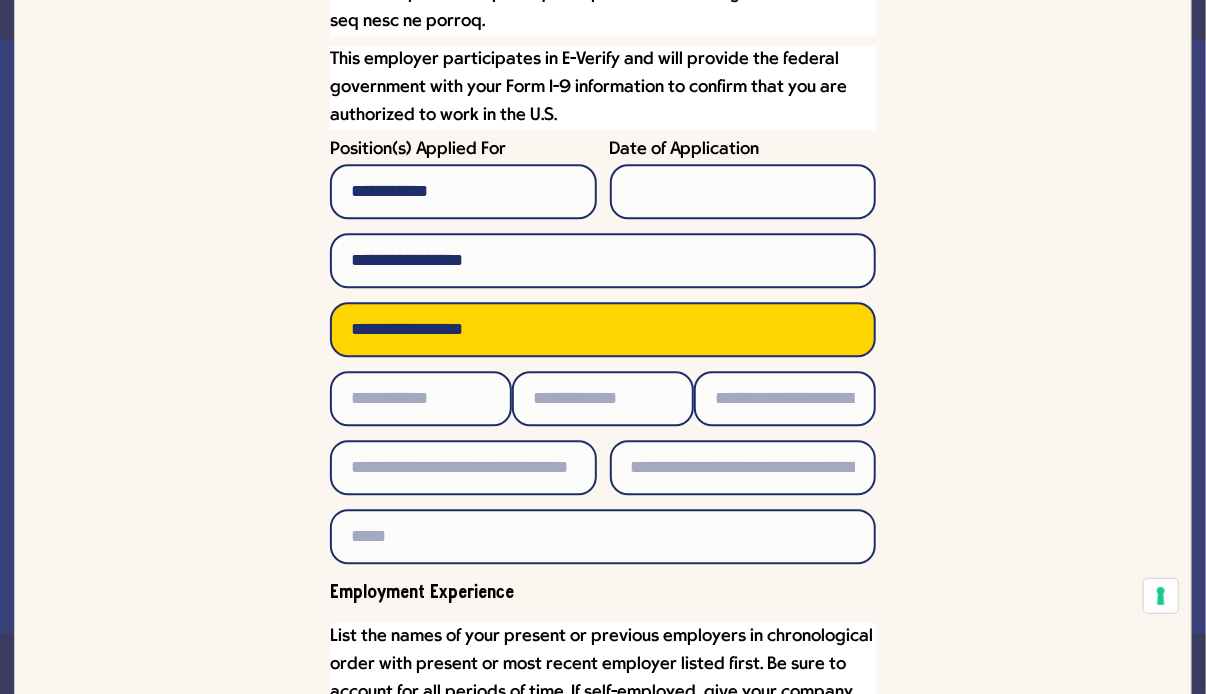 type on "**********" 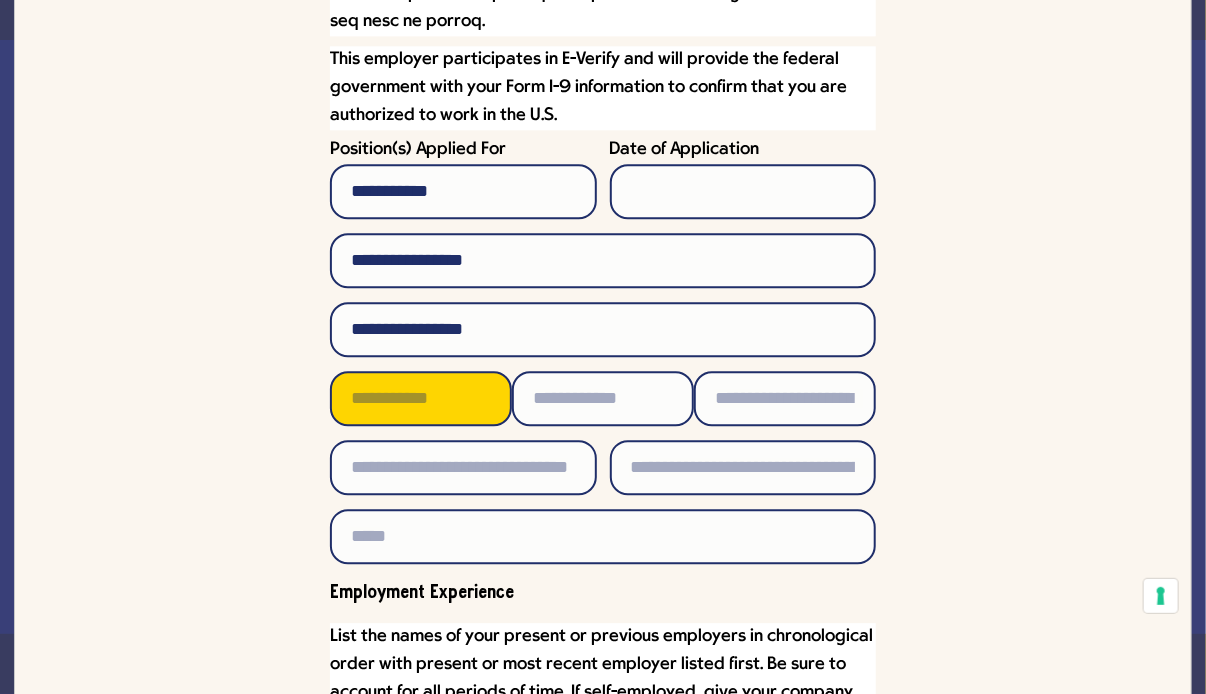 click at bounding box center [421, 398] 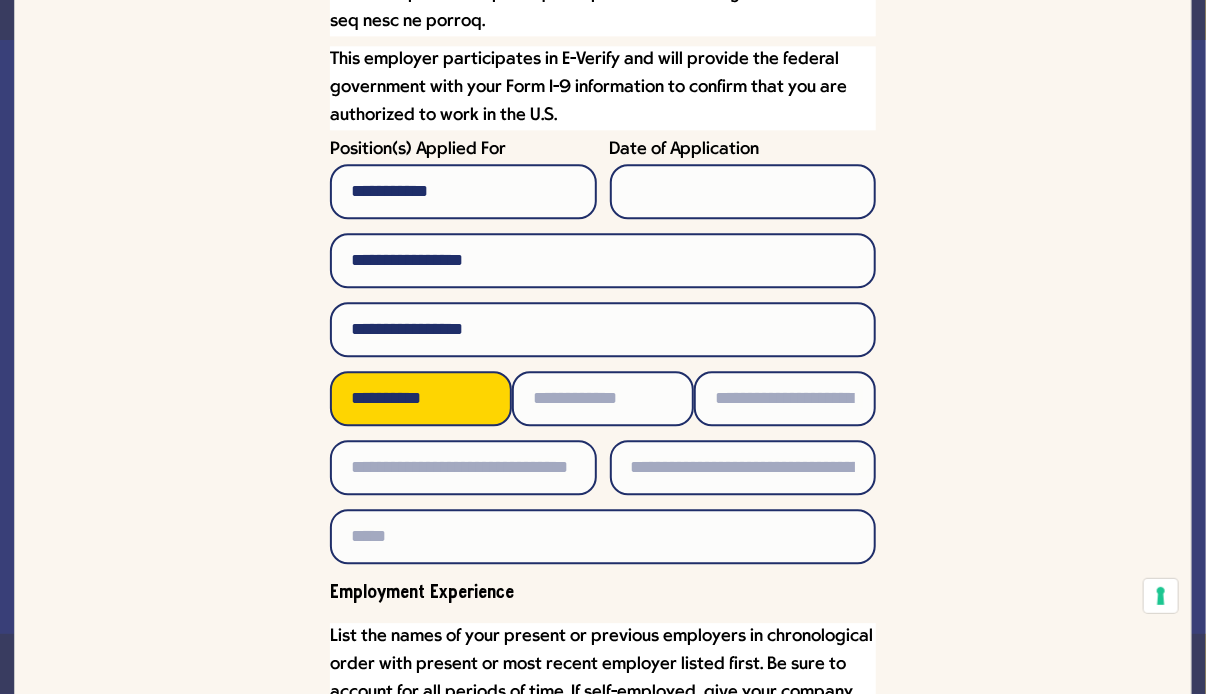 type on "**********" 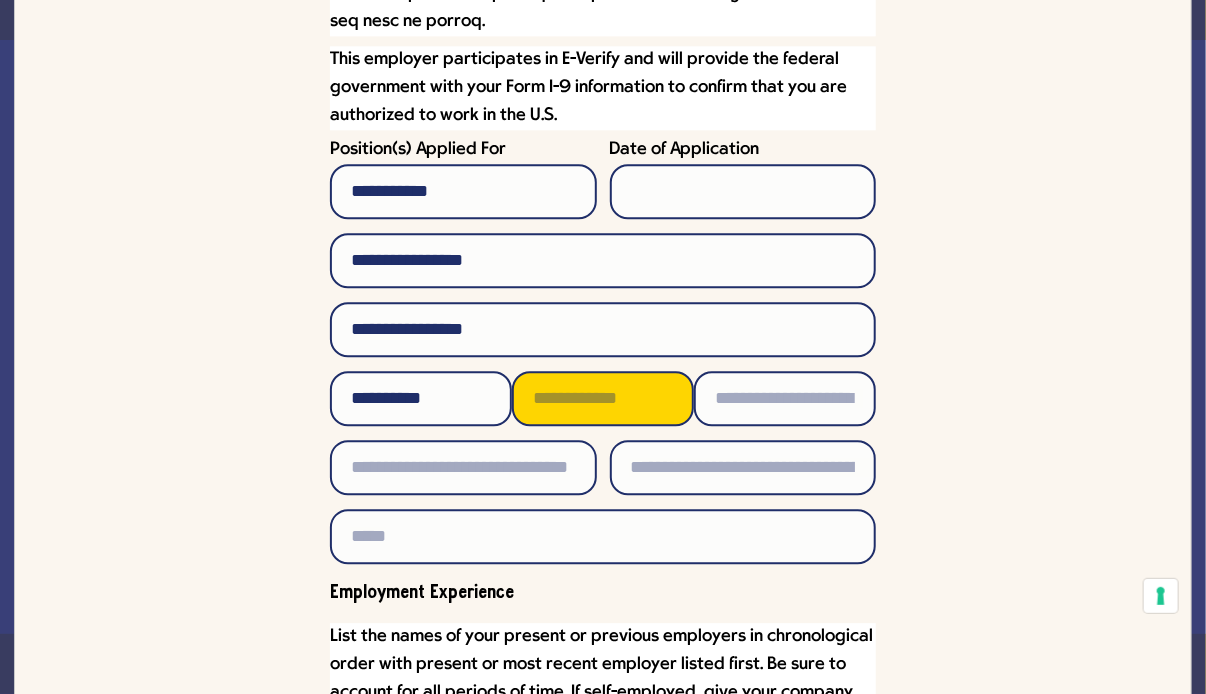 click at bounding box center (603, 398) 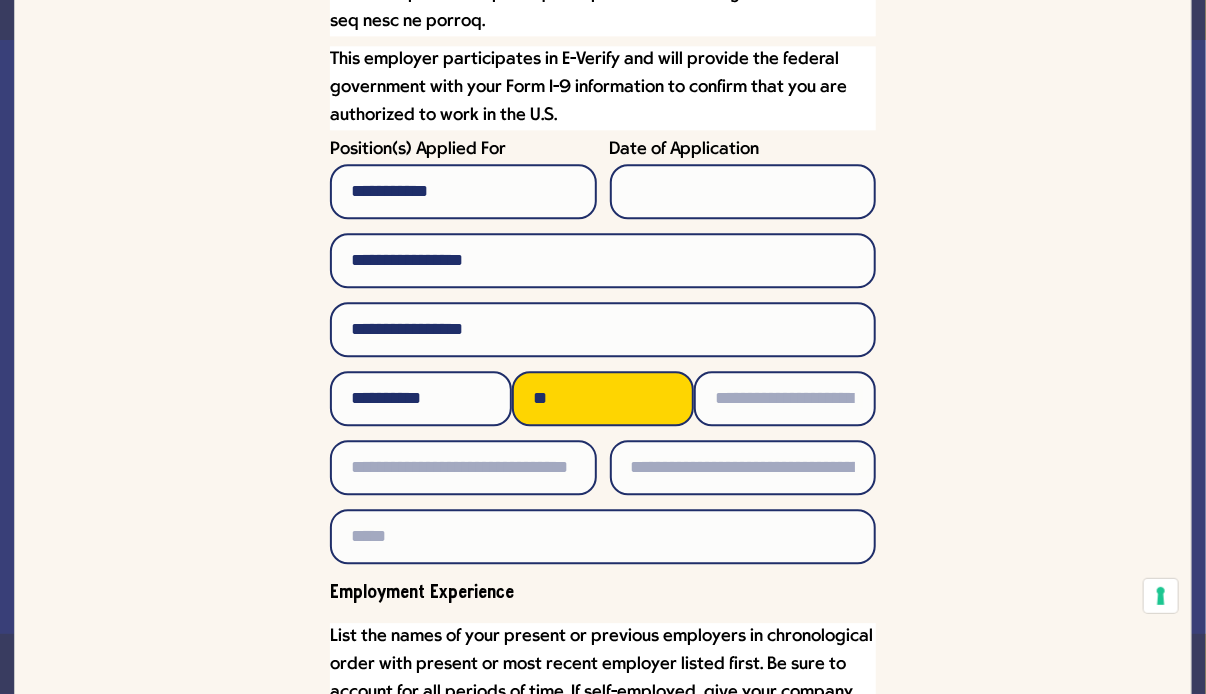 type on "**" 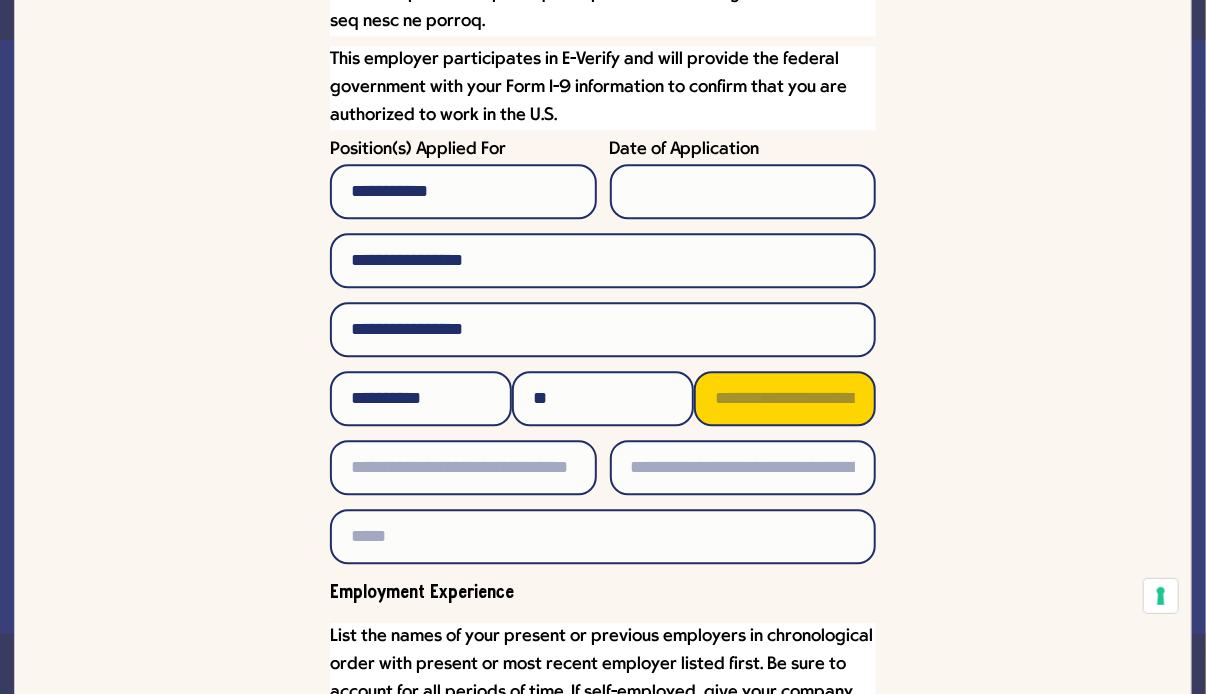 click at bounding box center (785, 398) 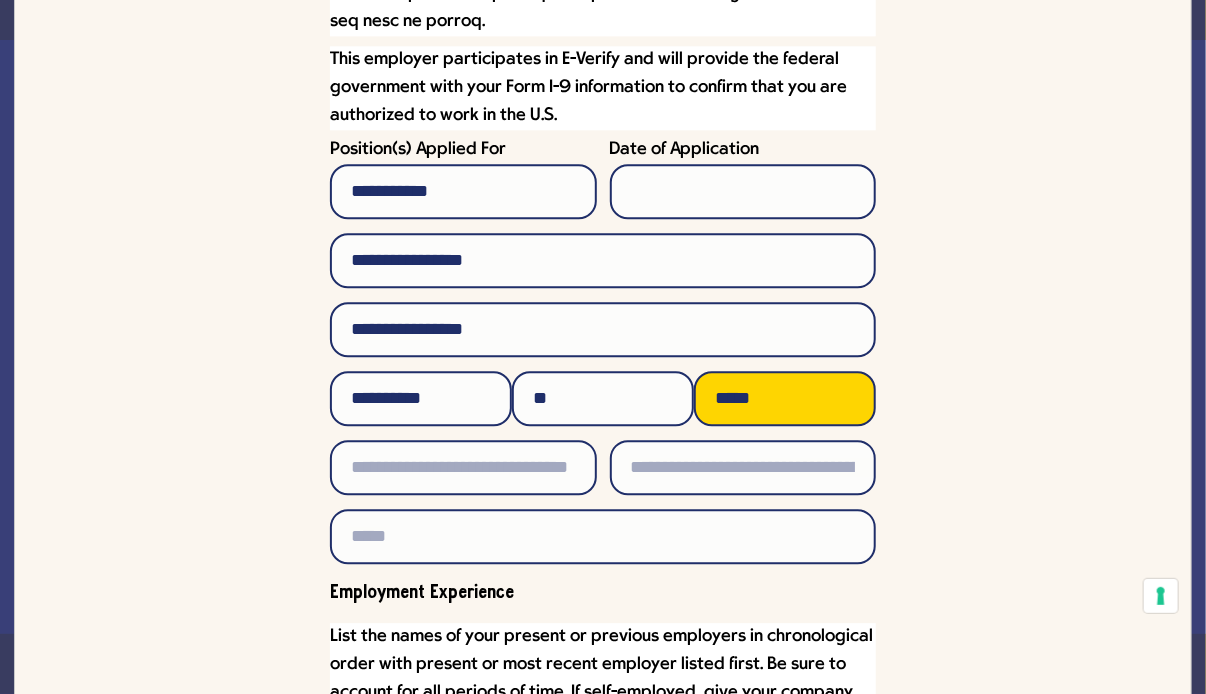 type on "*****" 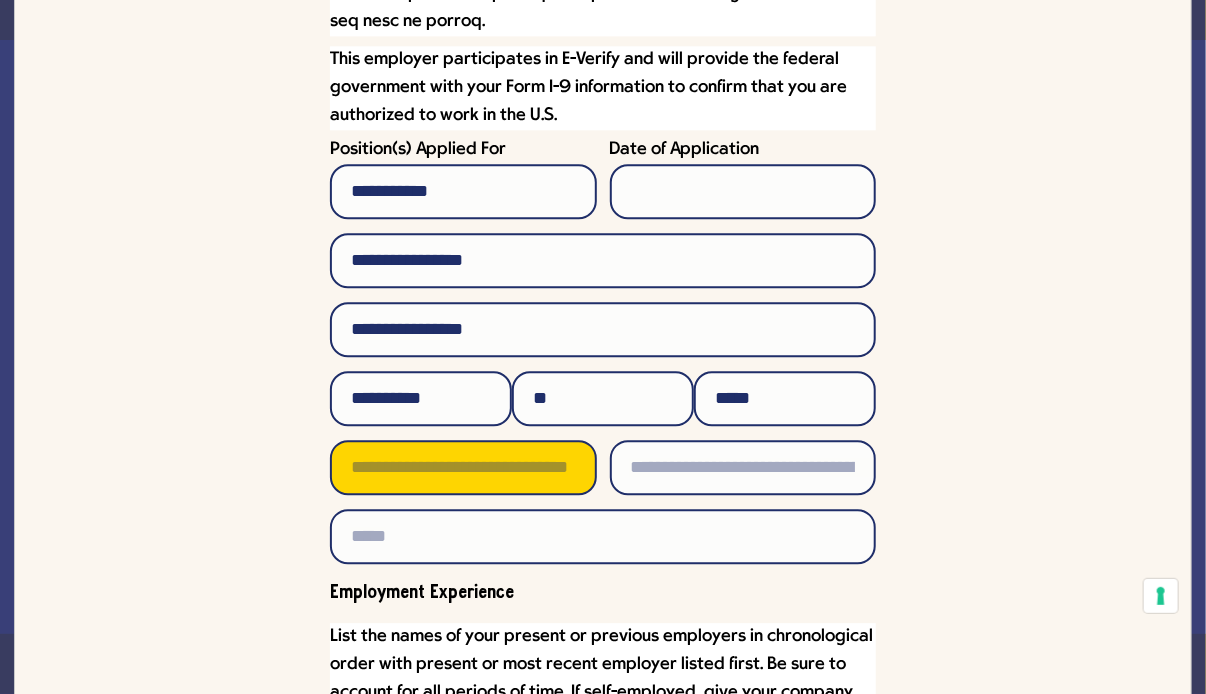 click at bounding box center (463, 467) 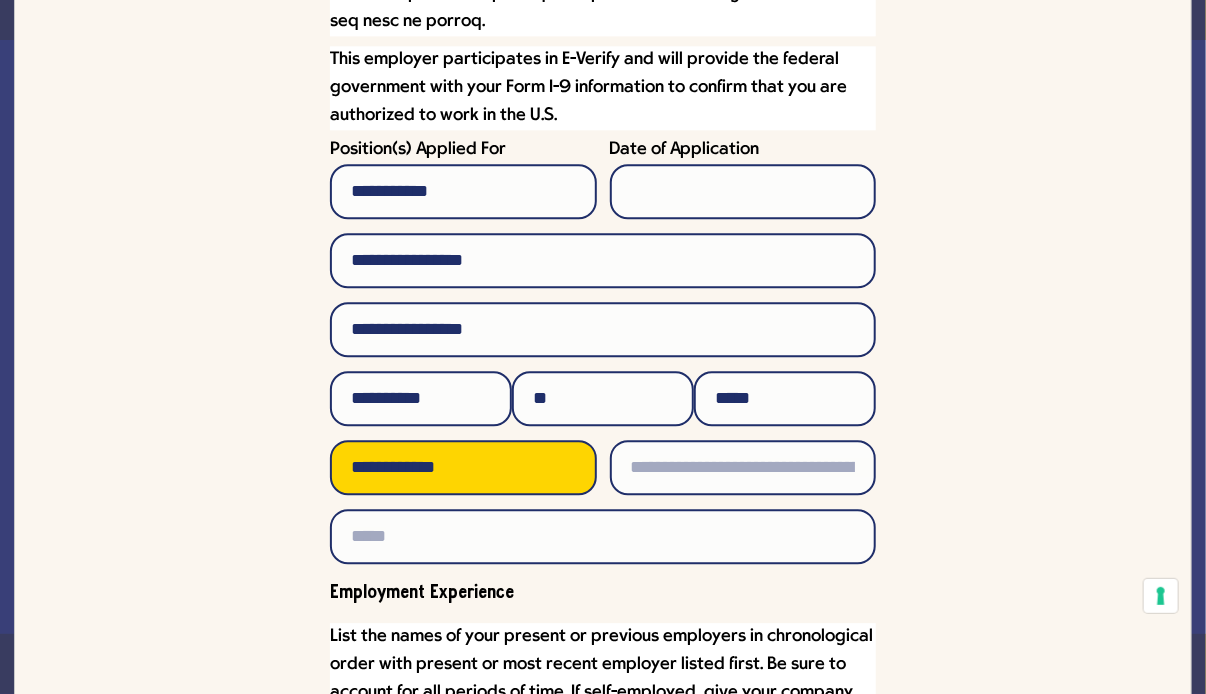 type on "**********" 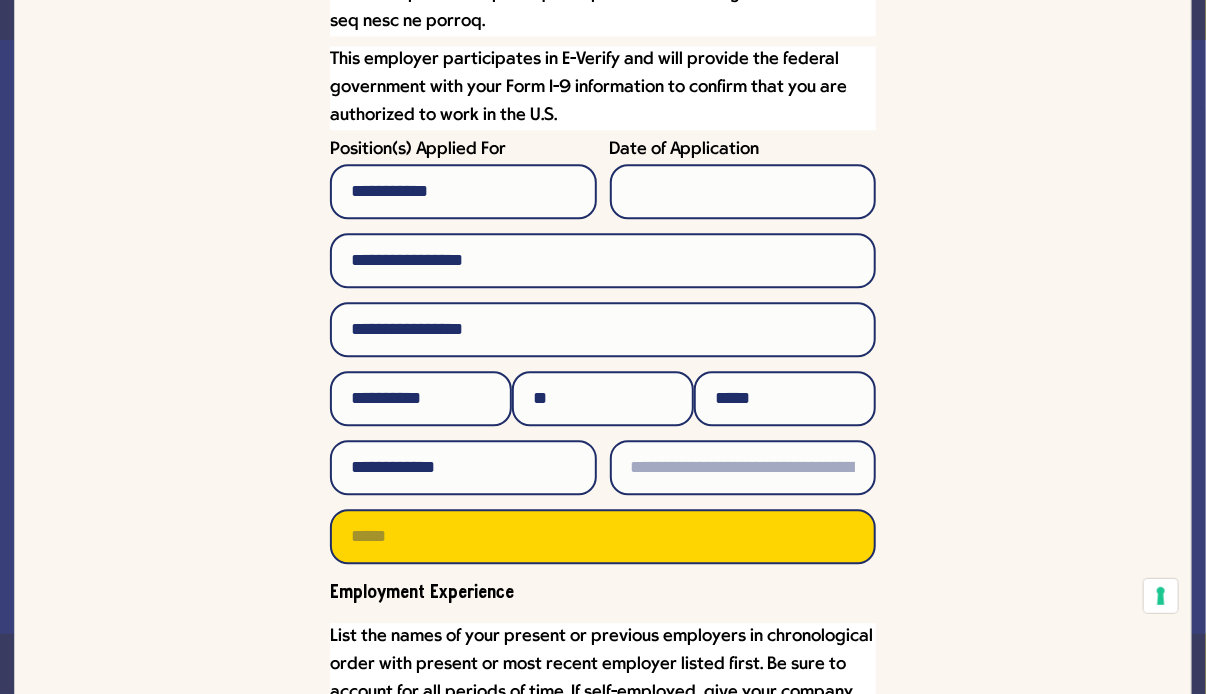 click at bounding box center (603, 536) 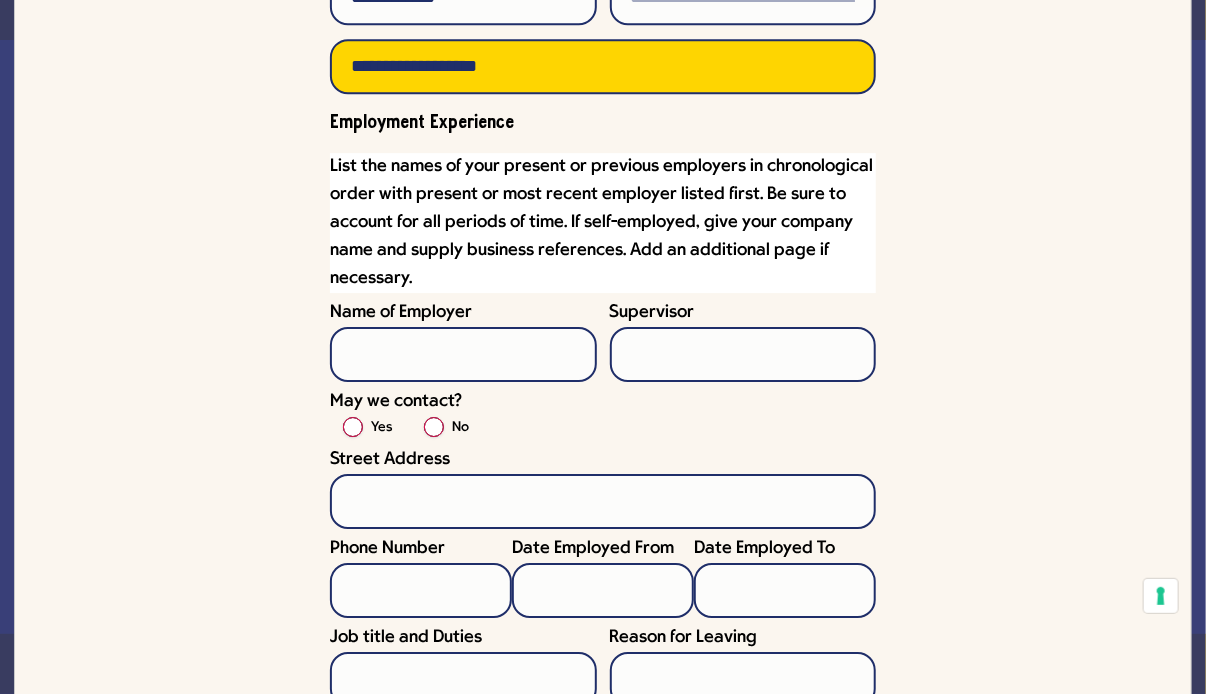 scroll, scrollTop: 2546, scrollLeft: 0, axis: vertical 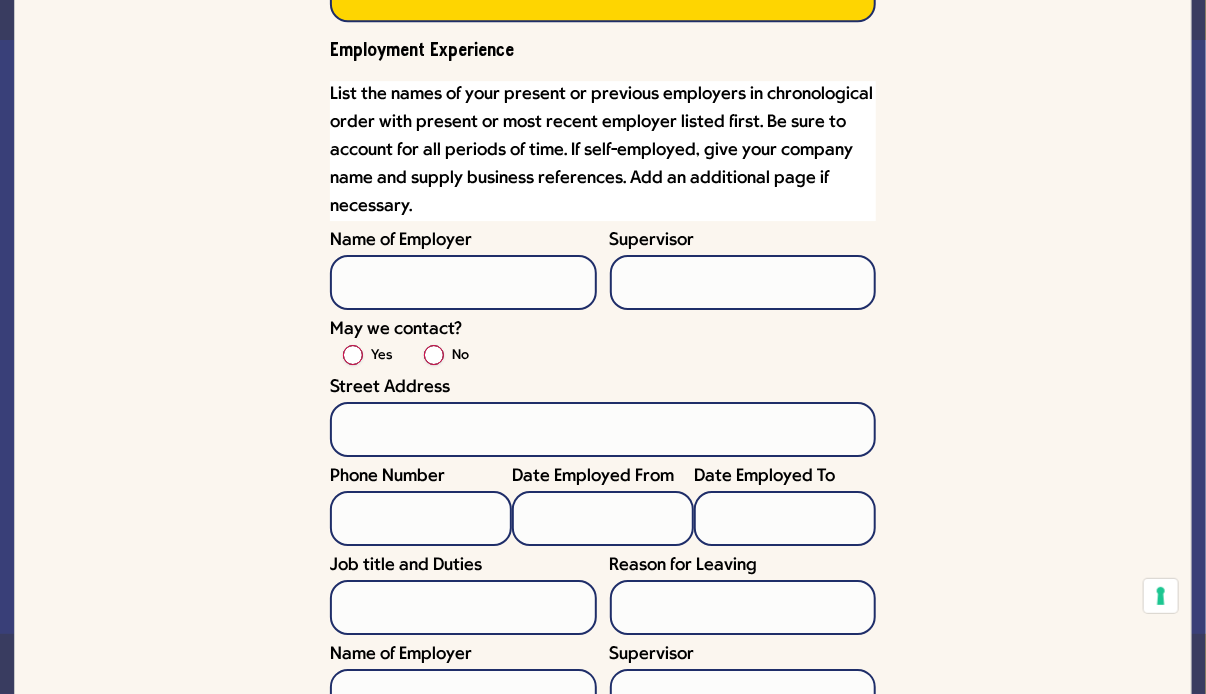 type on "**********" 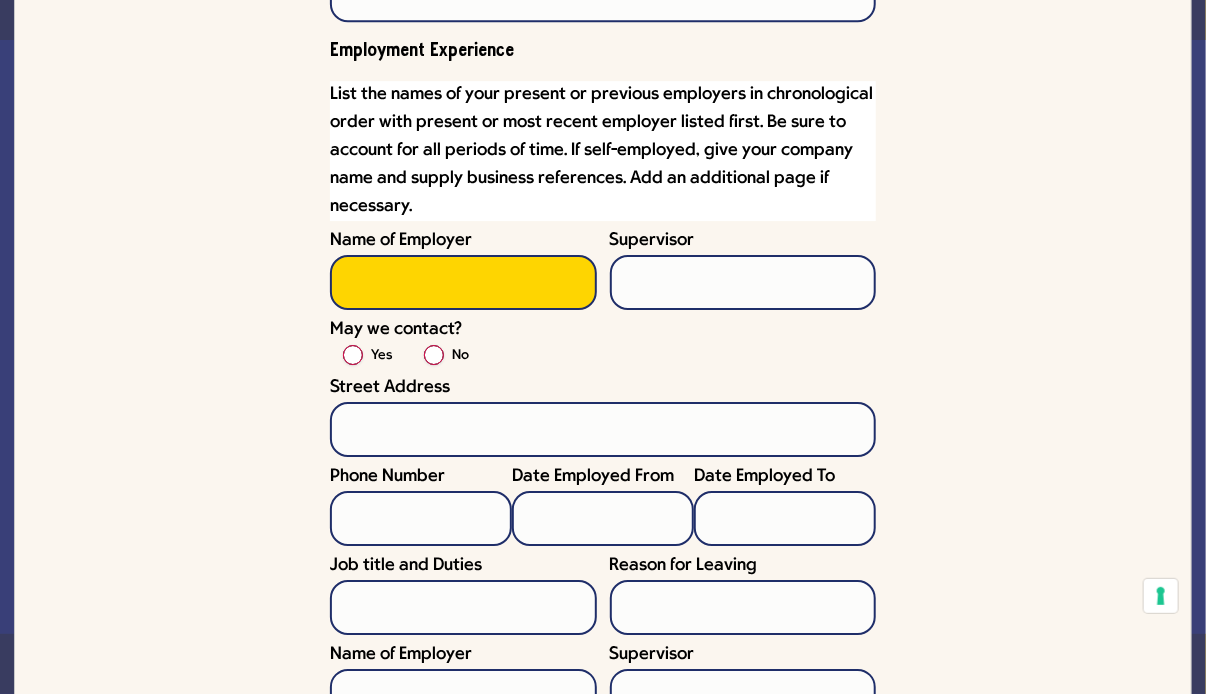 click on "Name of Employer" at bounding box center [463, 282] 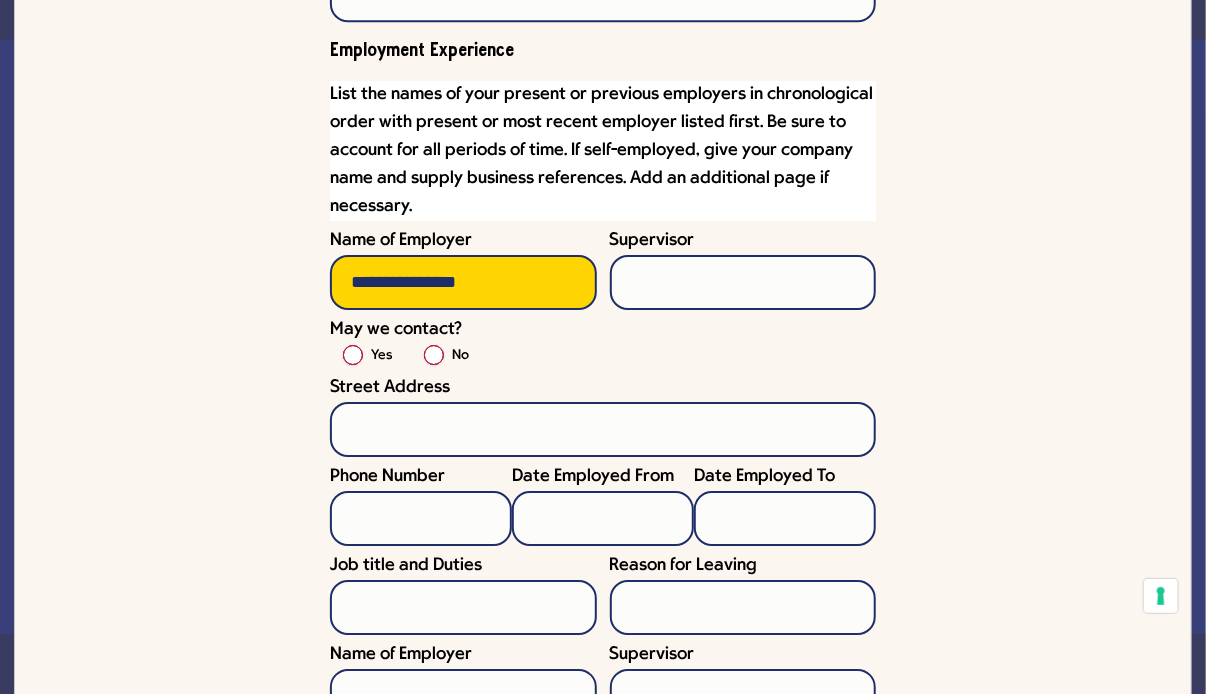 type on "**********" 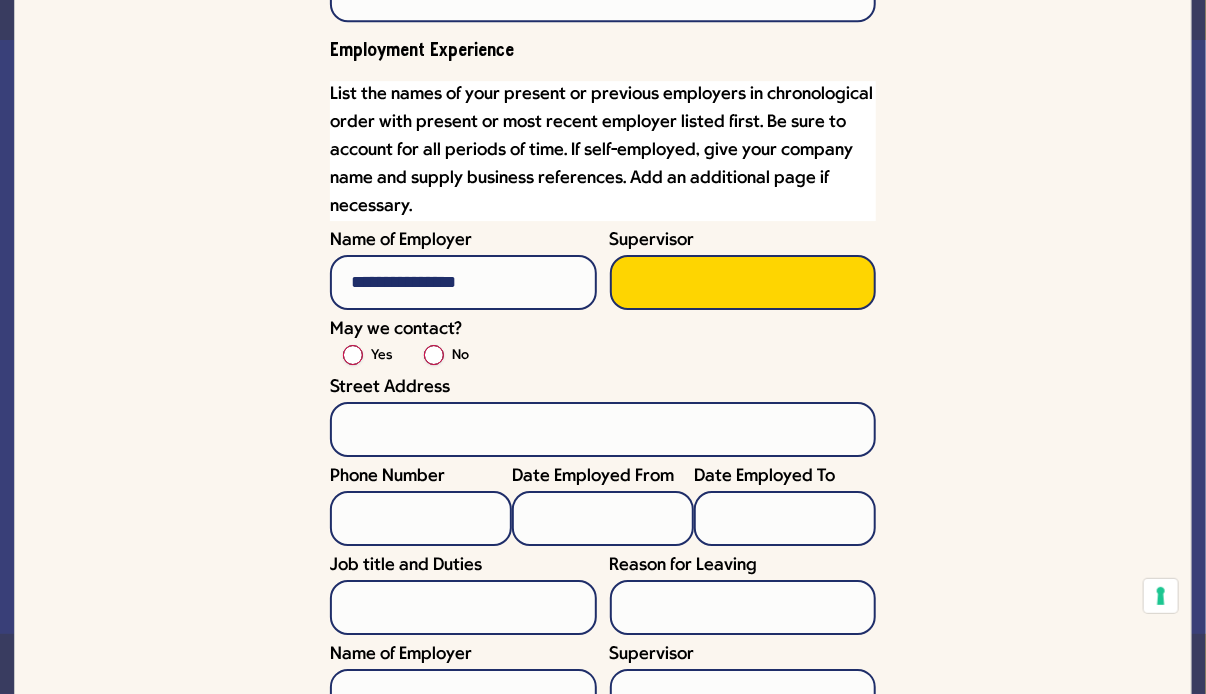 click on "Supervisor" at bounding box center (743, 282) 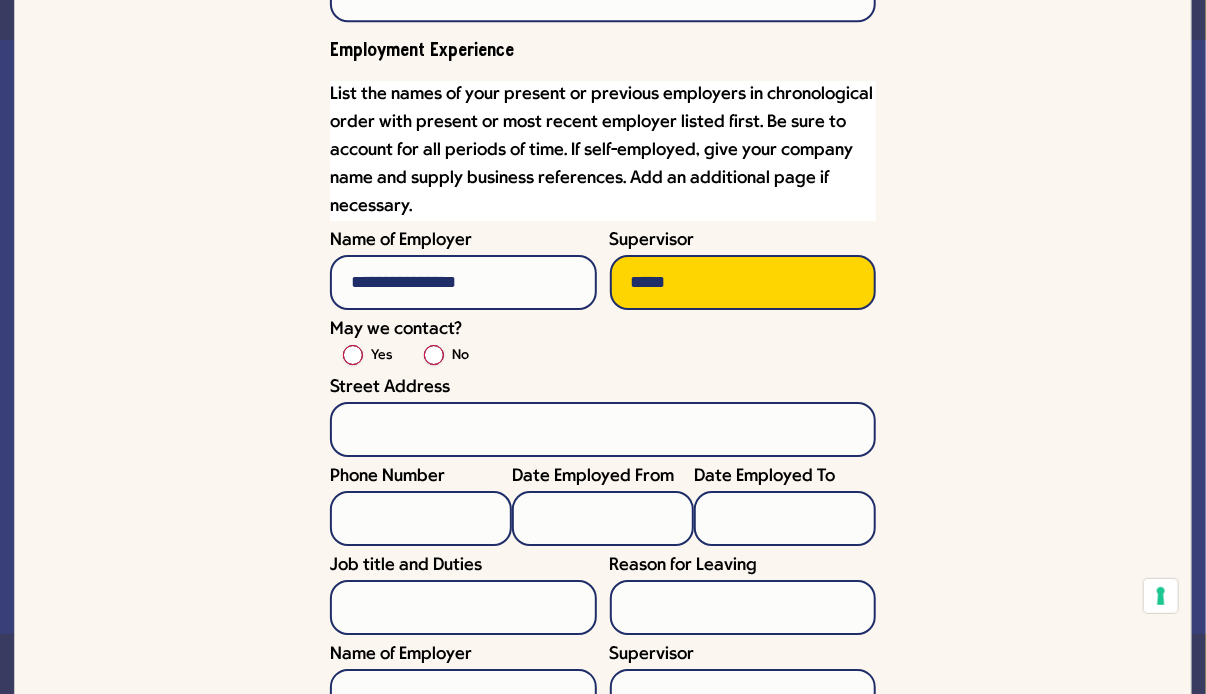 type on "*****" 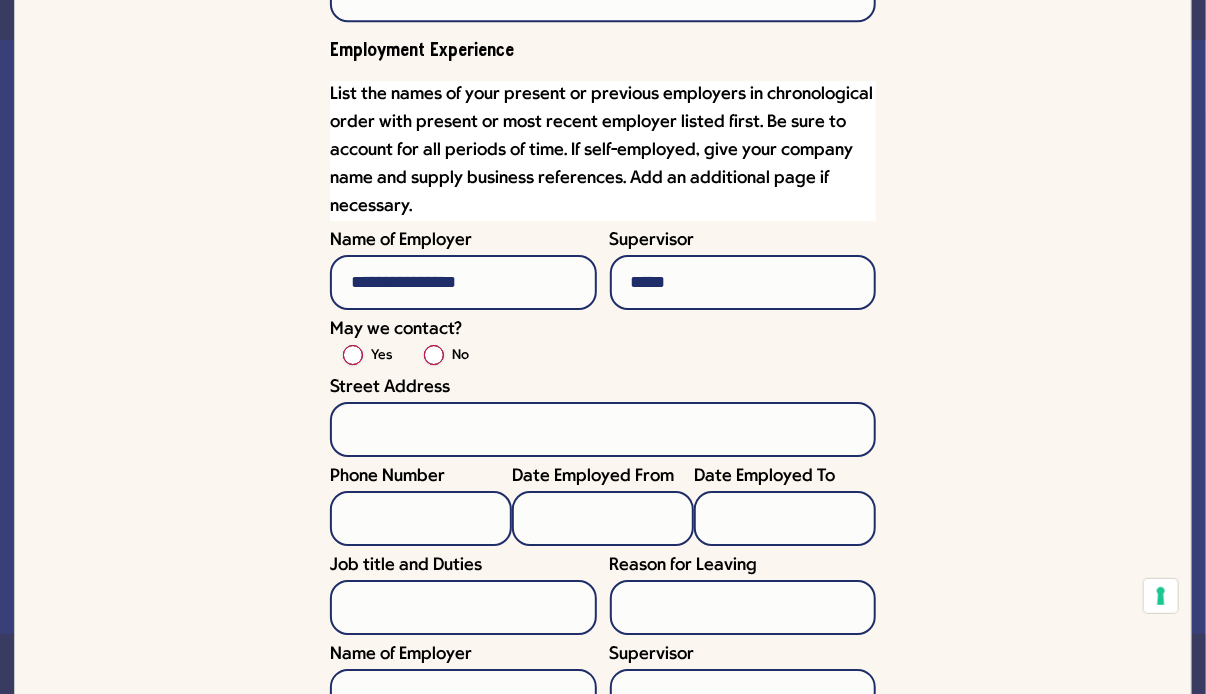 click on "Yes" at bounding box center (381, 356) 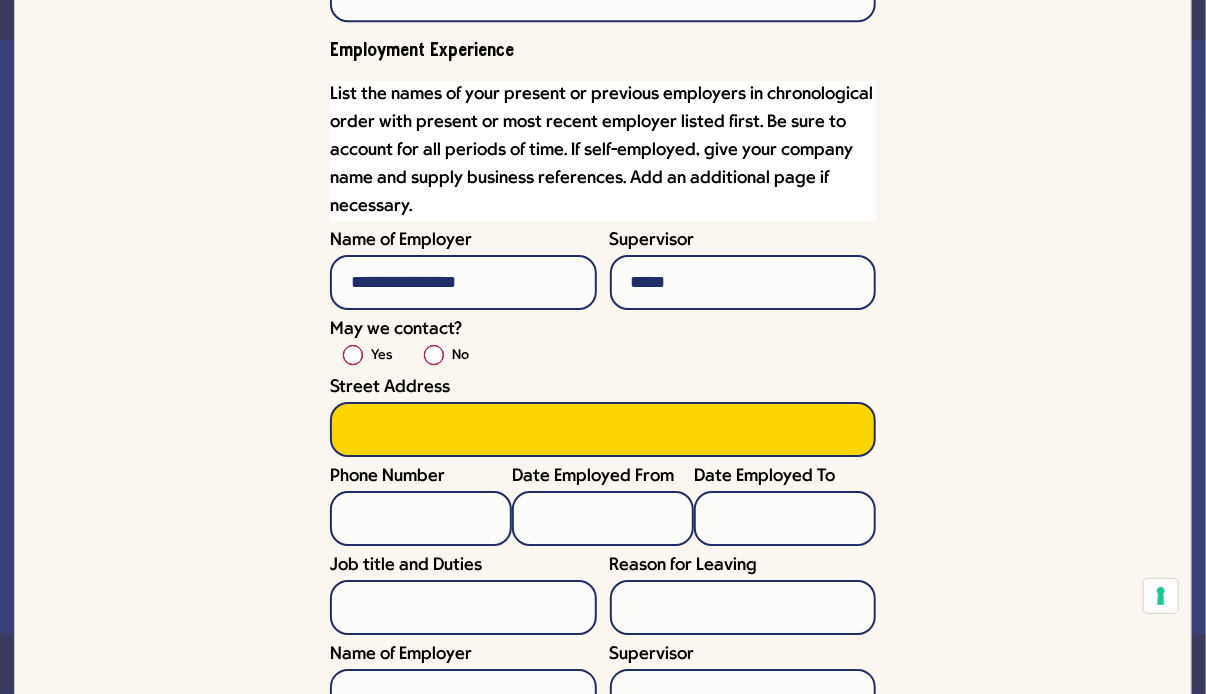 click on "Street Address" at bounding box center (603, 429) 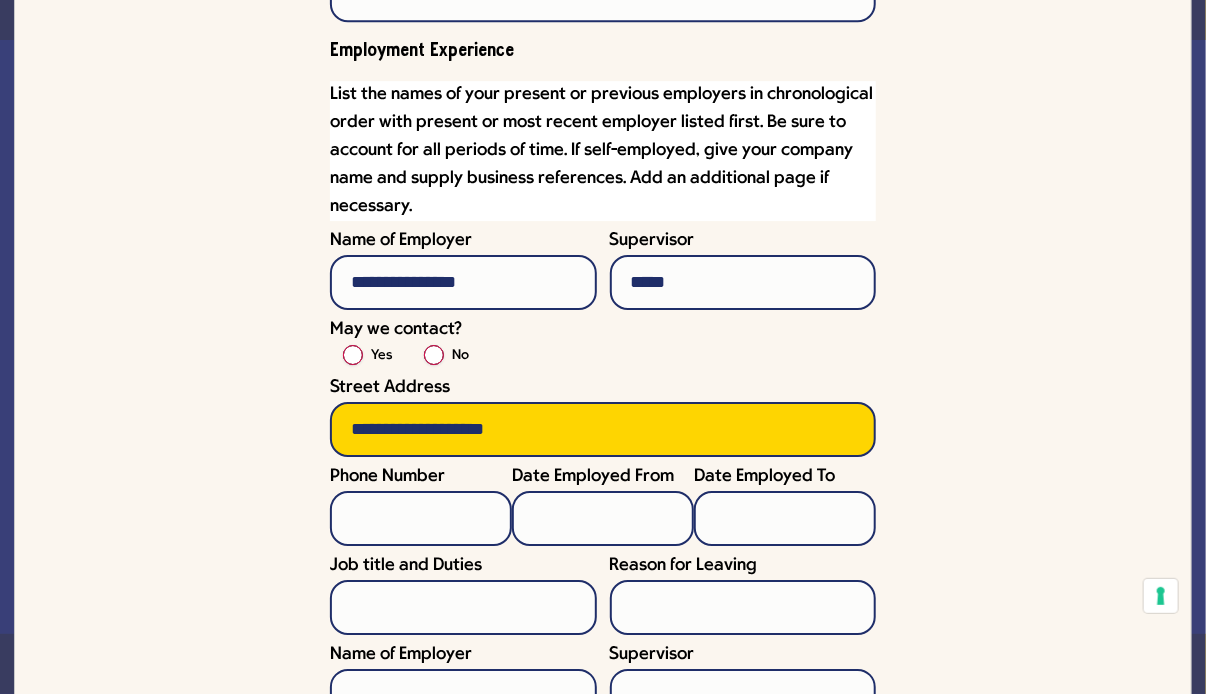 type on "**********" 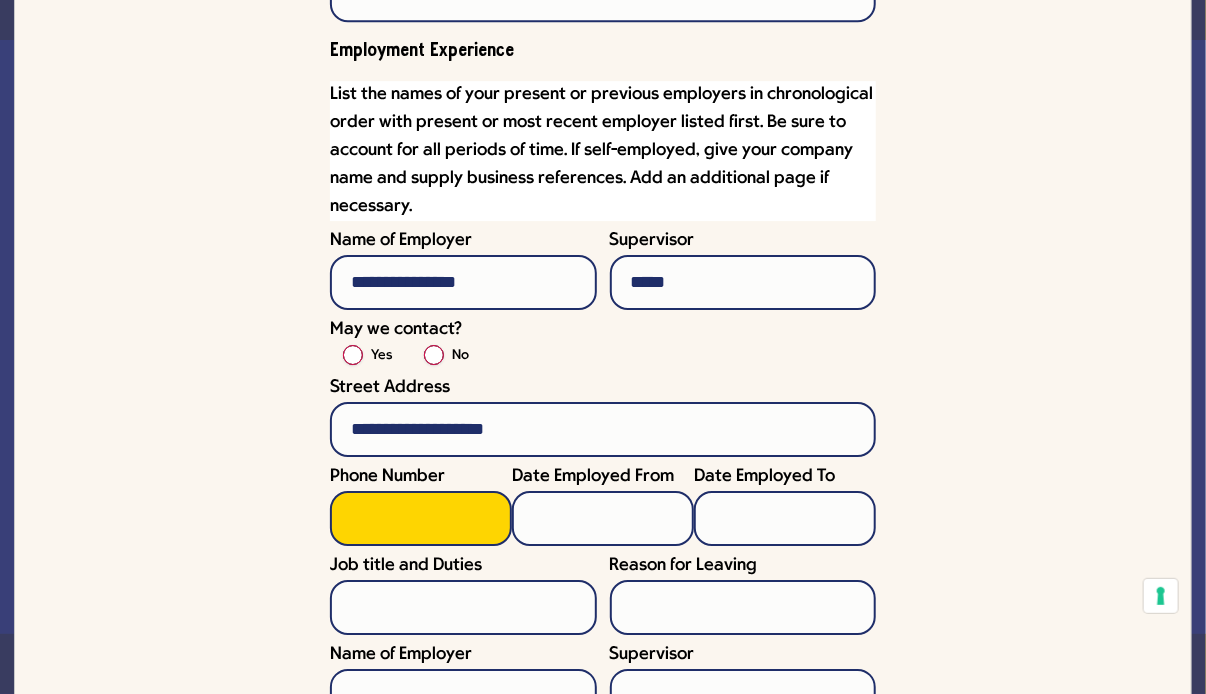 click on "Phone Number" at bounding box center [421, 518] 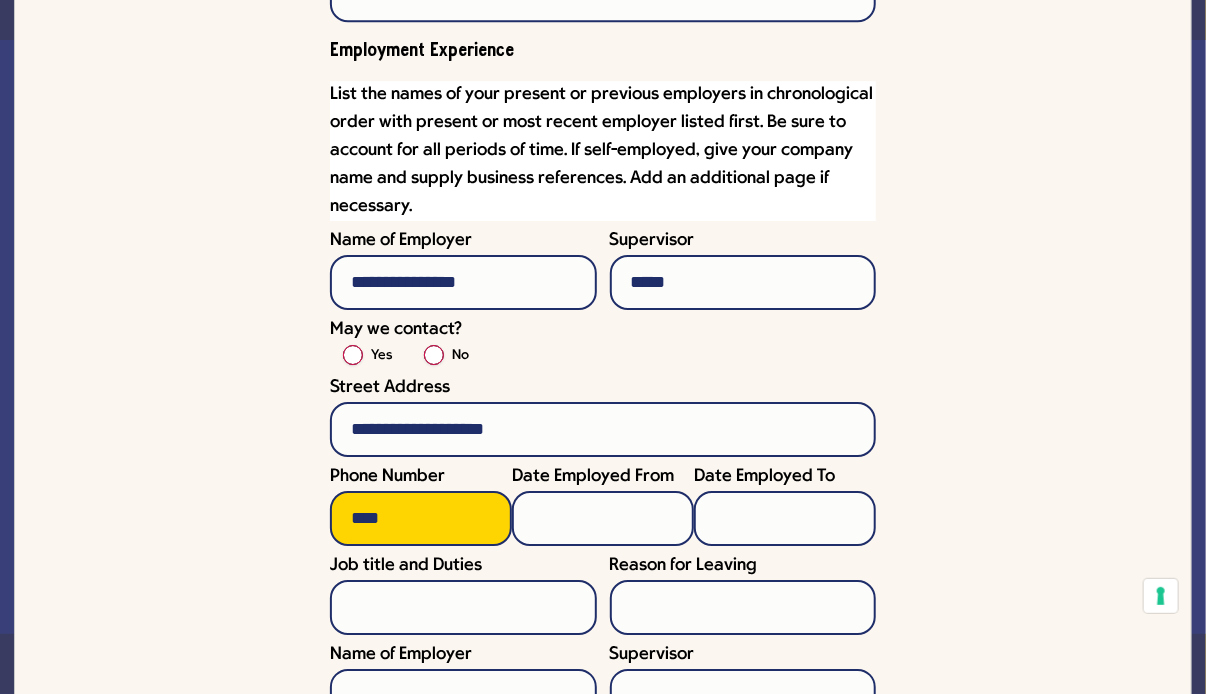 type on "****" 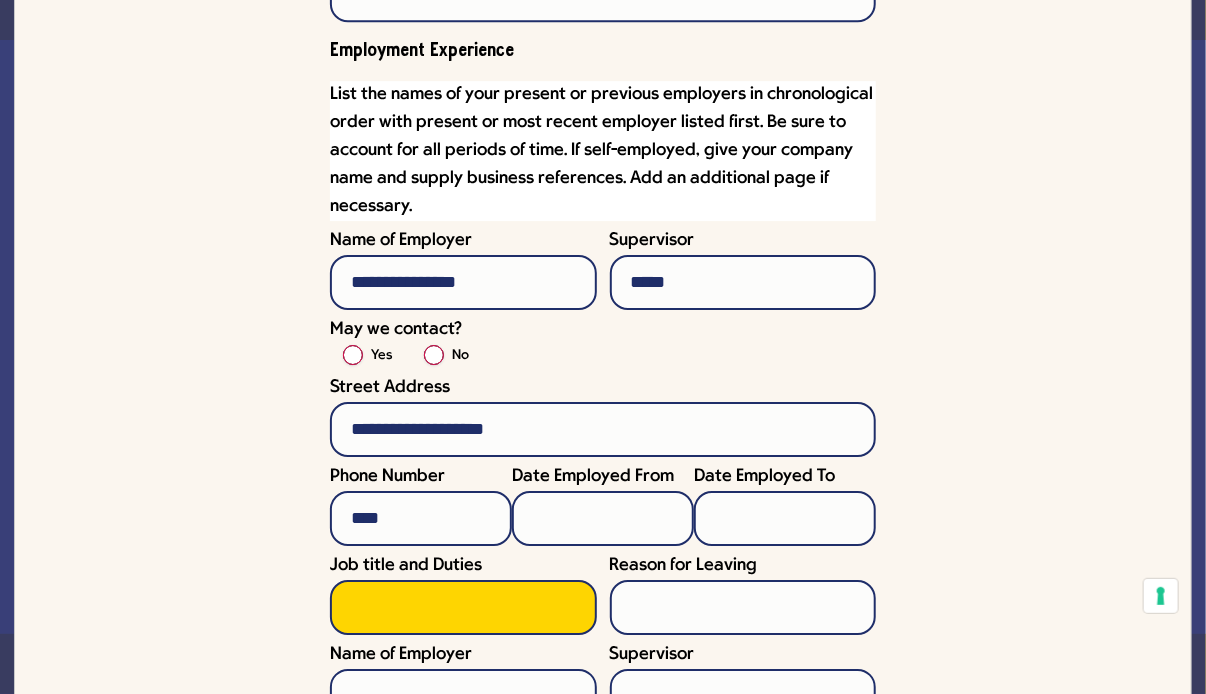 click on "Job title and Duties" at bounding box center (463, 607) 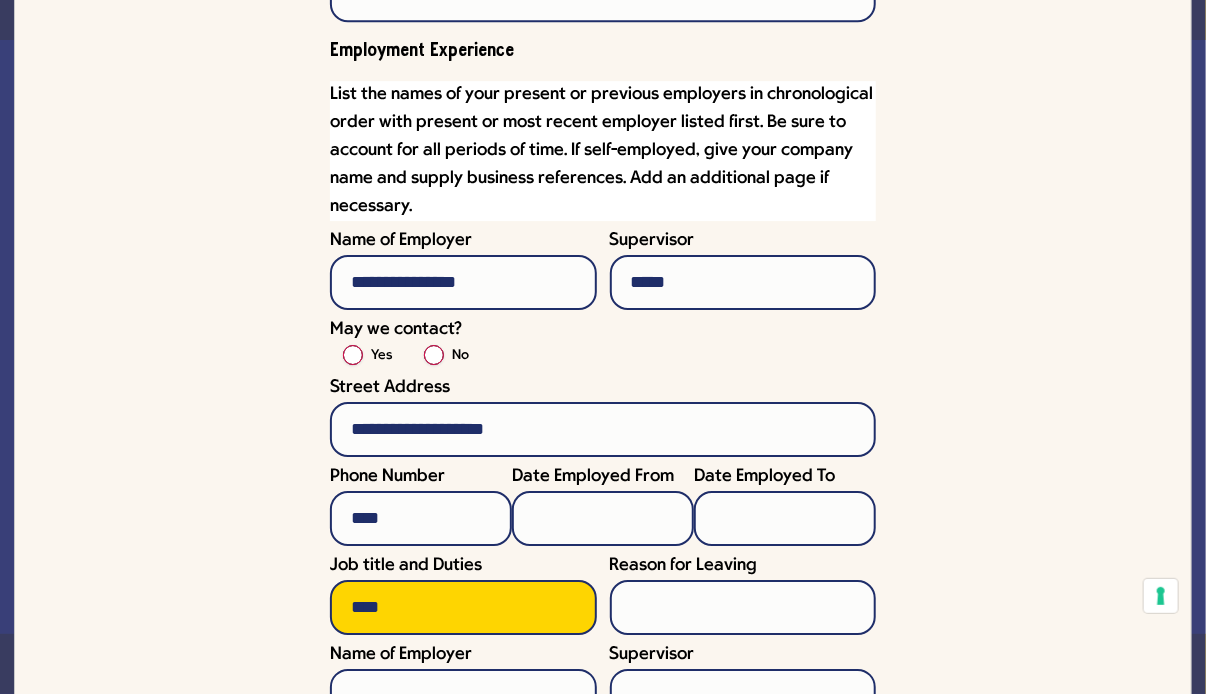 type on "****" 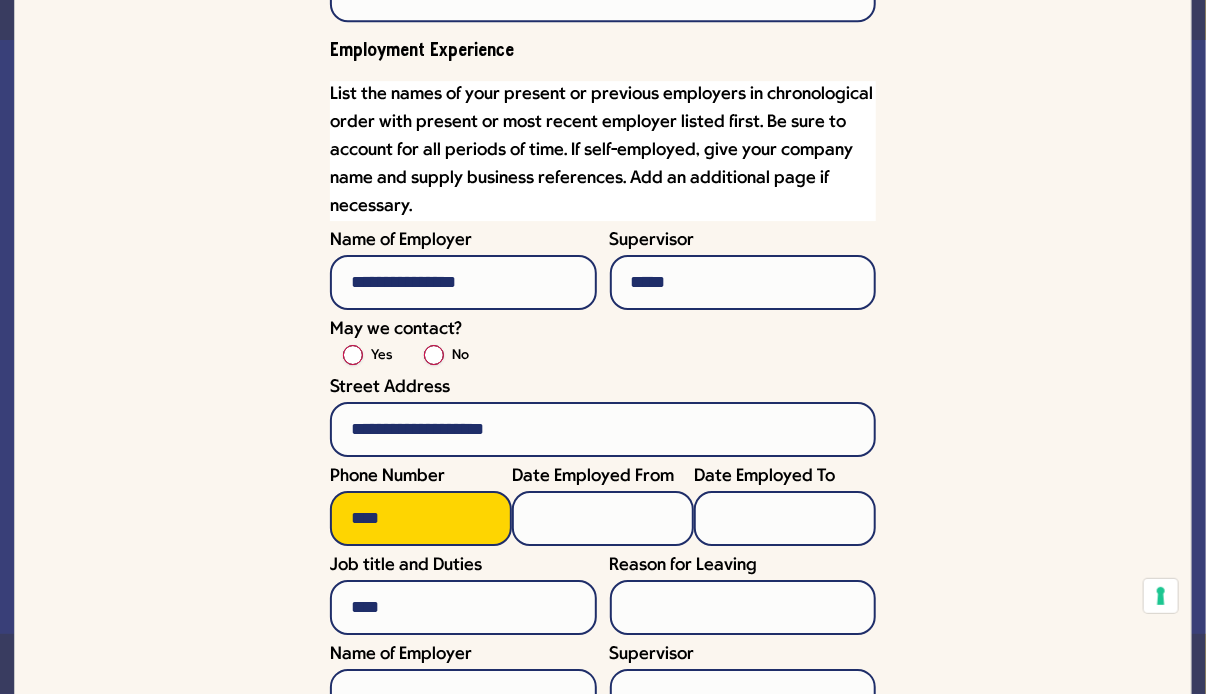 click on "****" at bounding box center (421, 518) 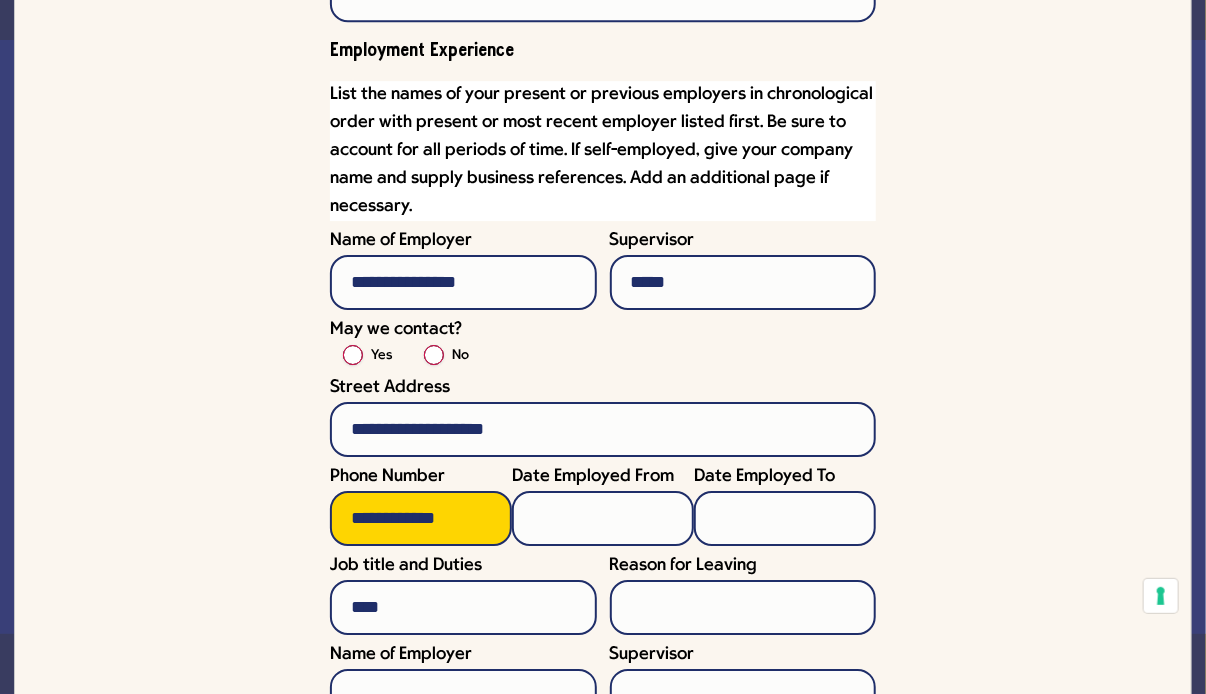 type on "**********" 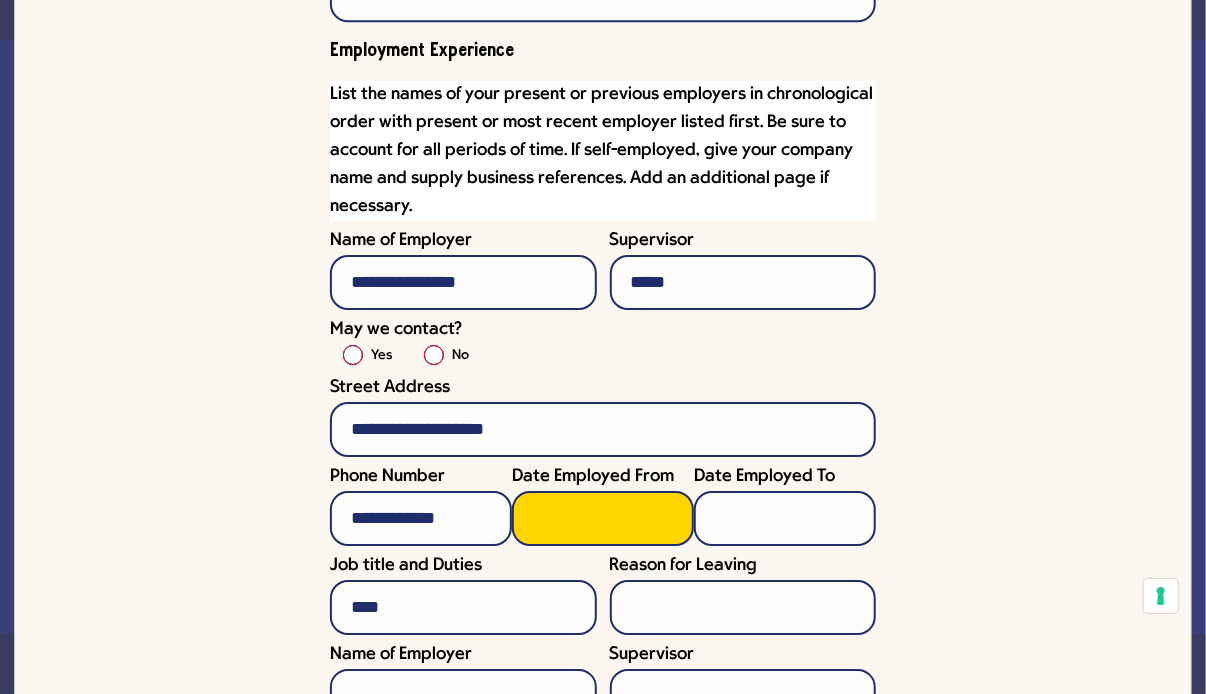click on "Date Employed From" at bounding box center [603, 518] 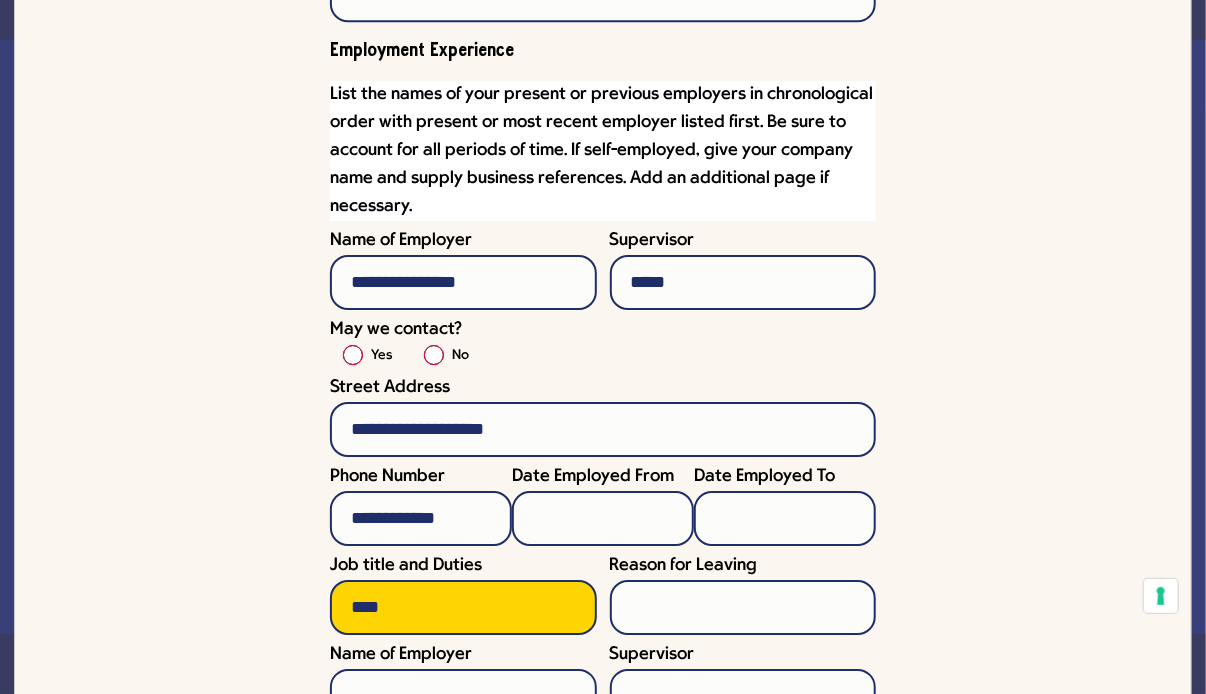 click on "****" at bounding box center (463, 607) 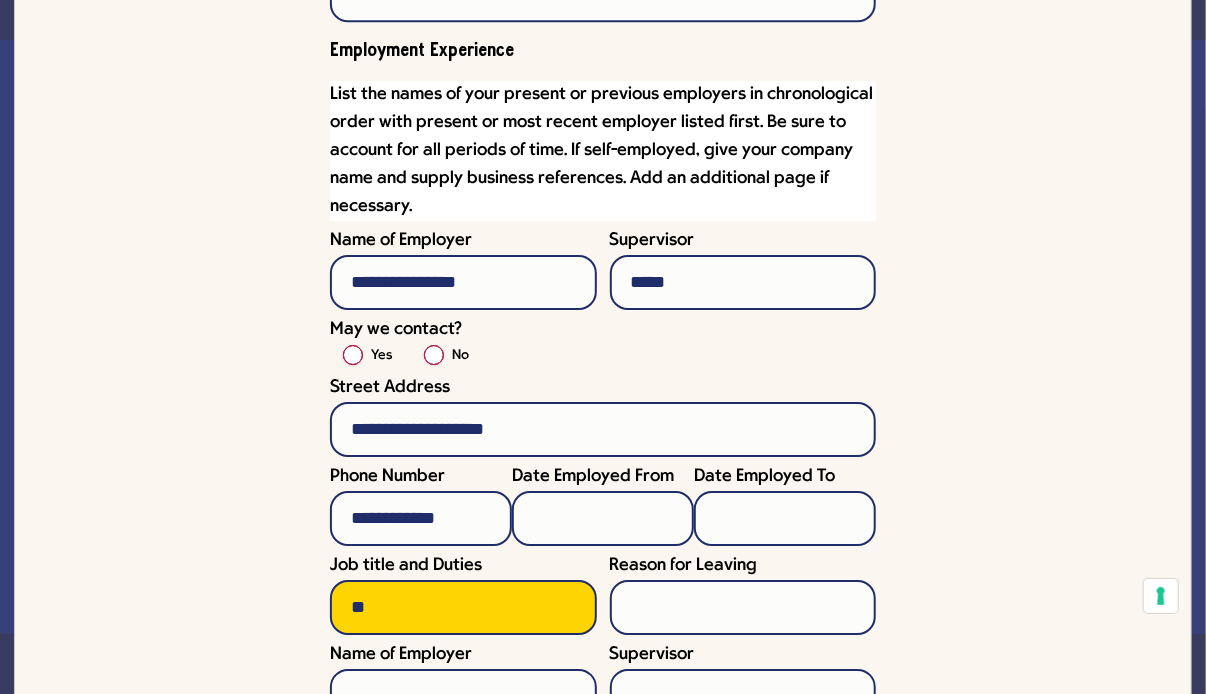 type on "*" 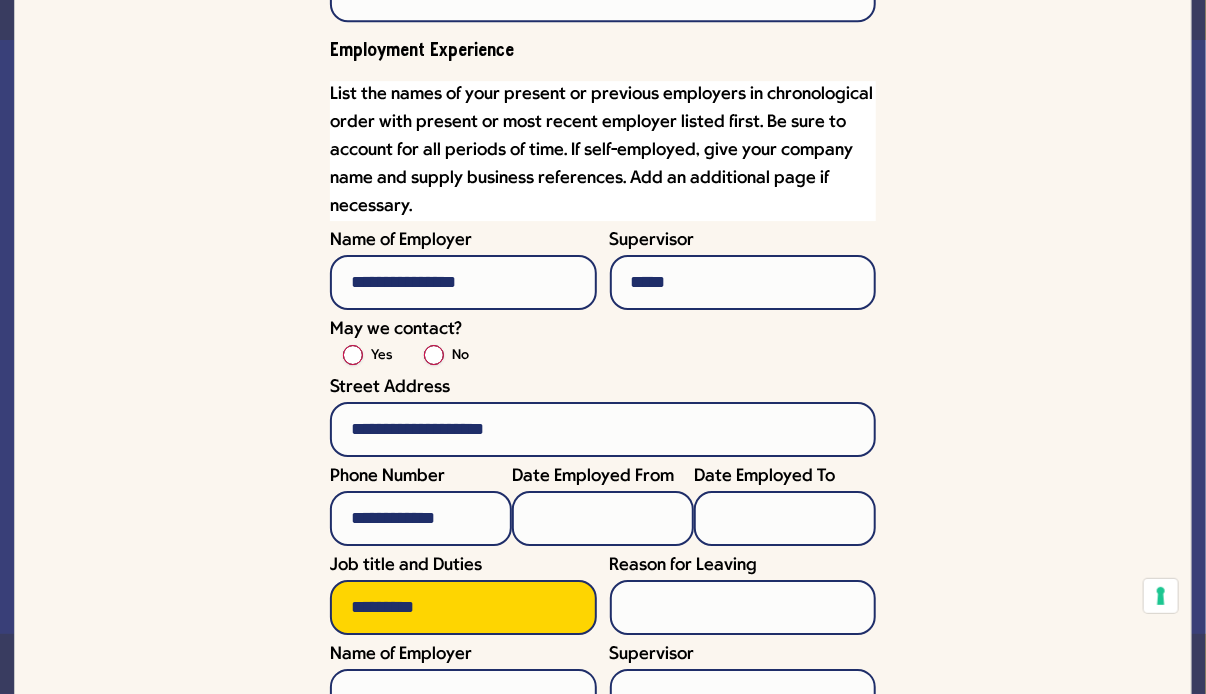 type on "*********" 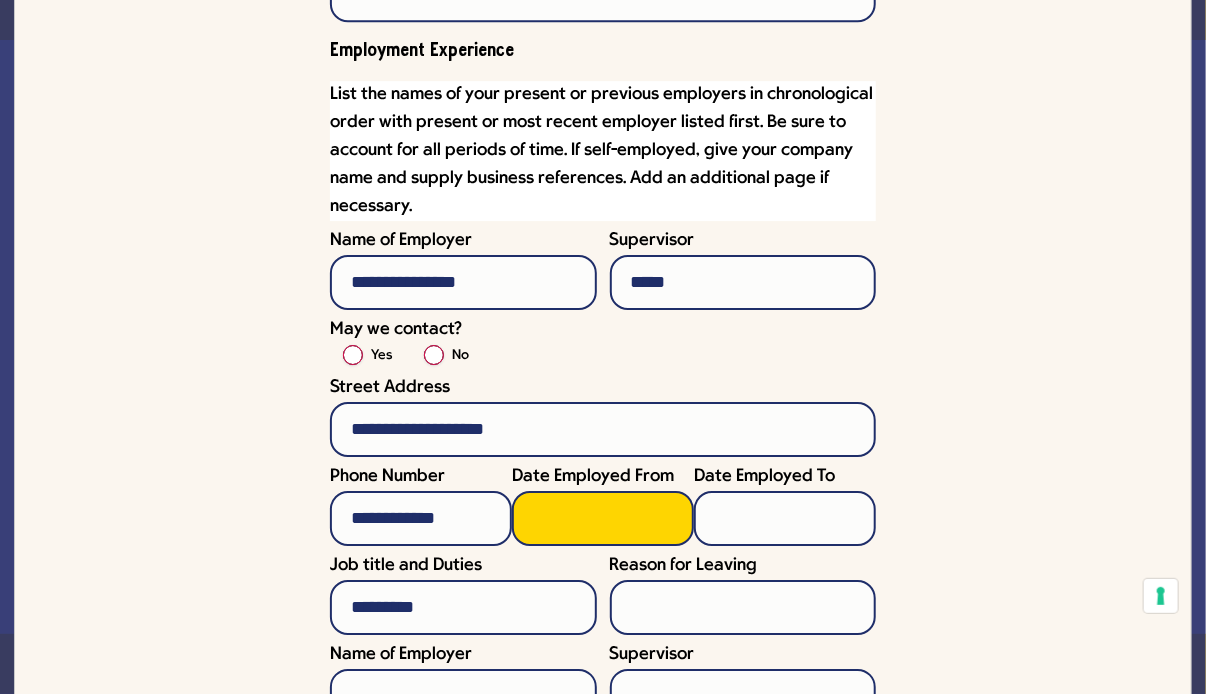 click on "Date Employed From" at bounding box center (603, 518) 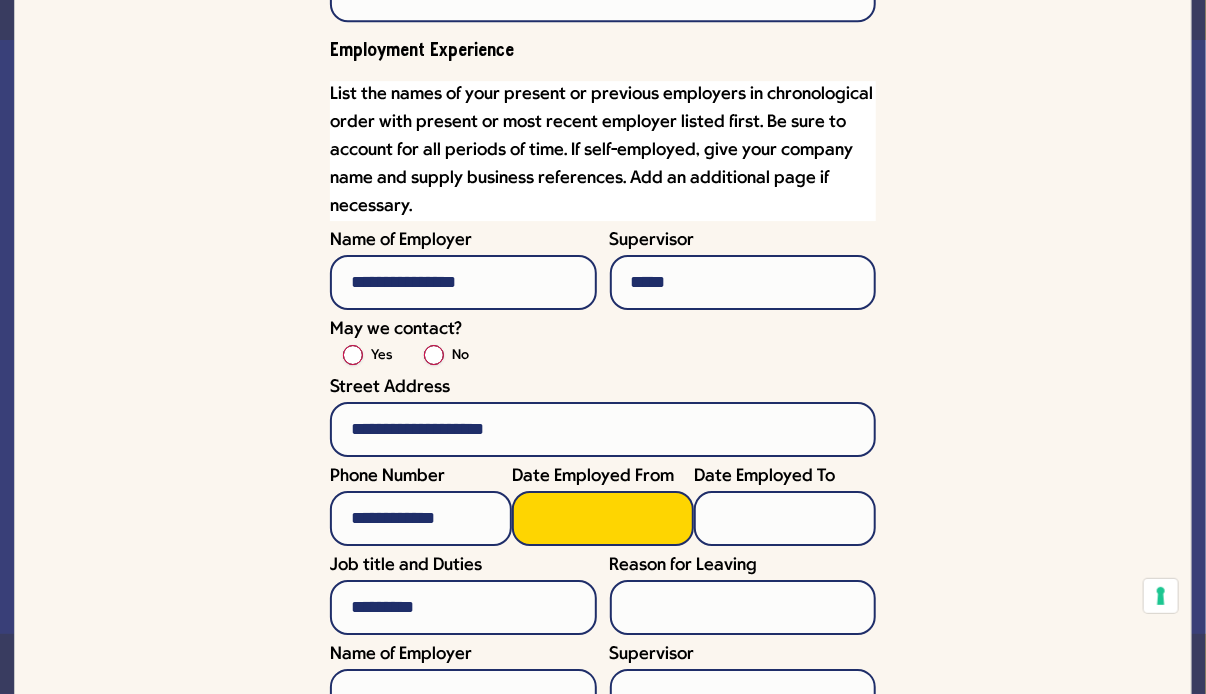 click on "Date Employed From" at bounding box center (603, 518) 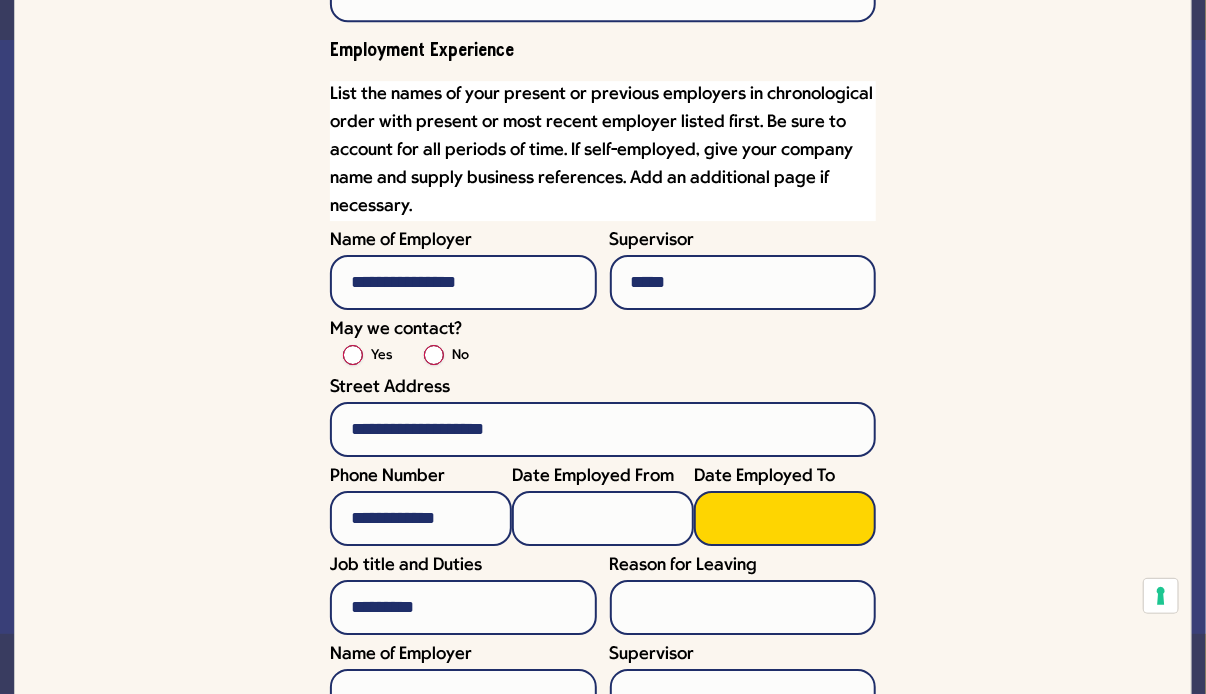 click on "Date Employed To" at bounding box center [785, 518] 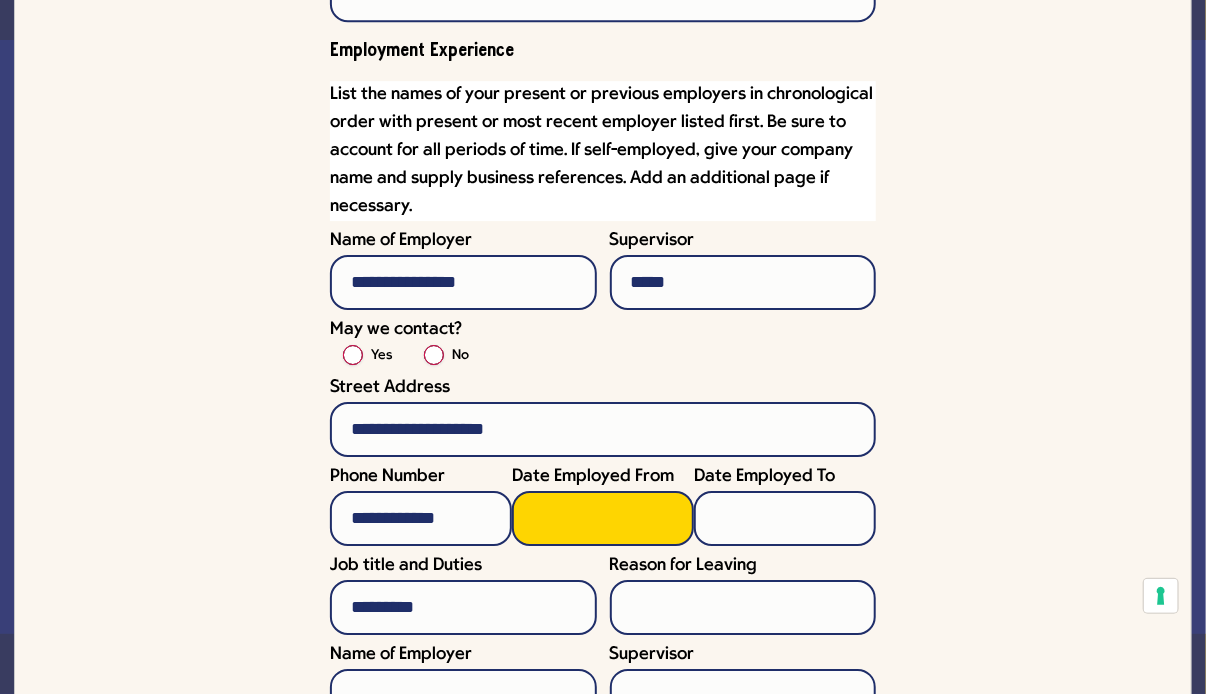 click on "Date Employed From" at bounding box center (603, 518) 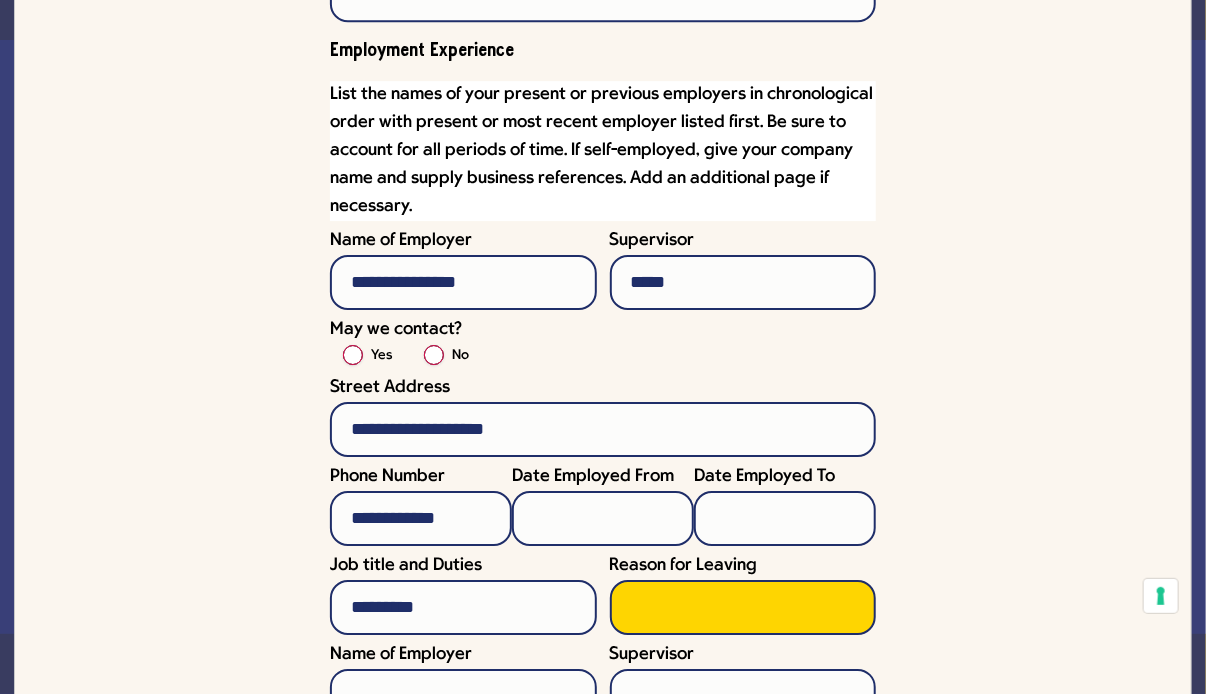 click on "Reason for Leaving" at bounding box center [743, 607] 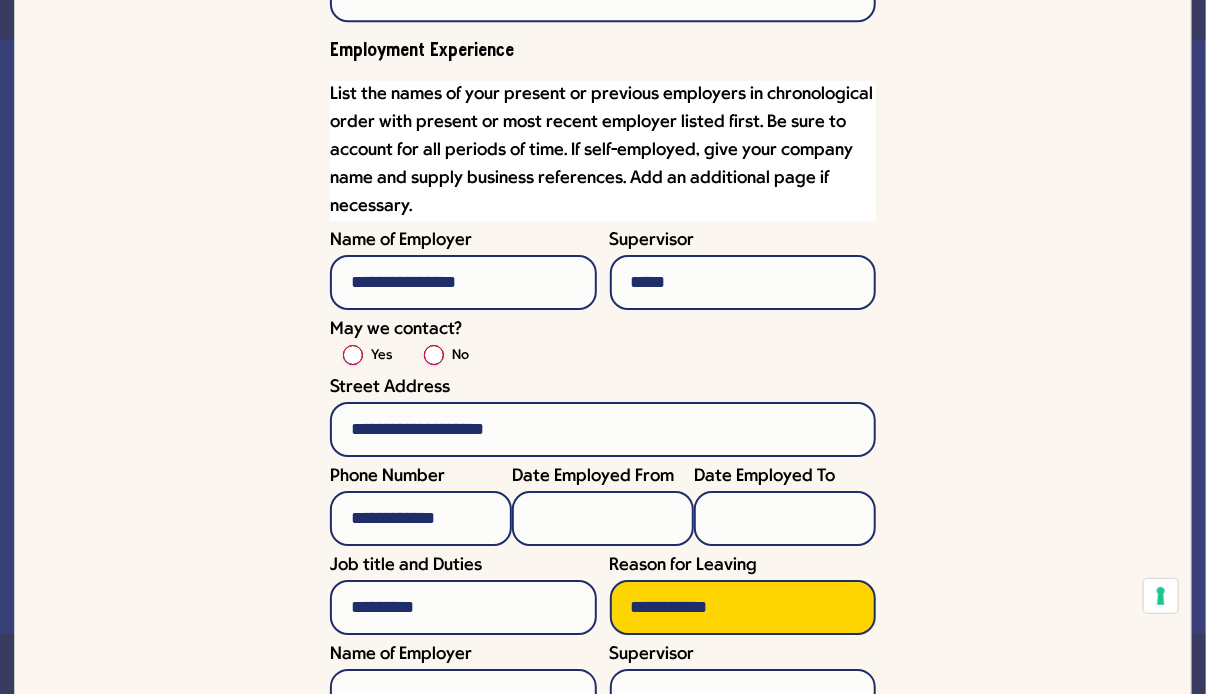 type on "**********" 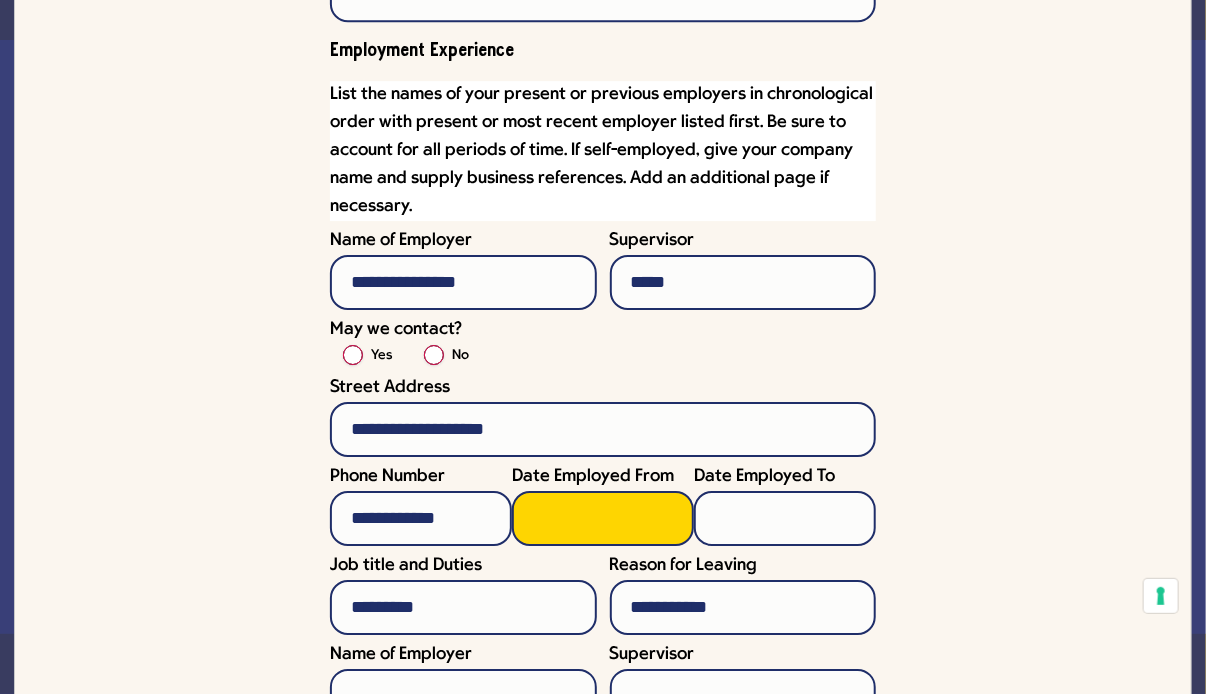click on "Date Employed From" at bounding box center [603, 518] 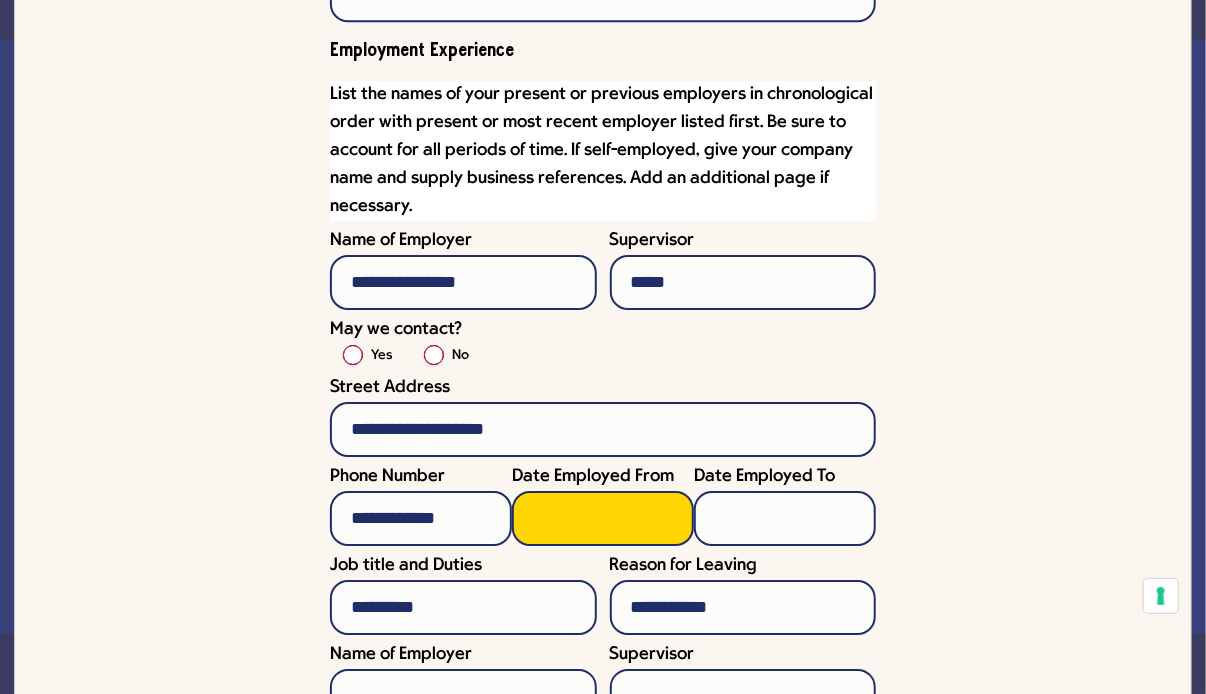 click on "Date Employed From" at bounding box center (603, 518) 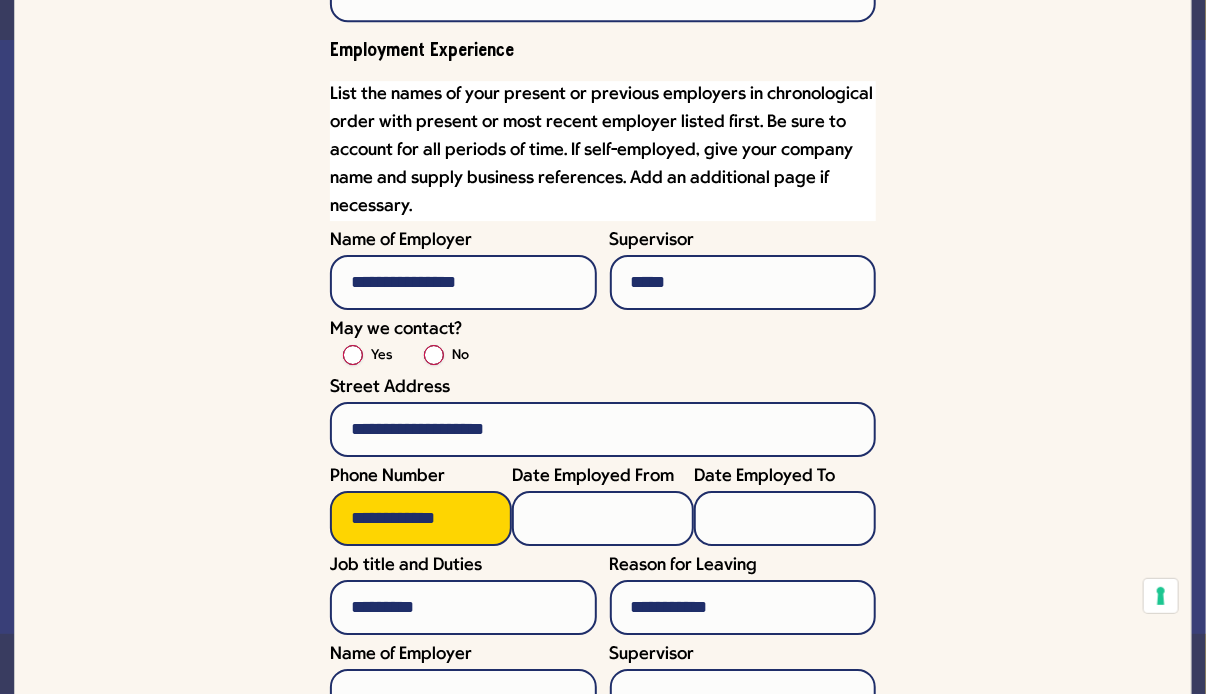 click on "**********" at bounding box center (421, 518) 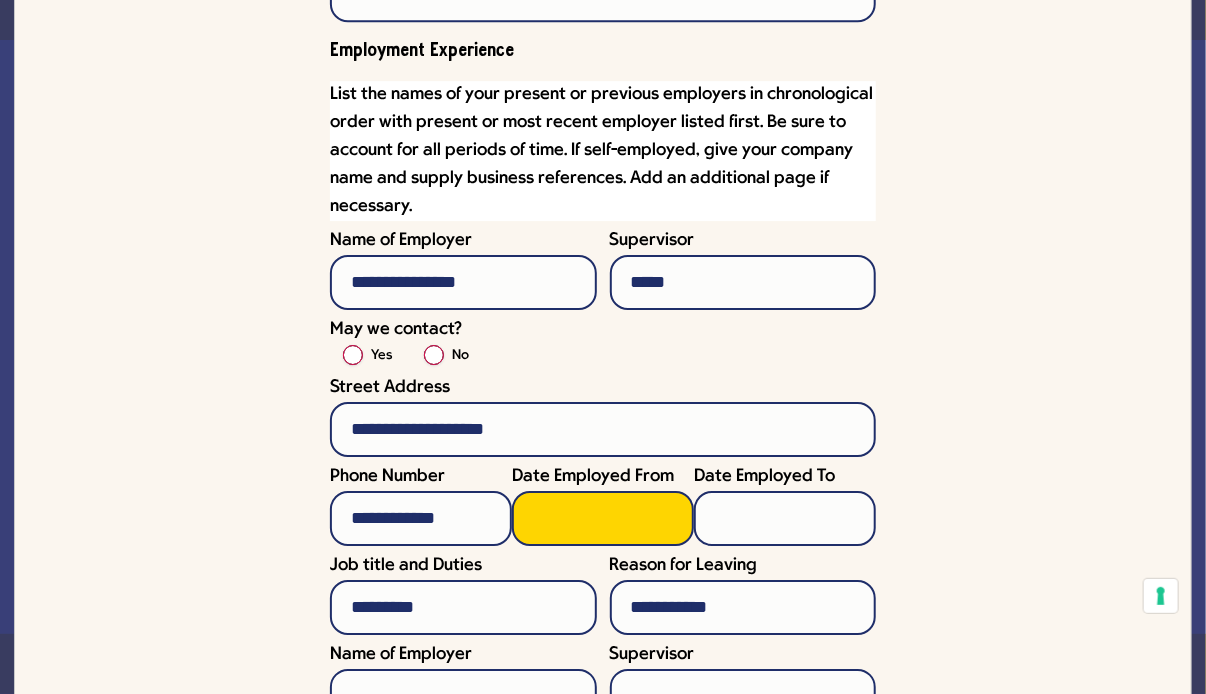 click on "Date Employed From" at bounding box center [603, 518] 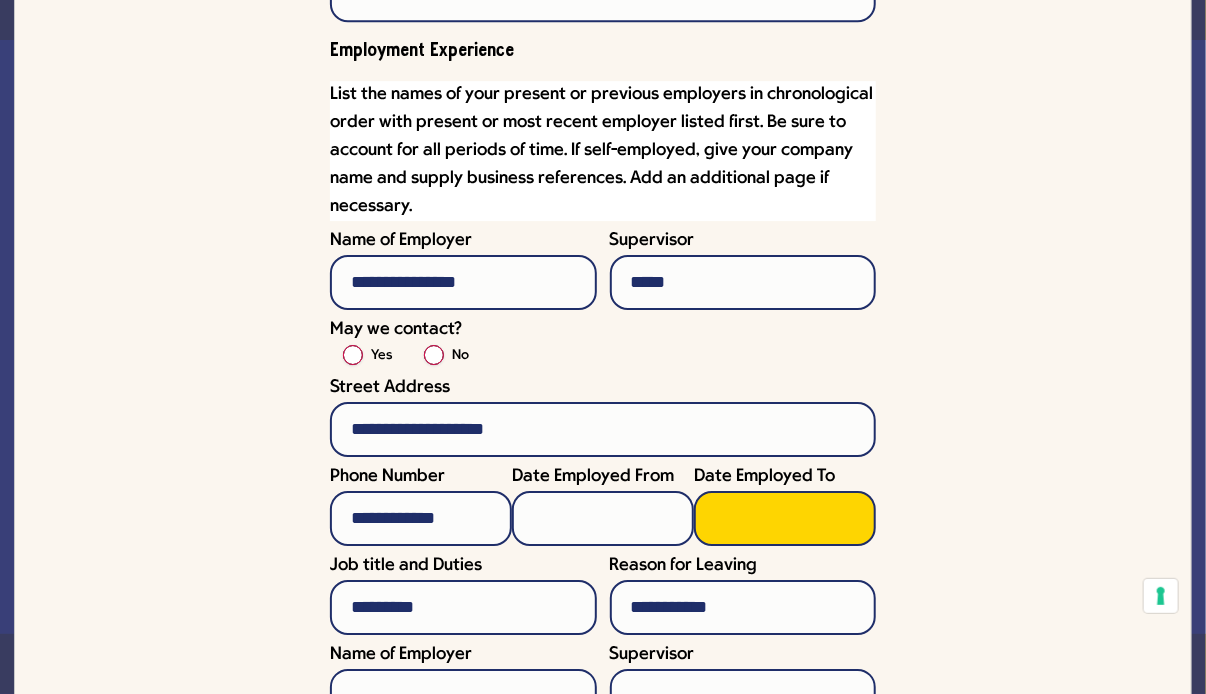 click on "Date Employed To" at bounding box center [785, 518] 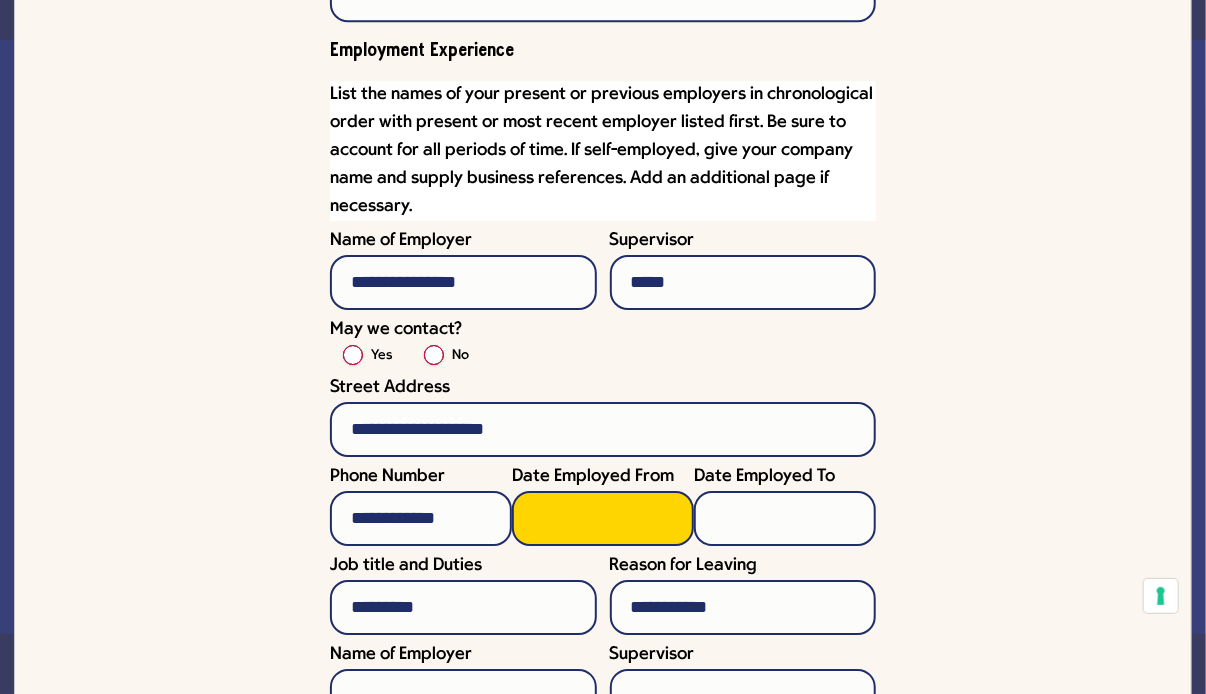 click on "Date Employed From" at bounding box center [603, 518] 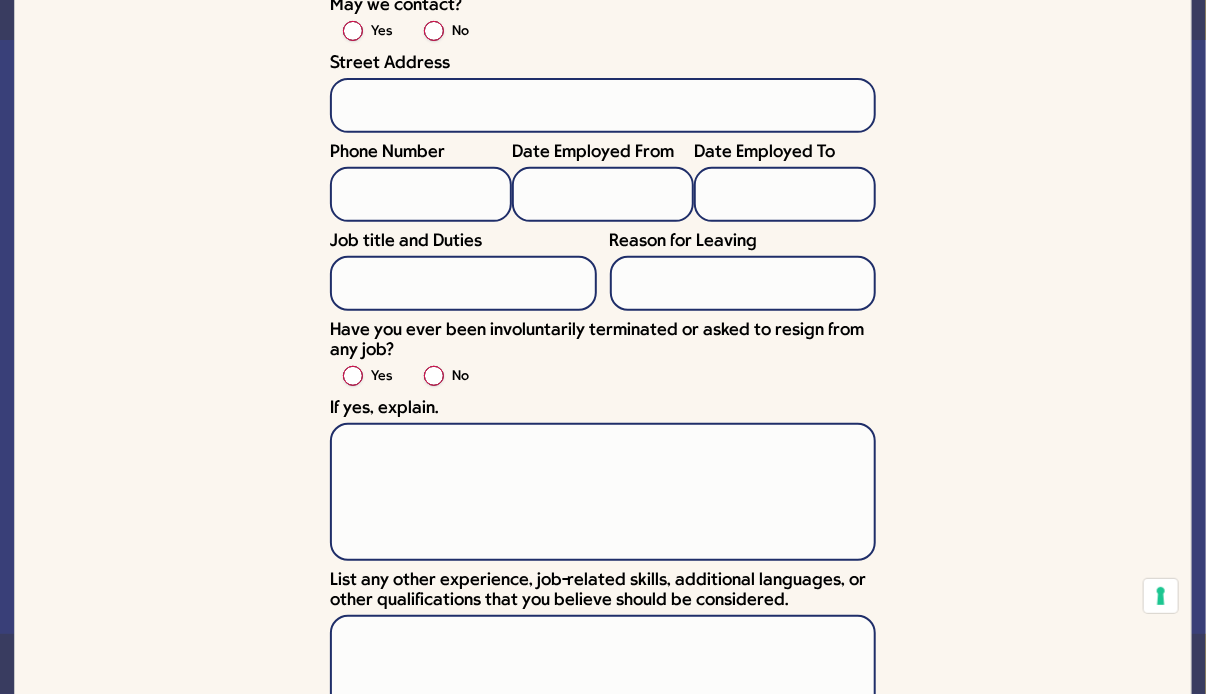 scroll, scrollTop: 3295, scrollLeft: 0, axis: vertical 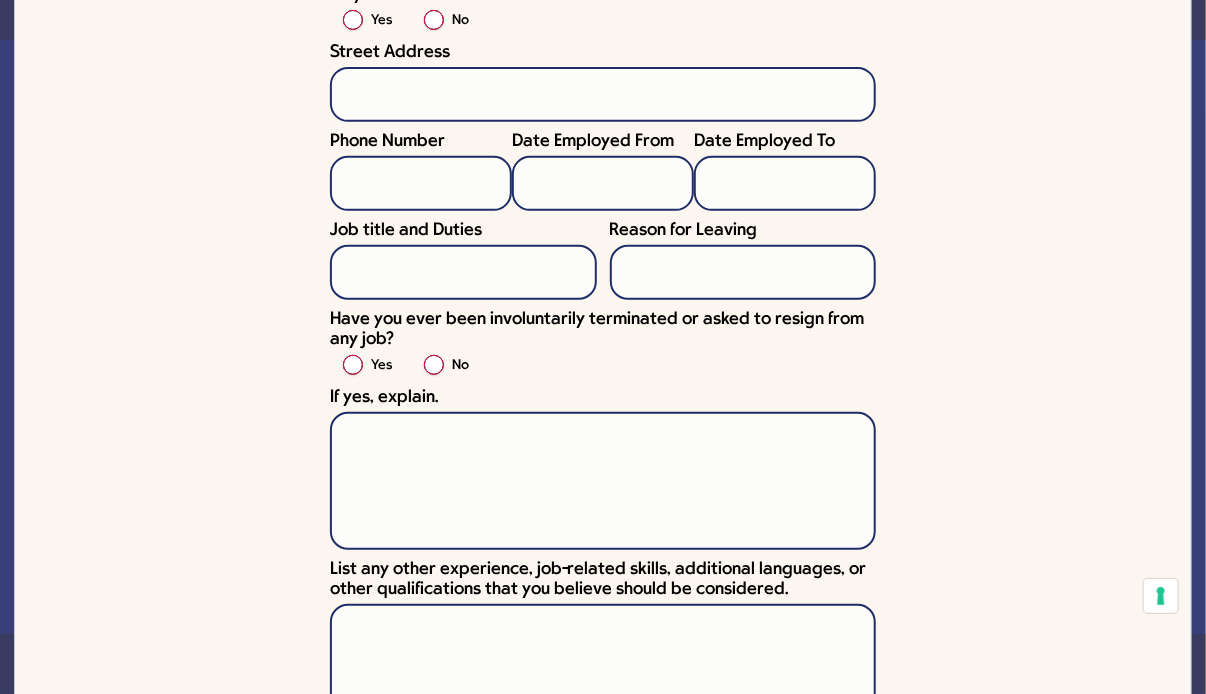click on "No" at bounding box center (460, 366) 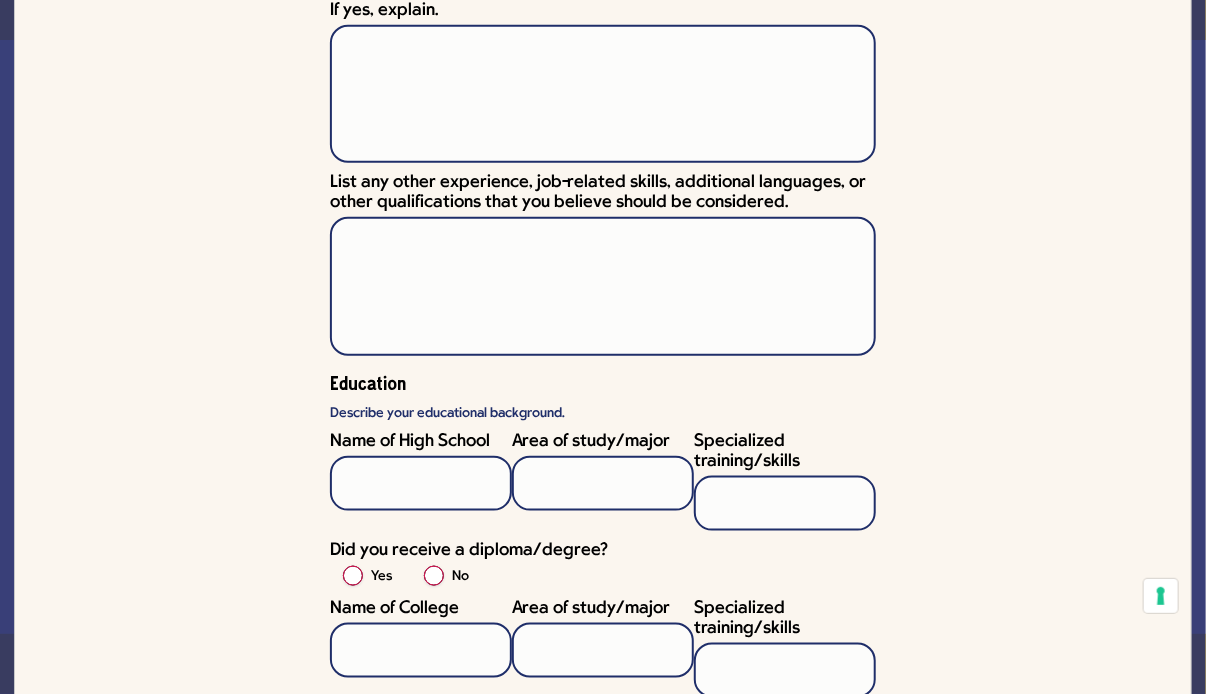 scroll, scrollTop: 3662, scrollLeft: 0, axis: vertical 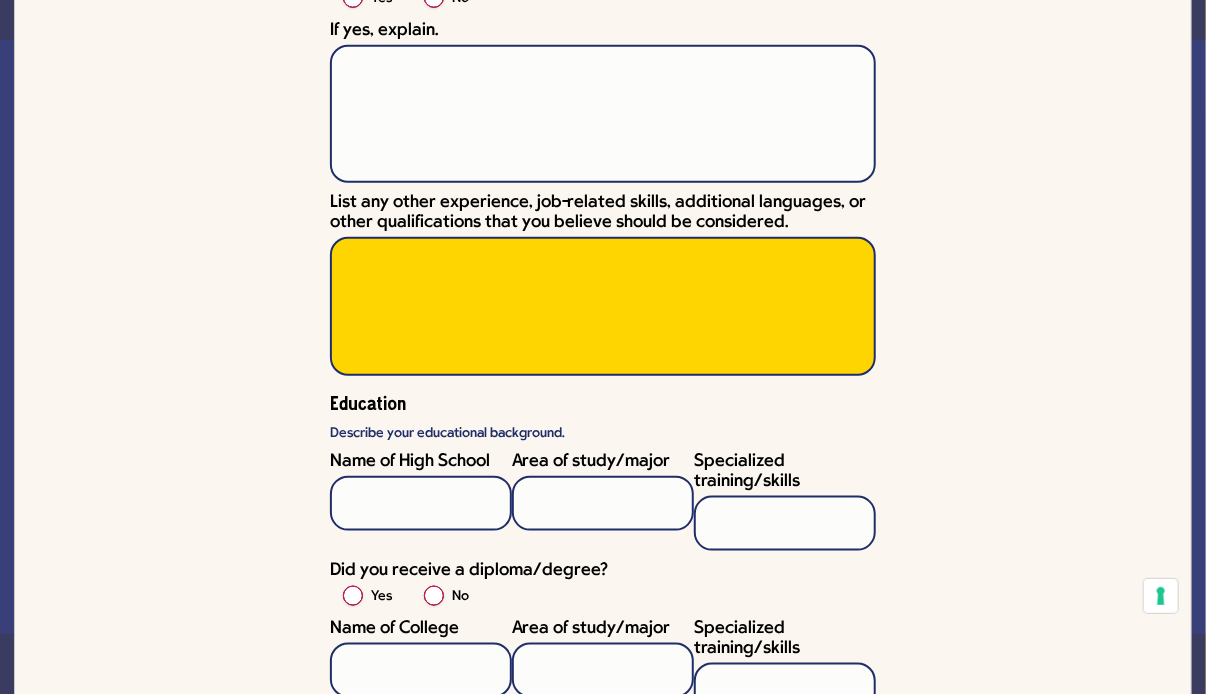 click on "List any other experience, job-related skills, additional languages, or other qualifications that you believe should be considered." at bounding box center [603, 306] 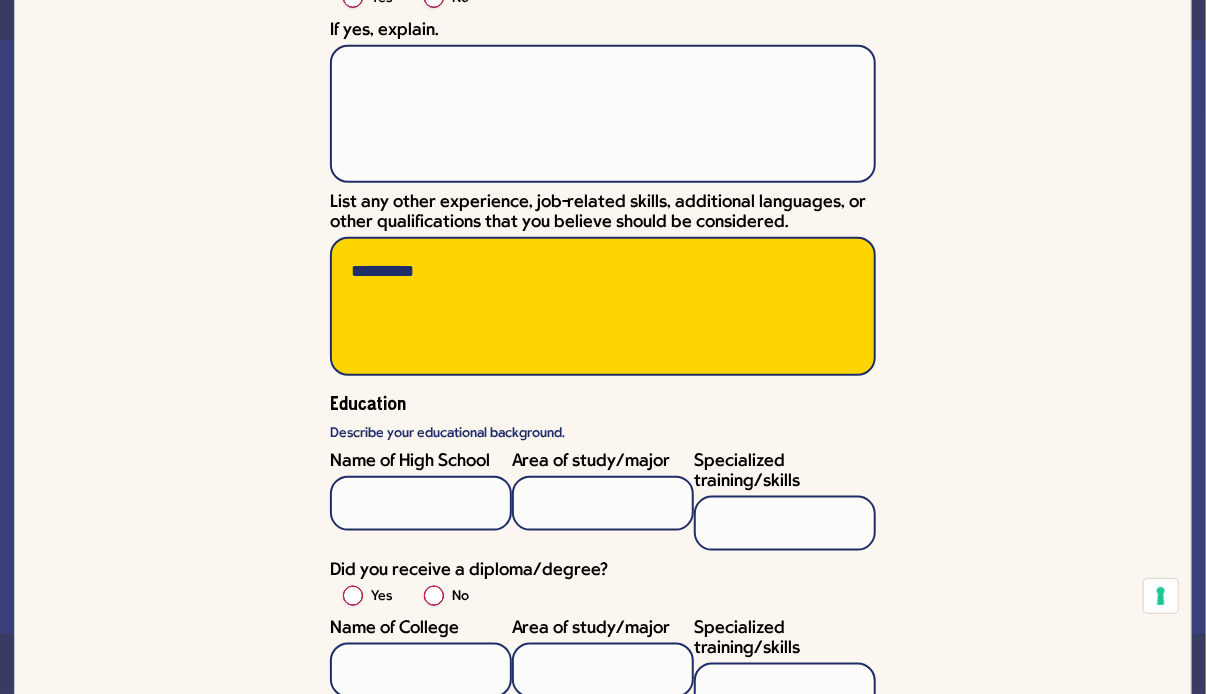 type on "*********" 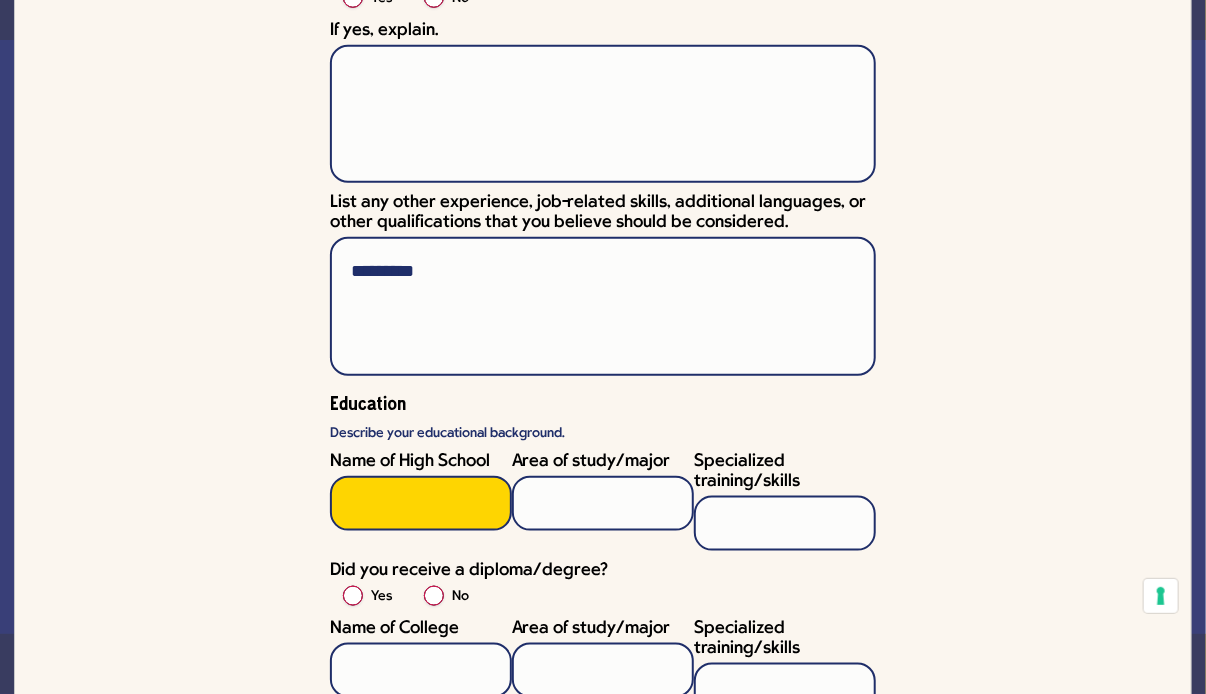 click on "Name of High School" at bounding box center (421, 503) 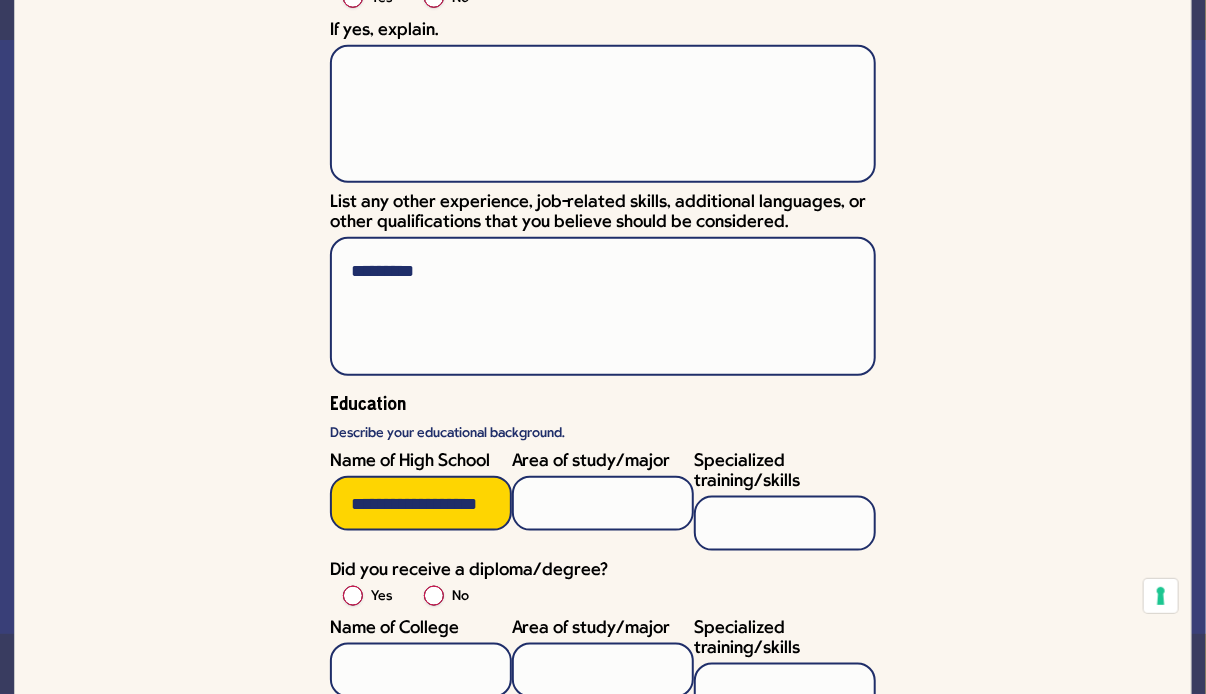 scroll, scrollTop: 0, scrollLeft: 7, axis: horizontal 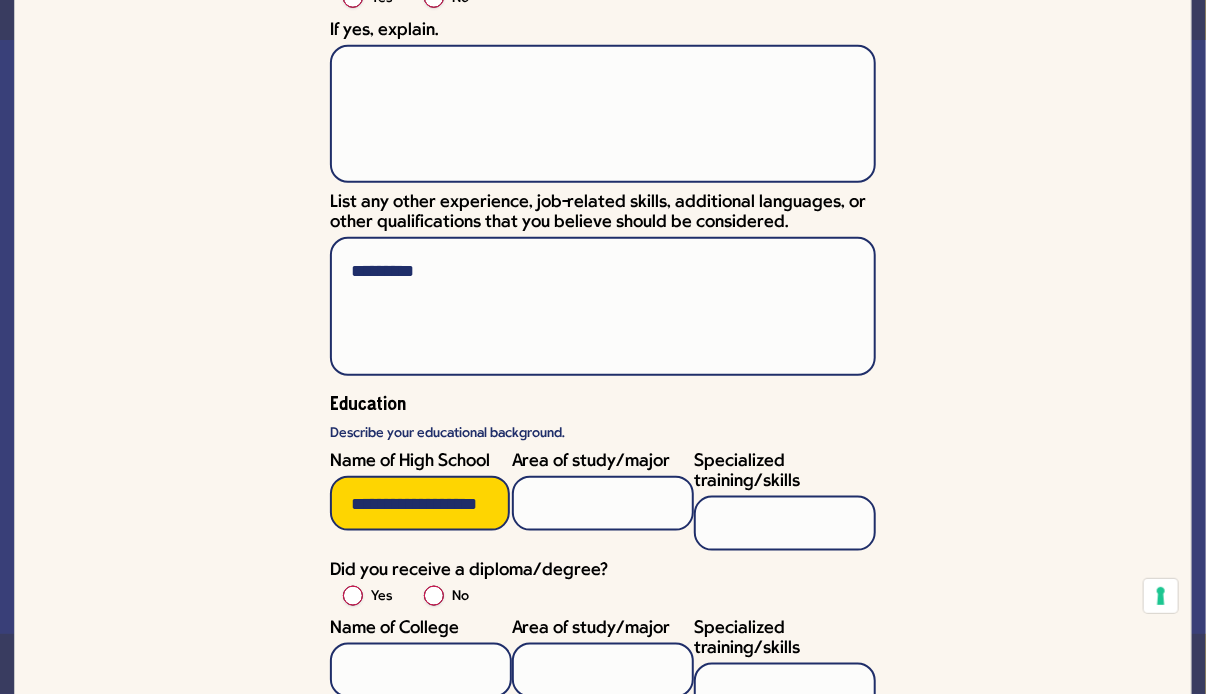 type on "**********" 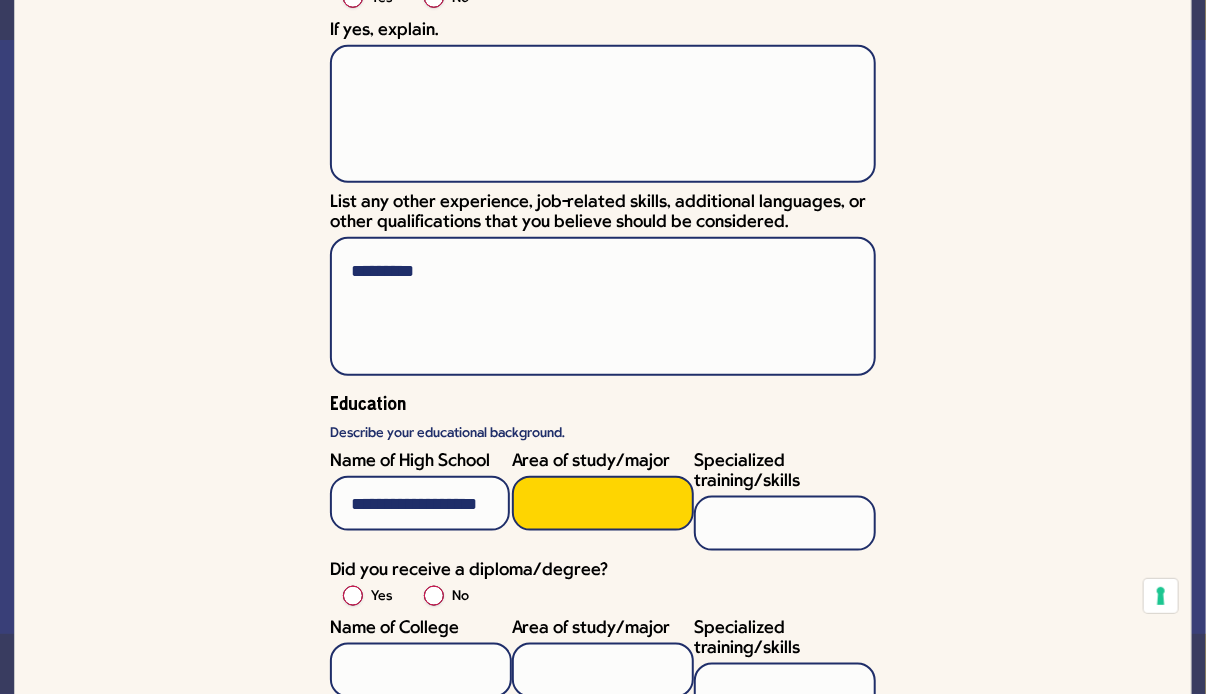 click on "Area of study/major" at bounding box center (603, 503) 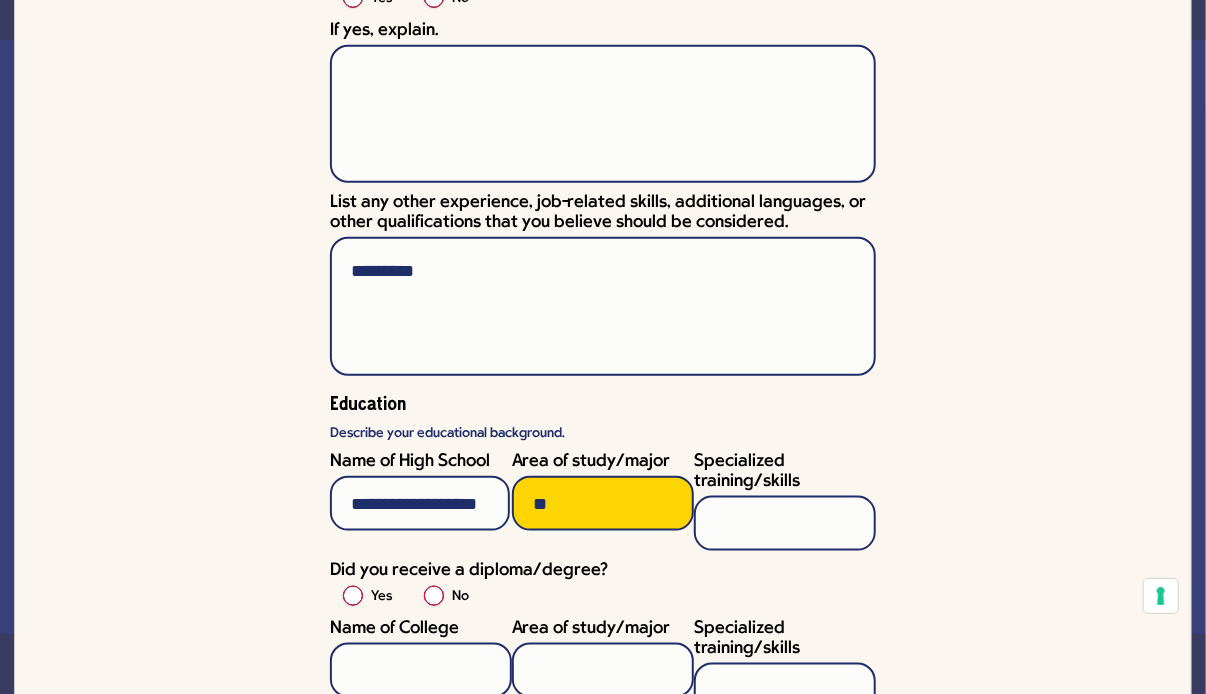 type on "*" 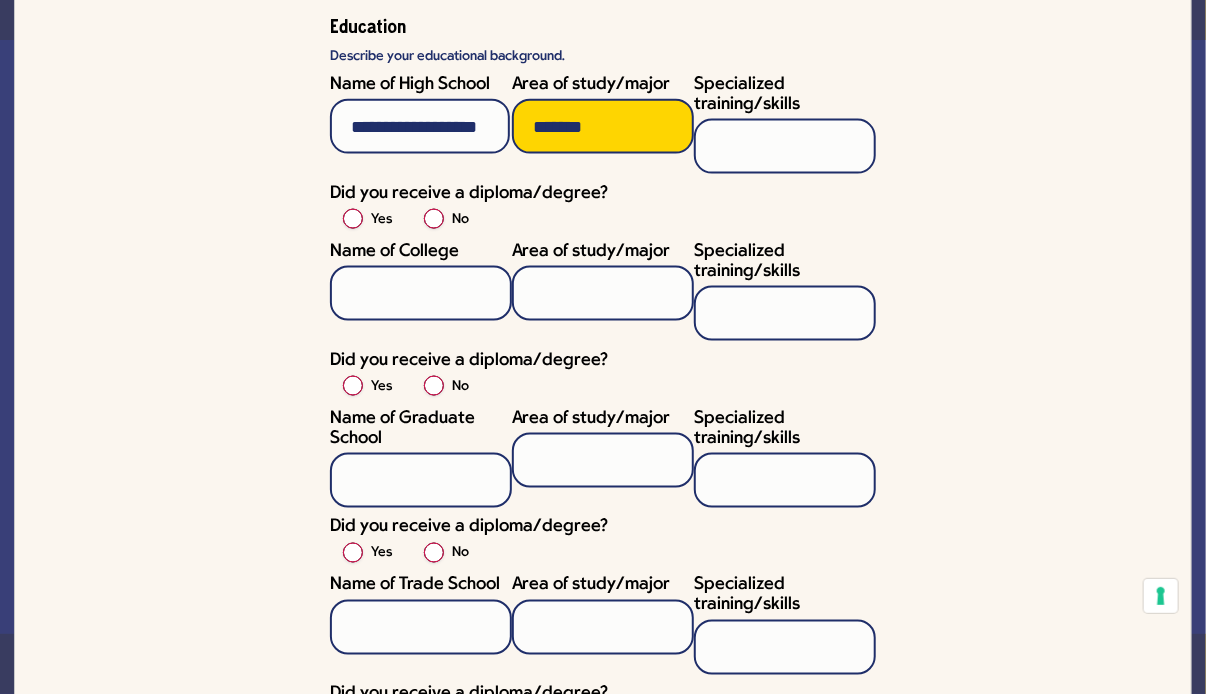 scroll, scrollTop: 4049, scrollLeft: 0, axis: vertical 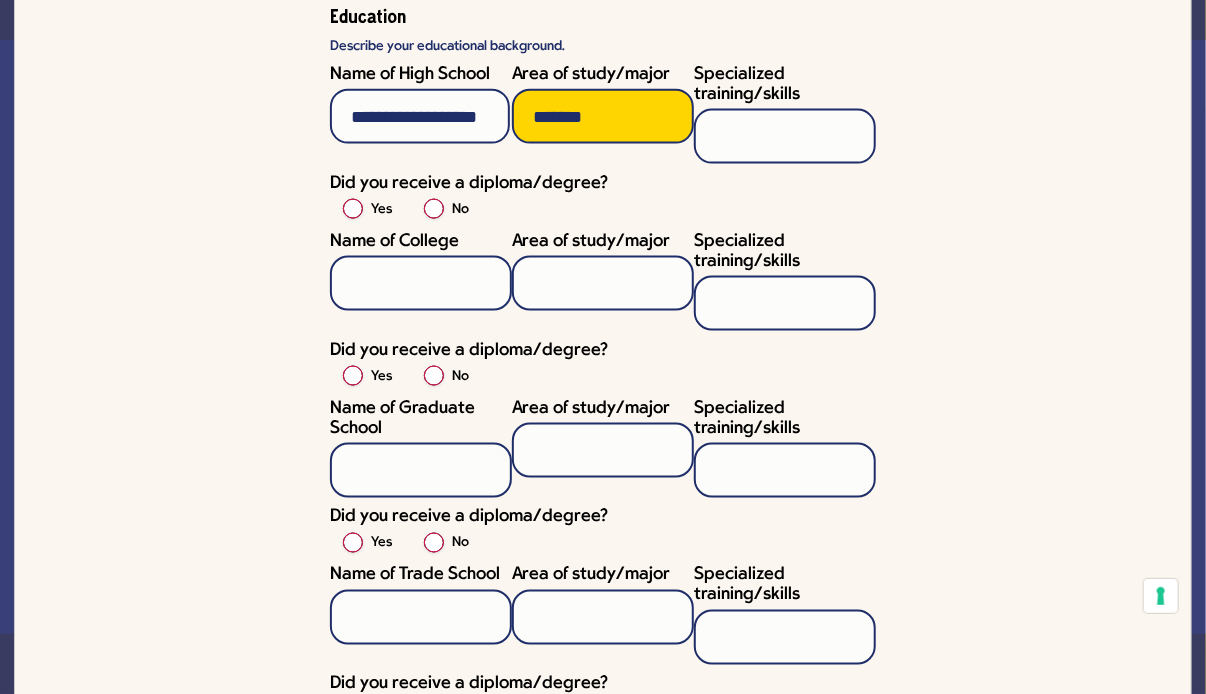 type on "*******" 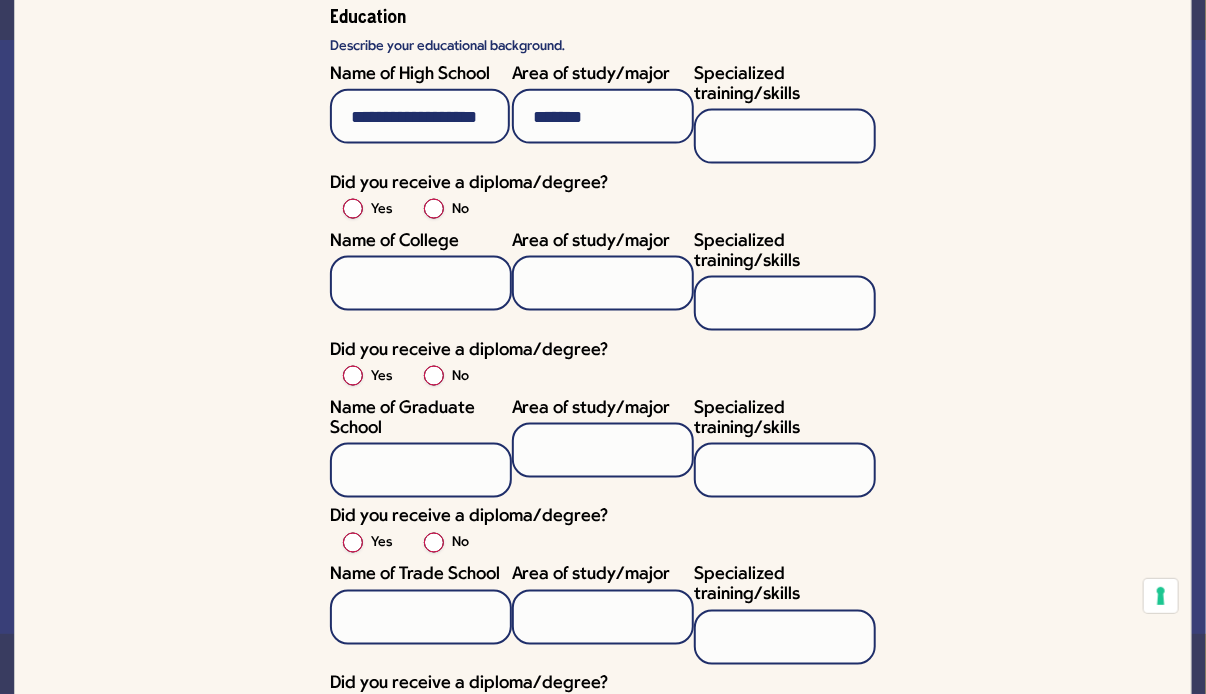 click on "Yes" at bounding box center [381, 210] 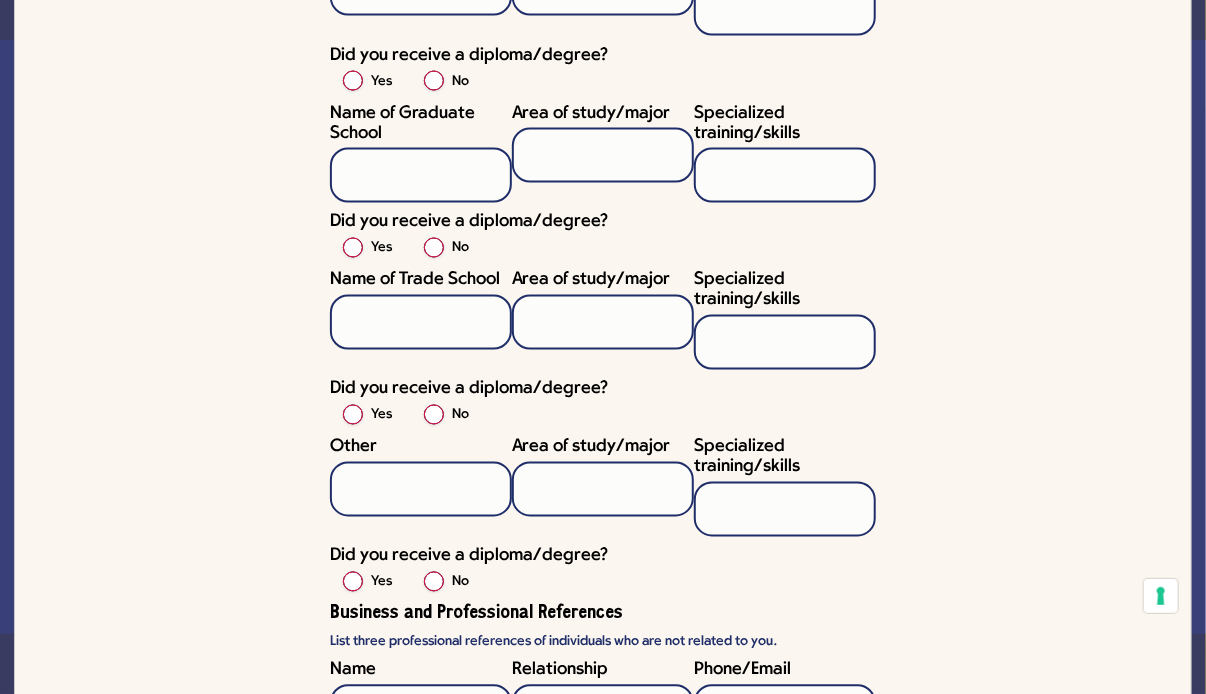 scroll, scrollTop: 4333, scrollLeft: 0, axis: vertical 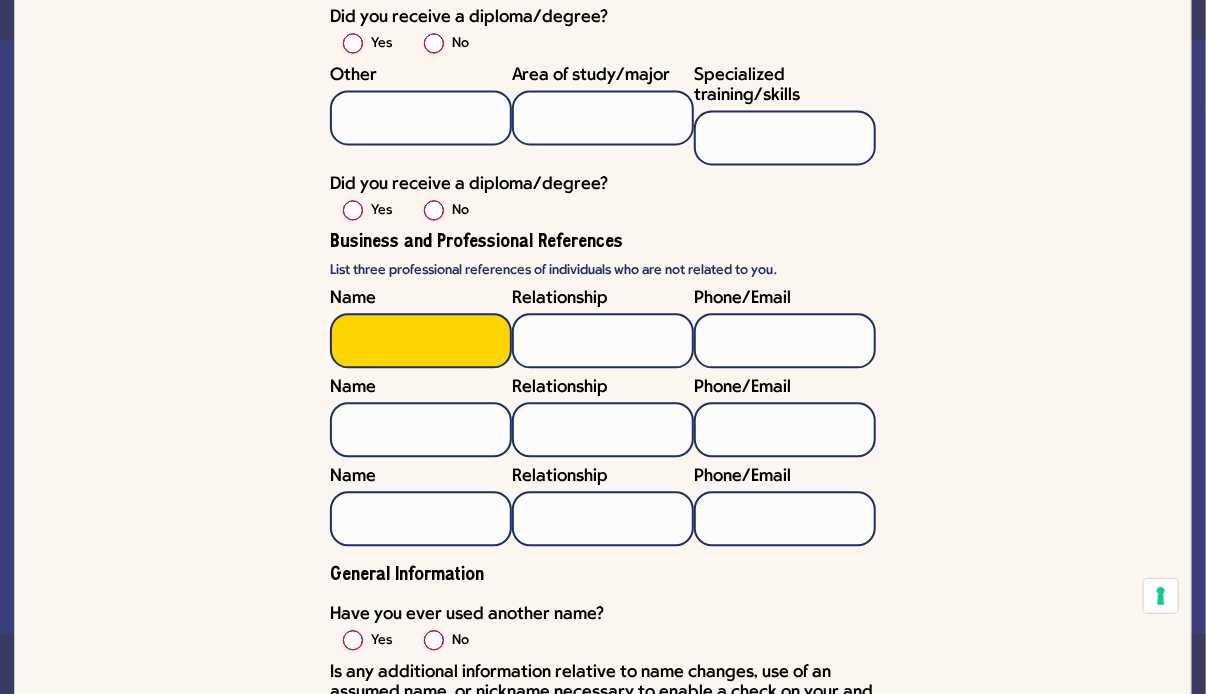 click on "Name" at bounding box center (421, 340) 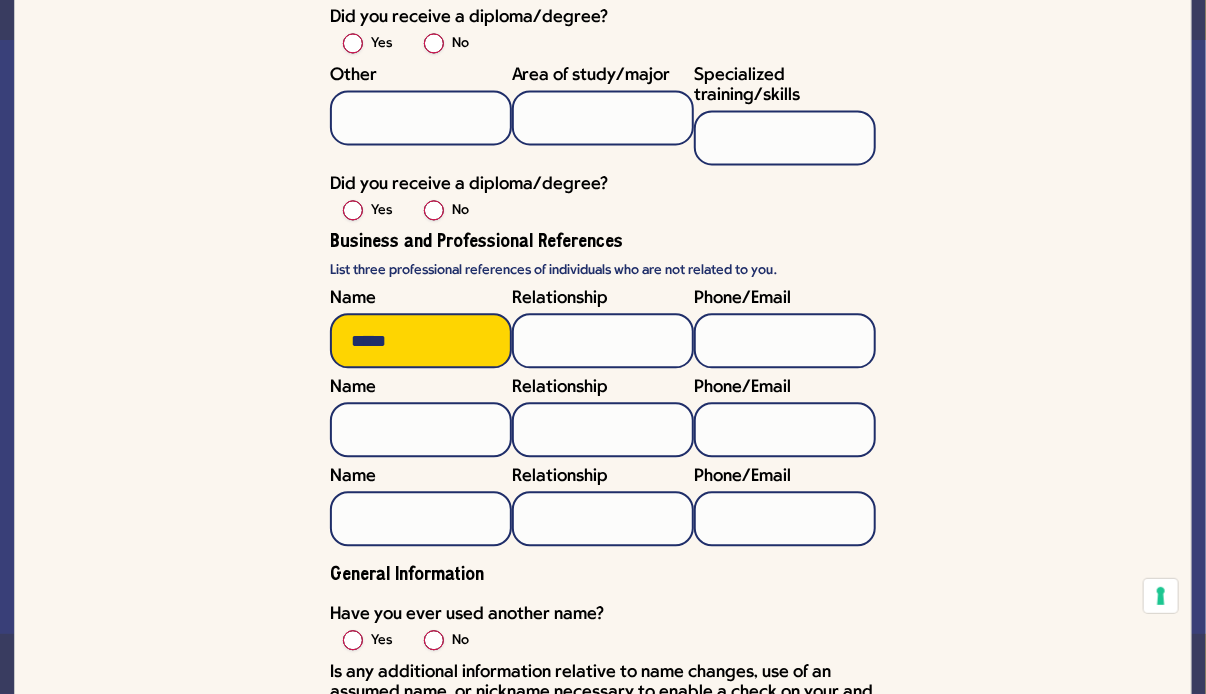 type on "*****" 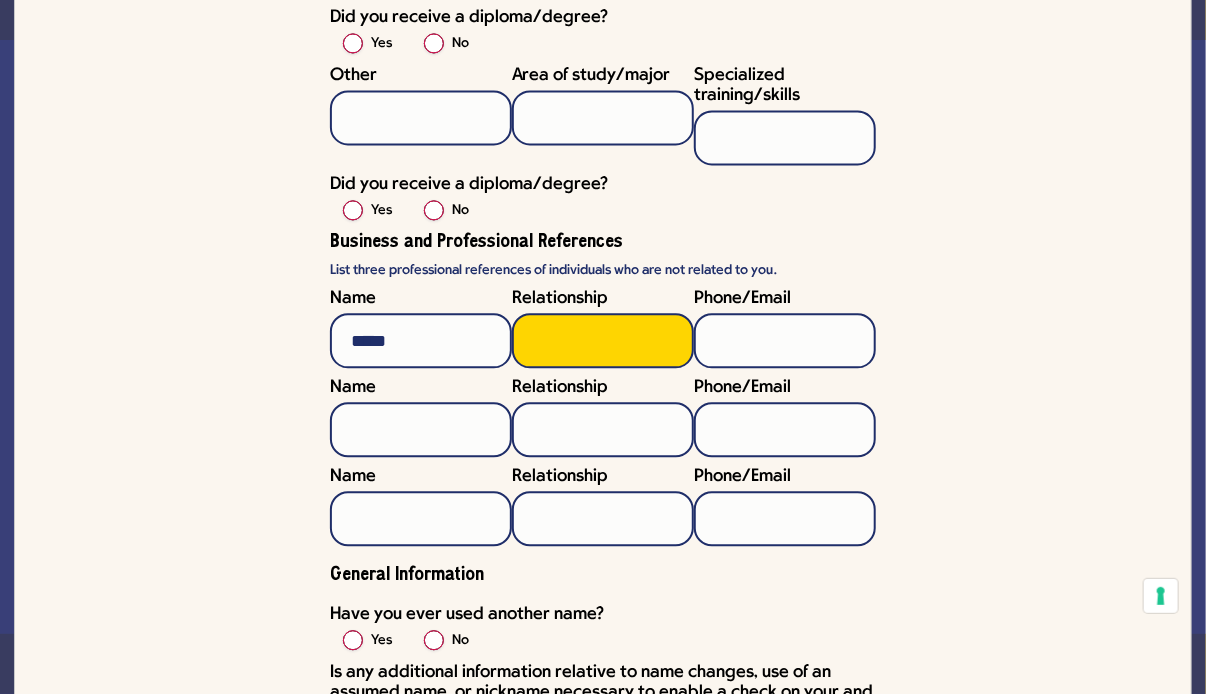 click on "Relationship" at bounding box center [603, 340] 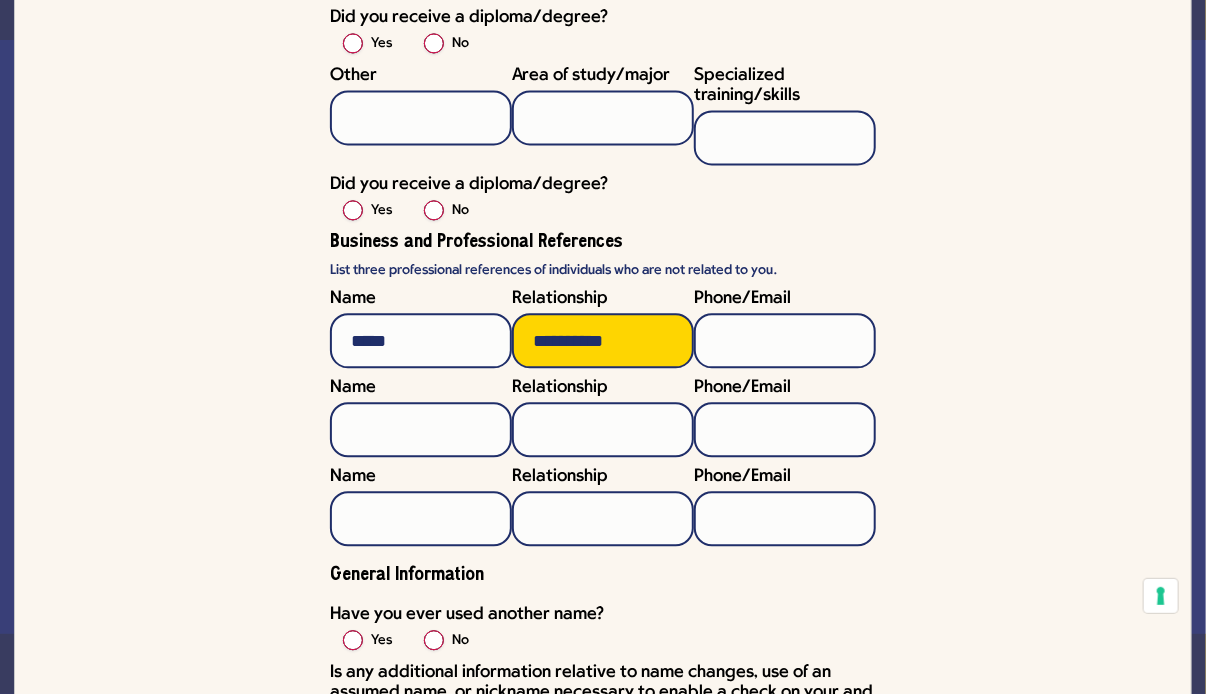 type on "**********" 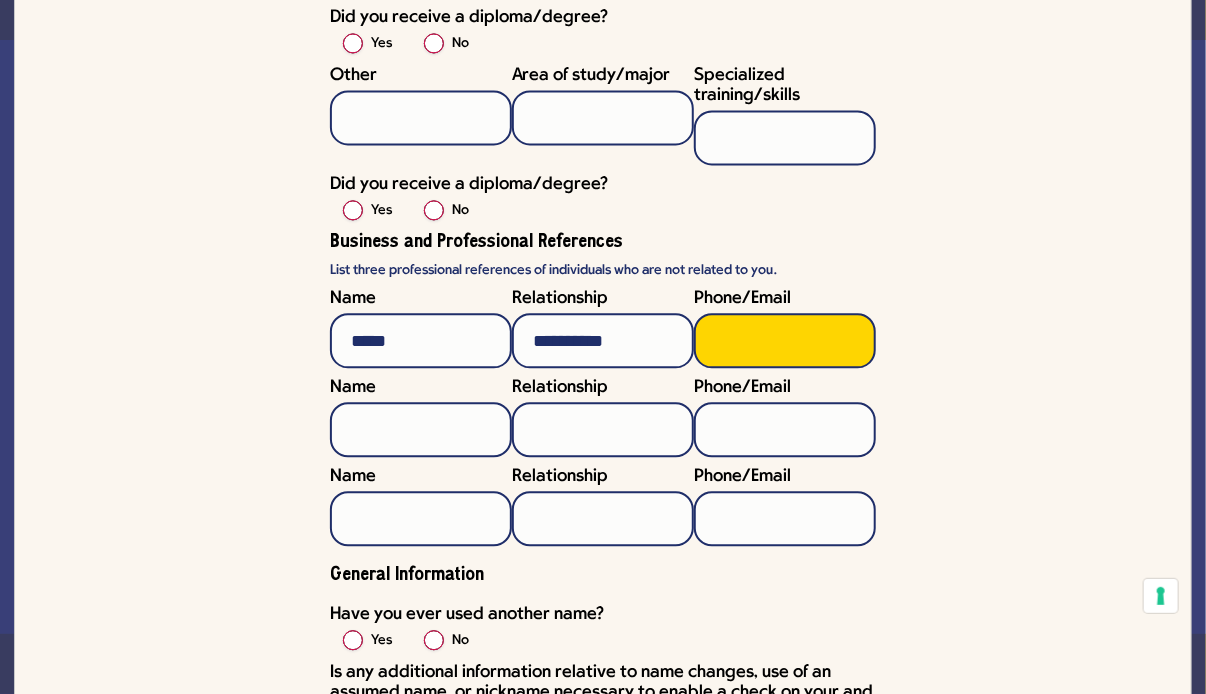 click on "Phone/Email" at bounding box center [785, 340] 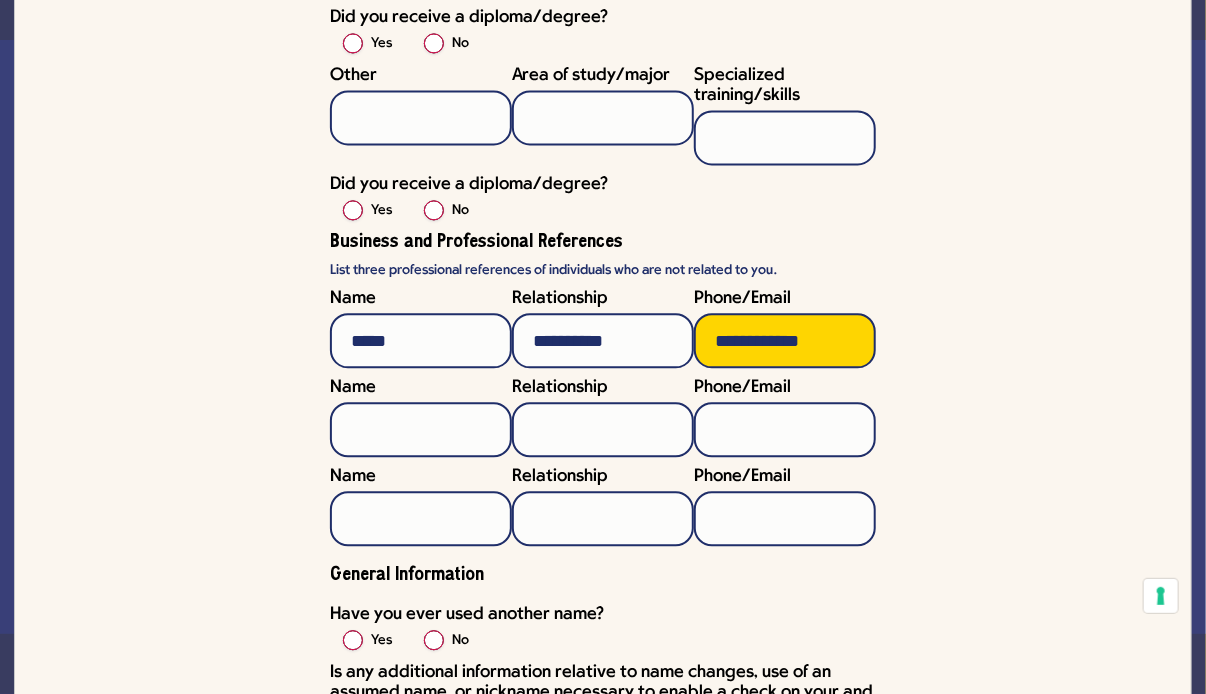 type on "**********" 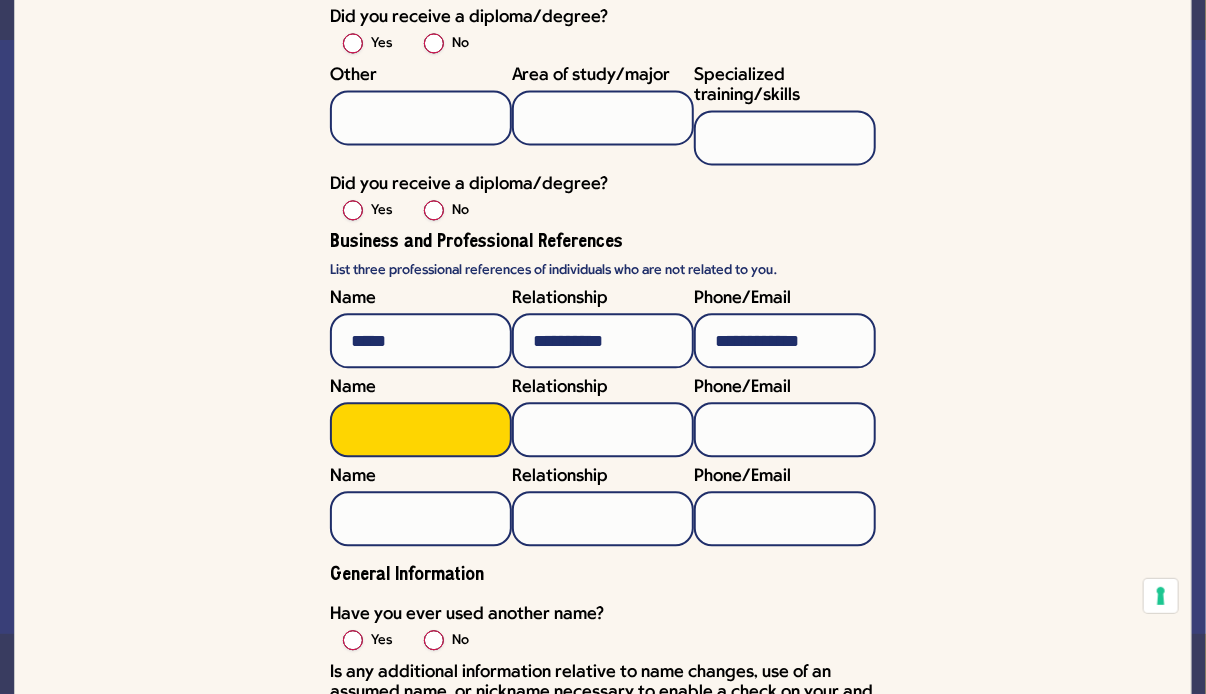 click on "Name" at bounding box center [421, 429] 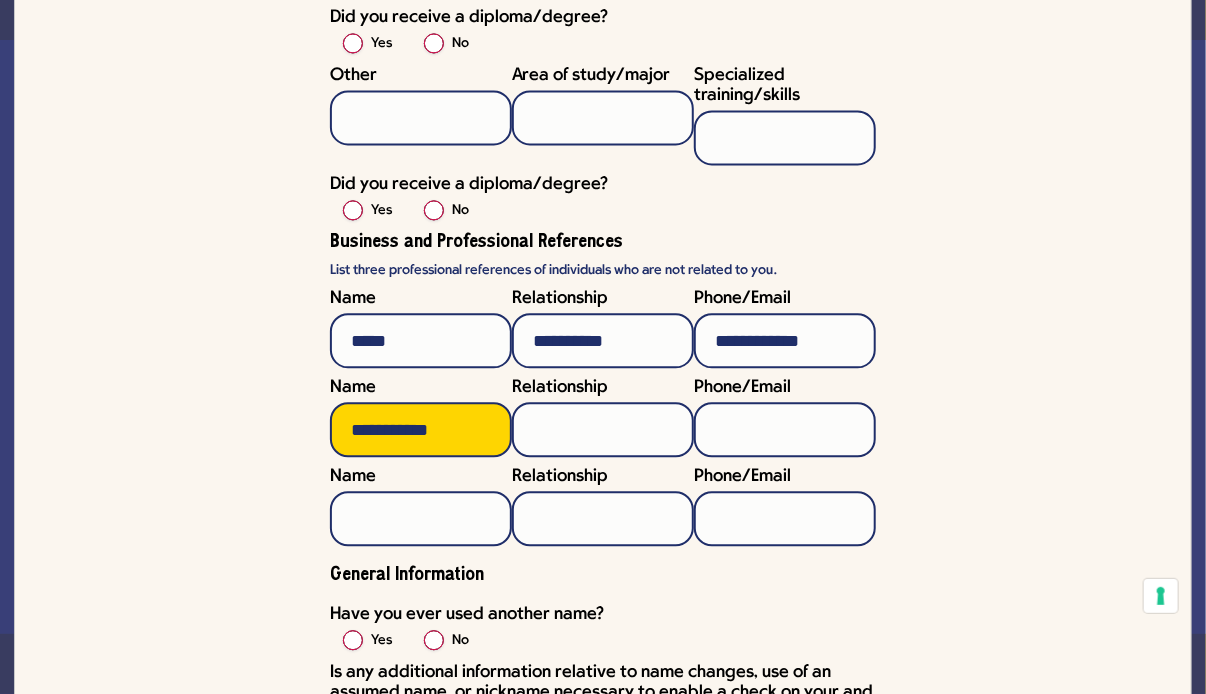 type on "**********" 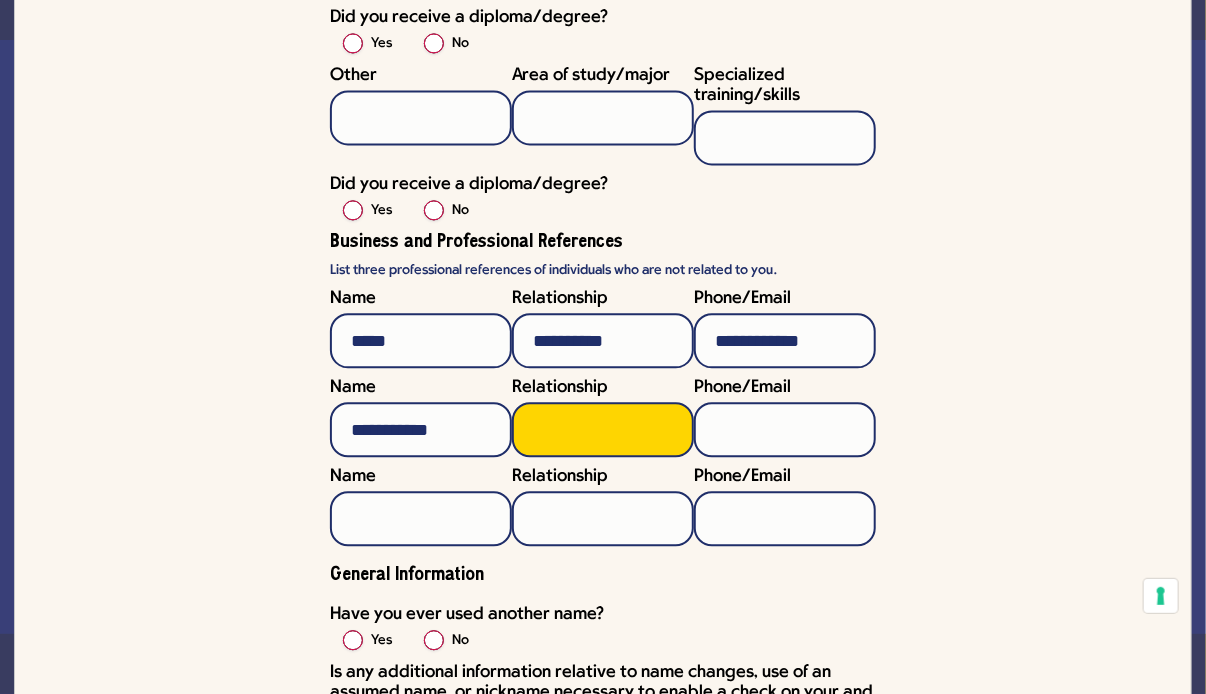 click on "Relationship" at bounding box center (603, 429) 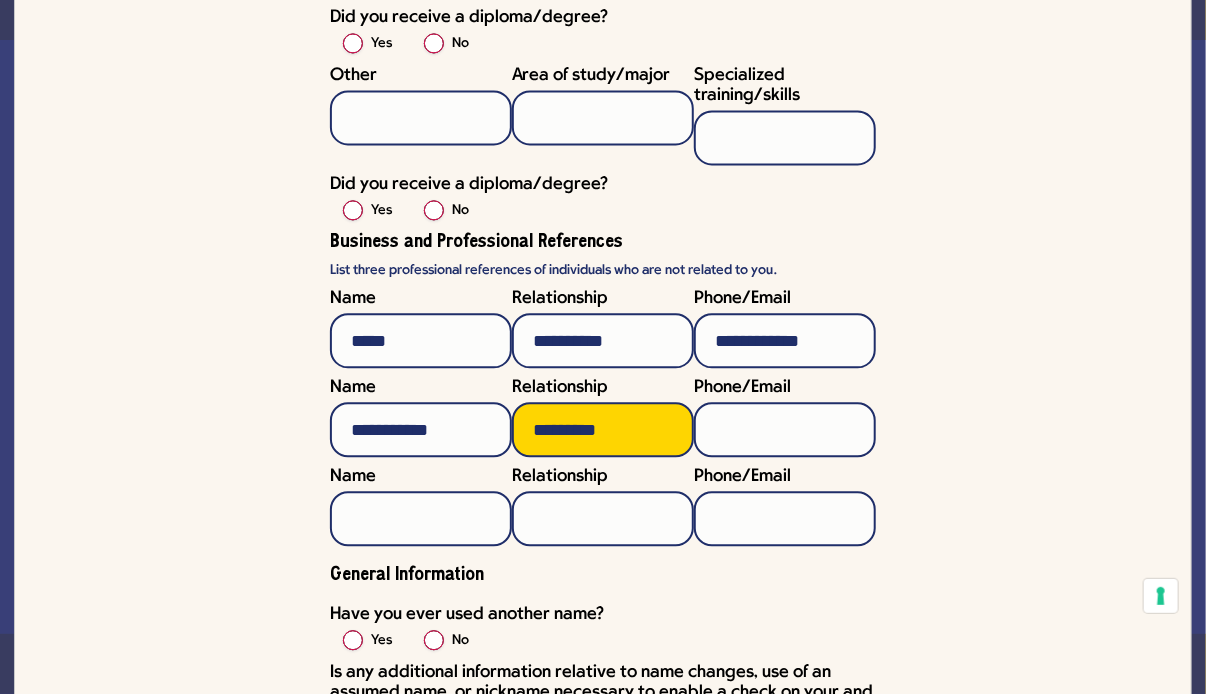 type on "*********" 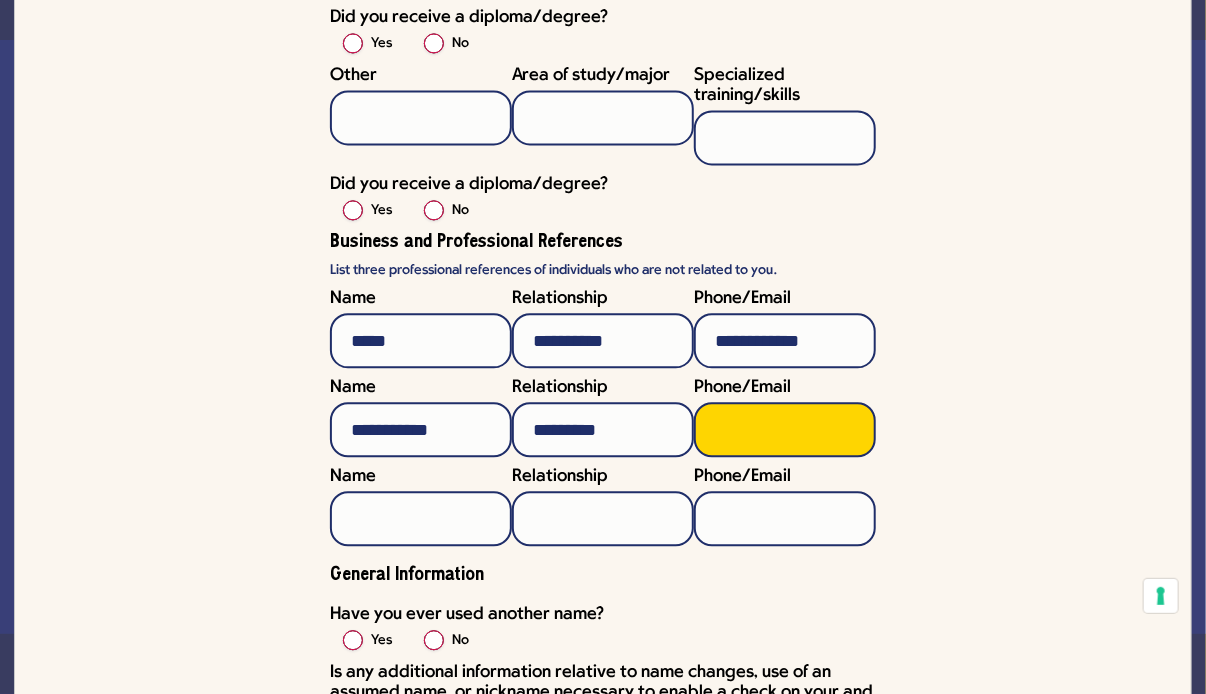 click on "Phone/Email" at bounding box center (785, 429) 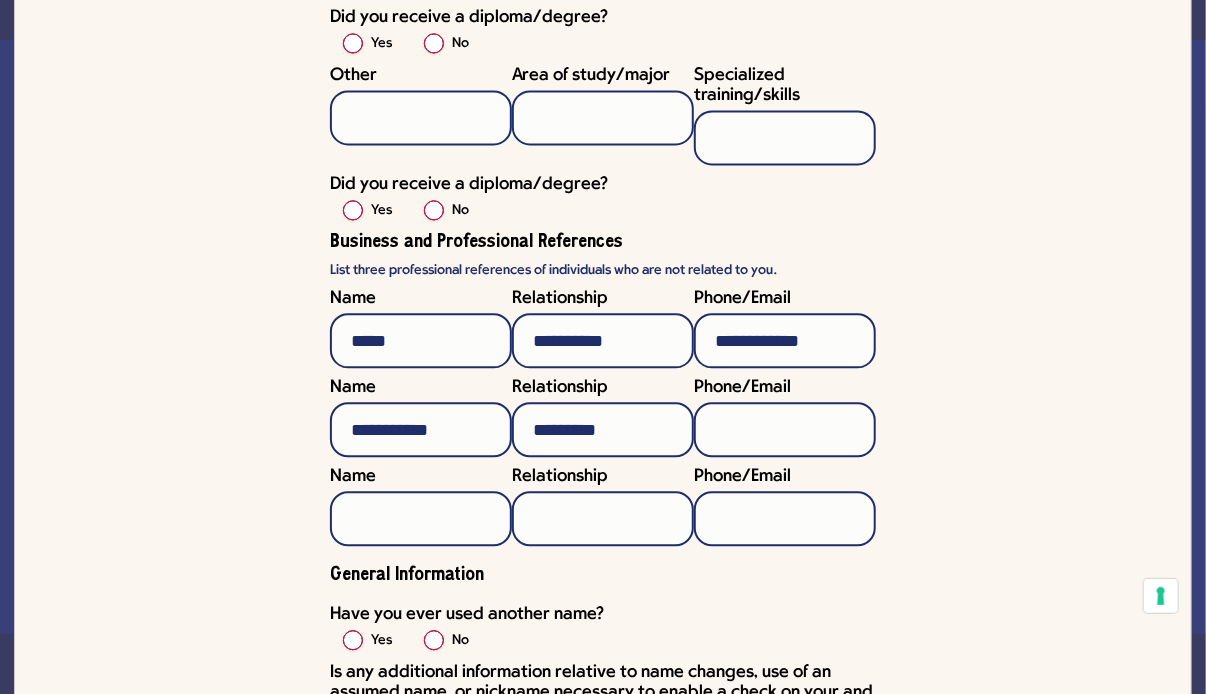 click on "No" at bounding box center (460, 641) 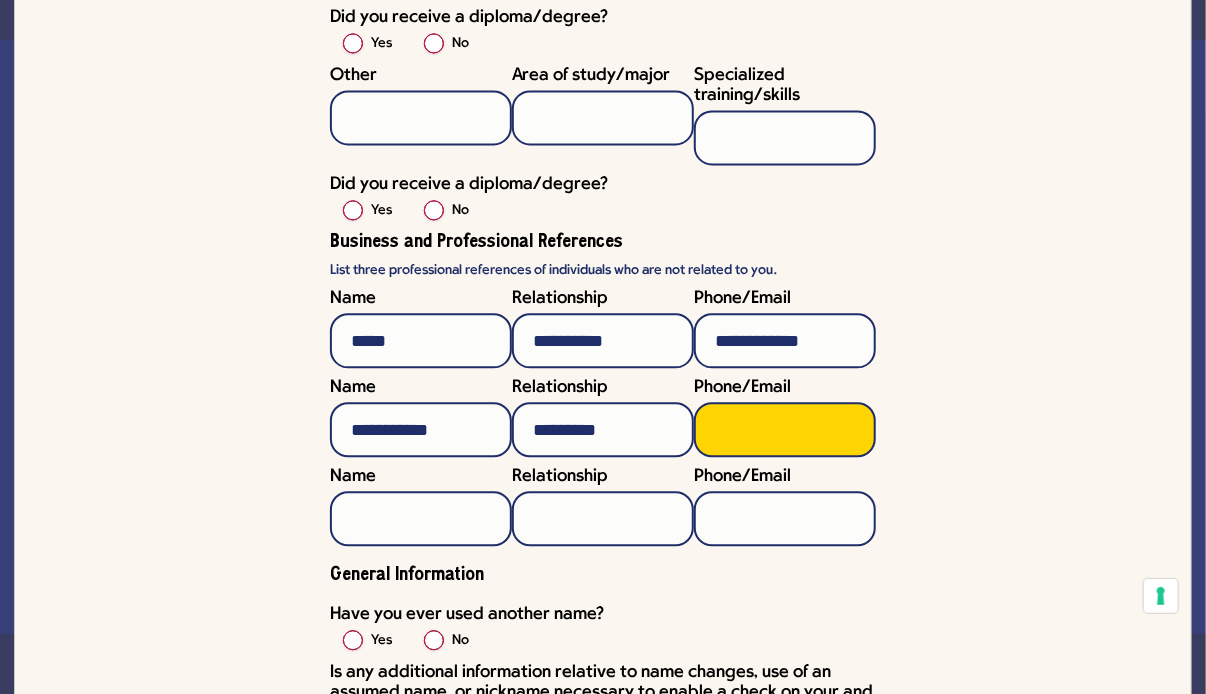 click on "Phone/Email" at bounding box center [785, 429] 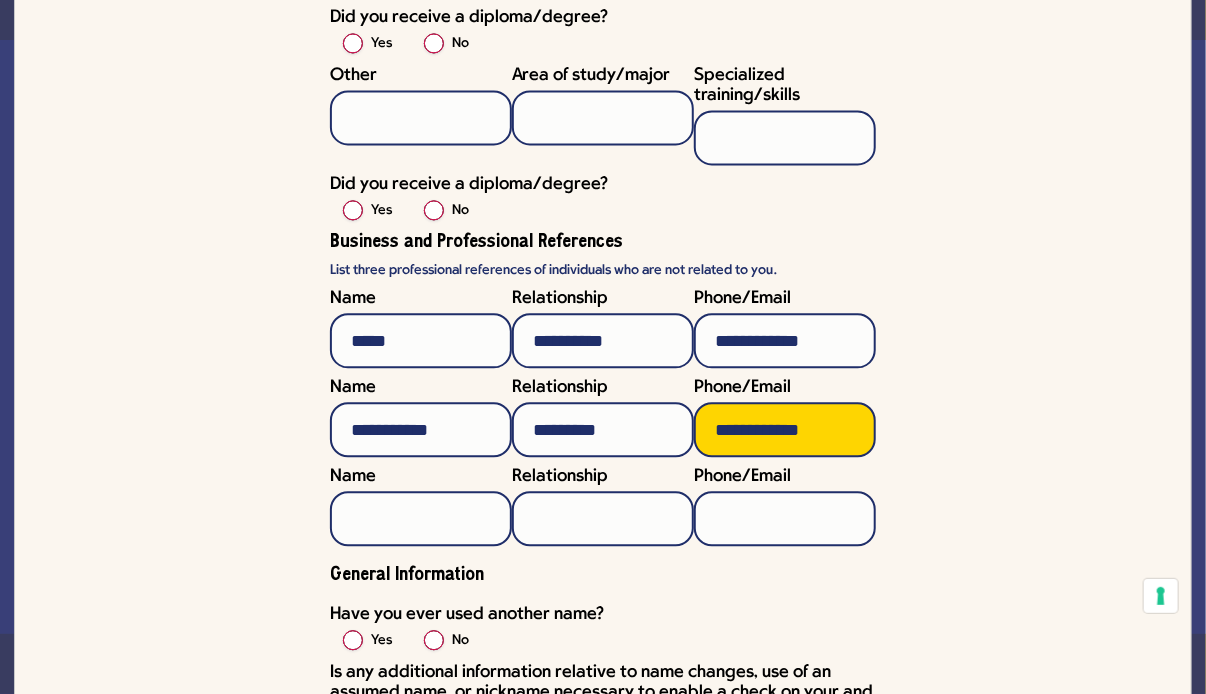 type on "**********" 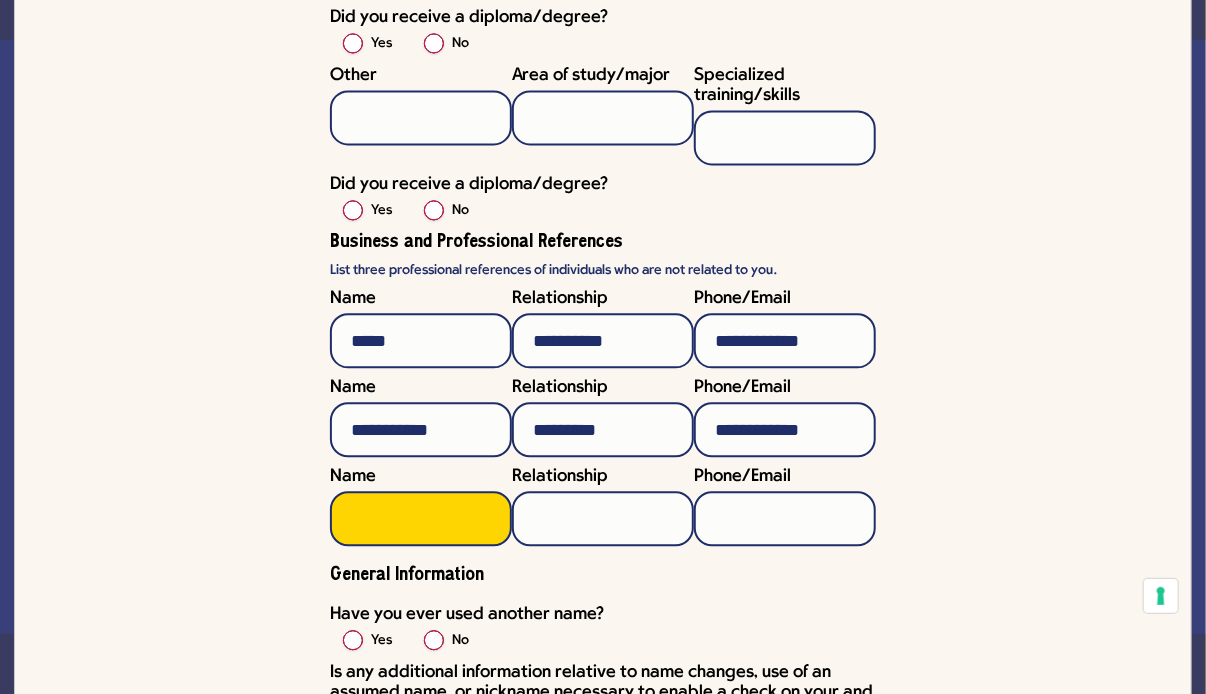 click on "Name" at bounding box center [421, 518] 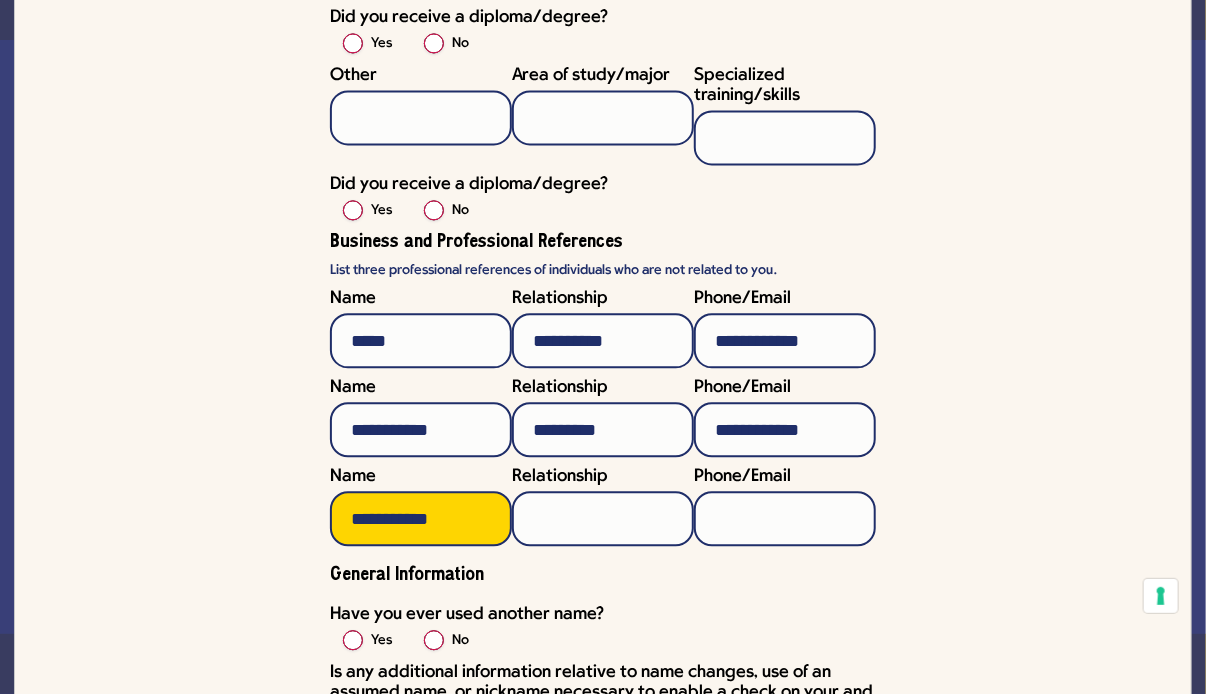 type on "**********" 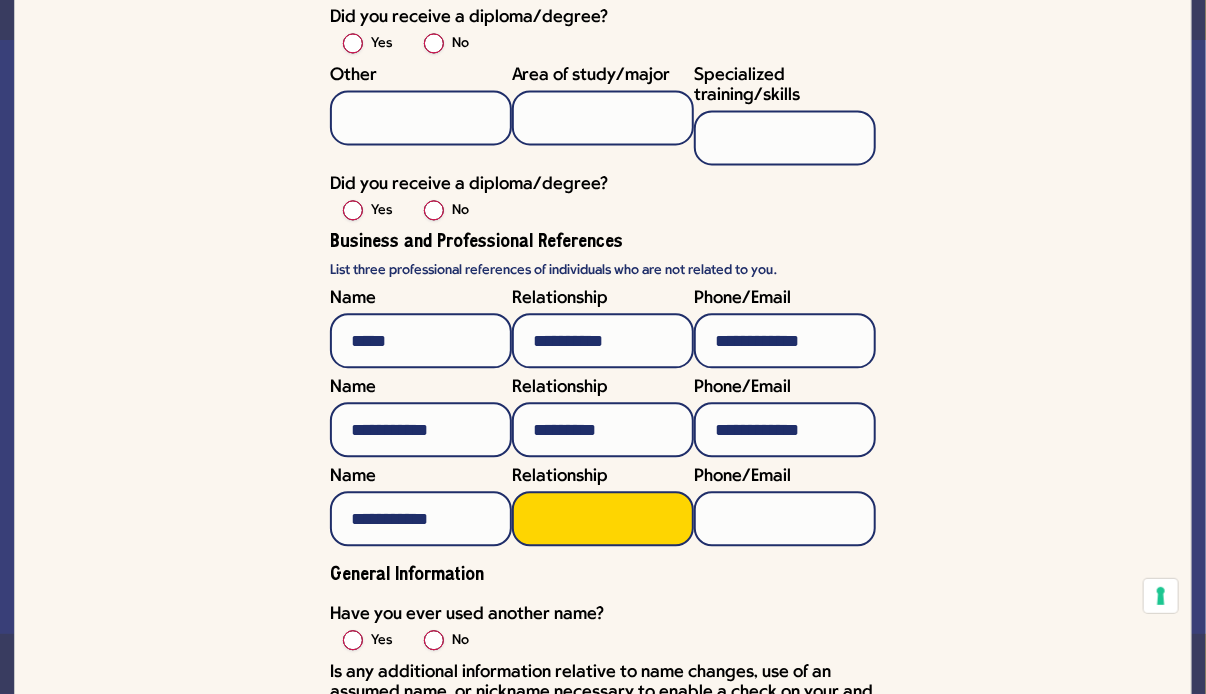 click on "Relationship" at bounding box center [603, 518] 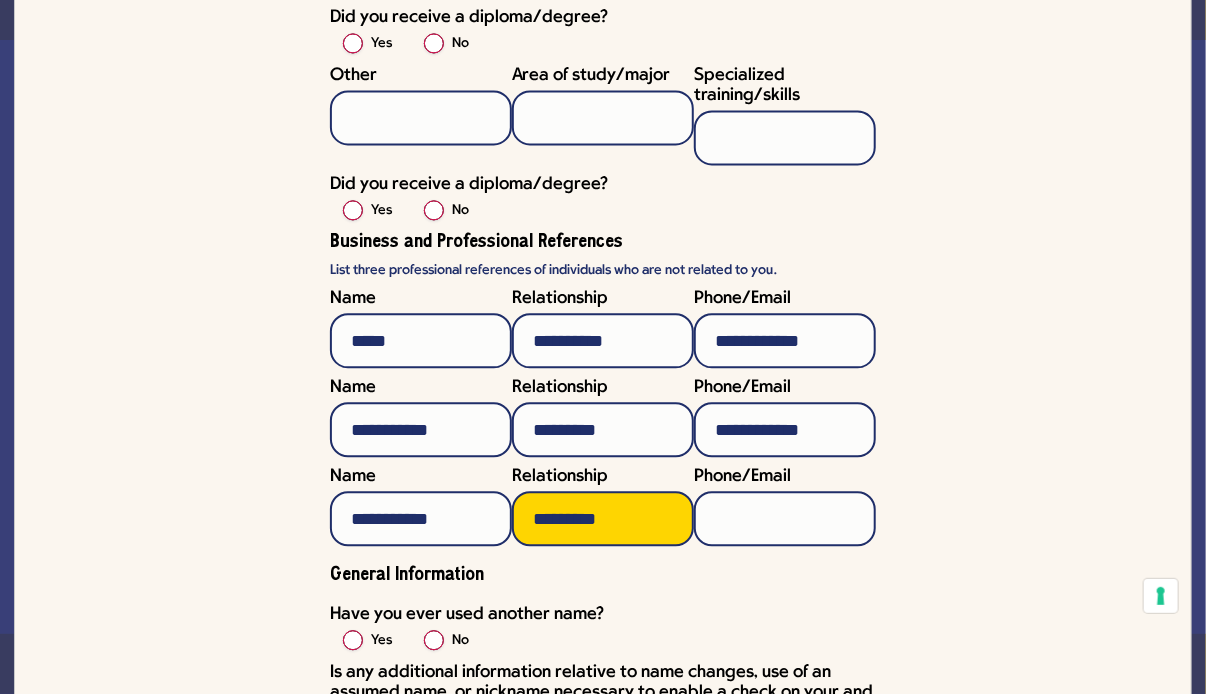 type on "*********" 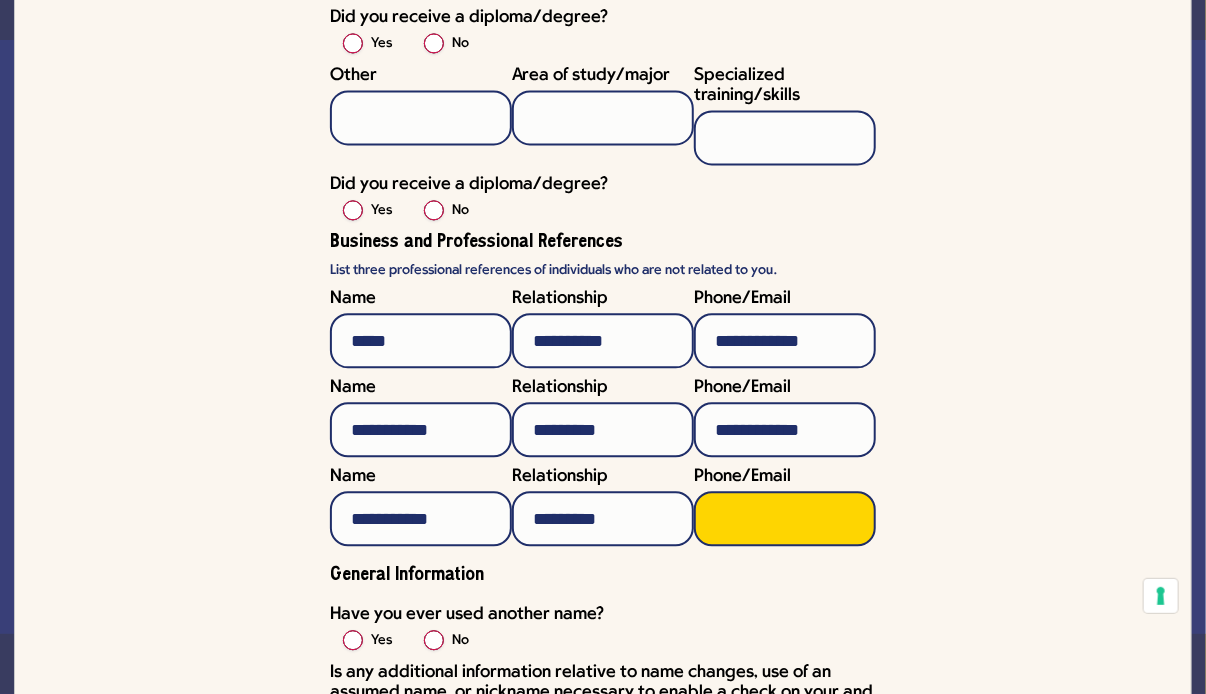 click on "Phone/Email" at bounding box center (785, 518) 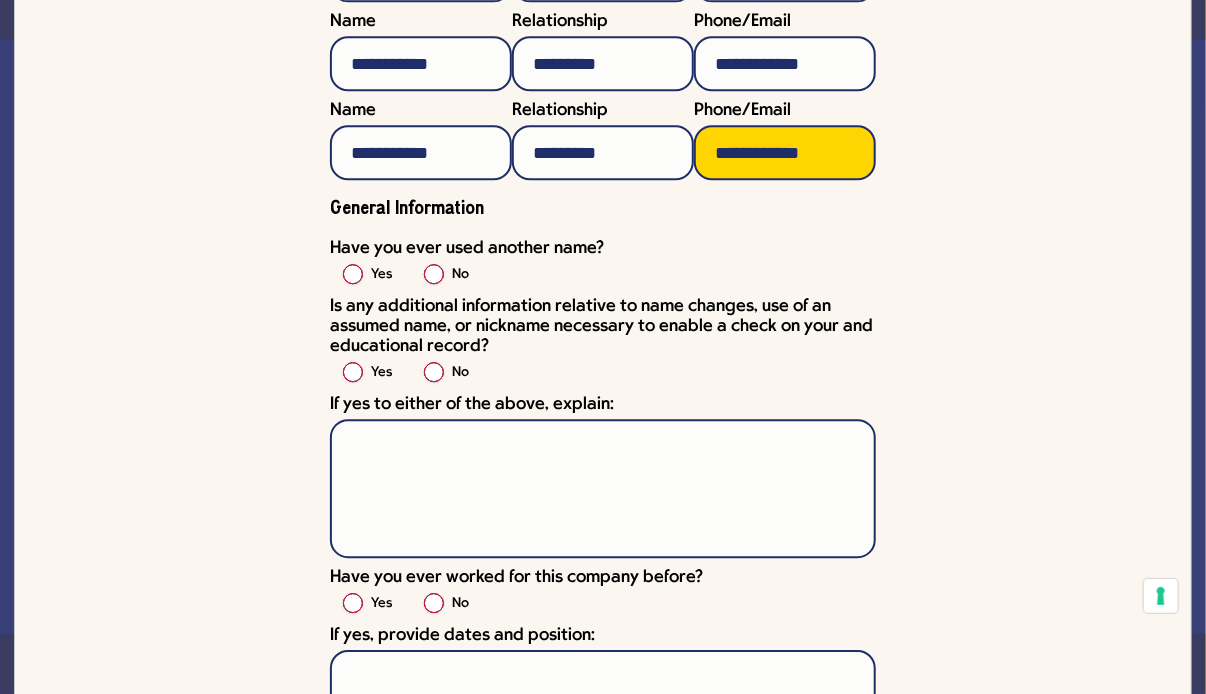 scroll, scrollTop: 5103, scrollLeft: 0, axis: vertical 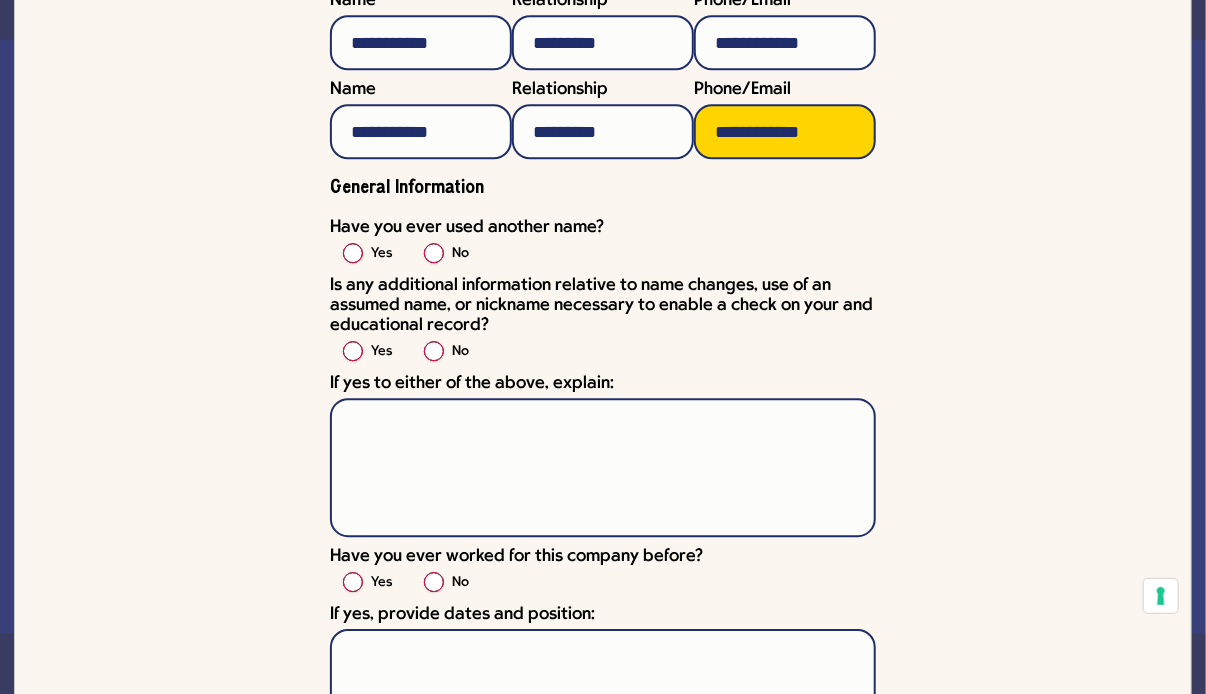 type on "**********" 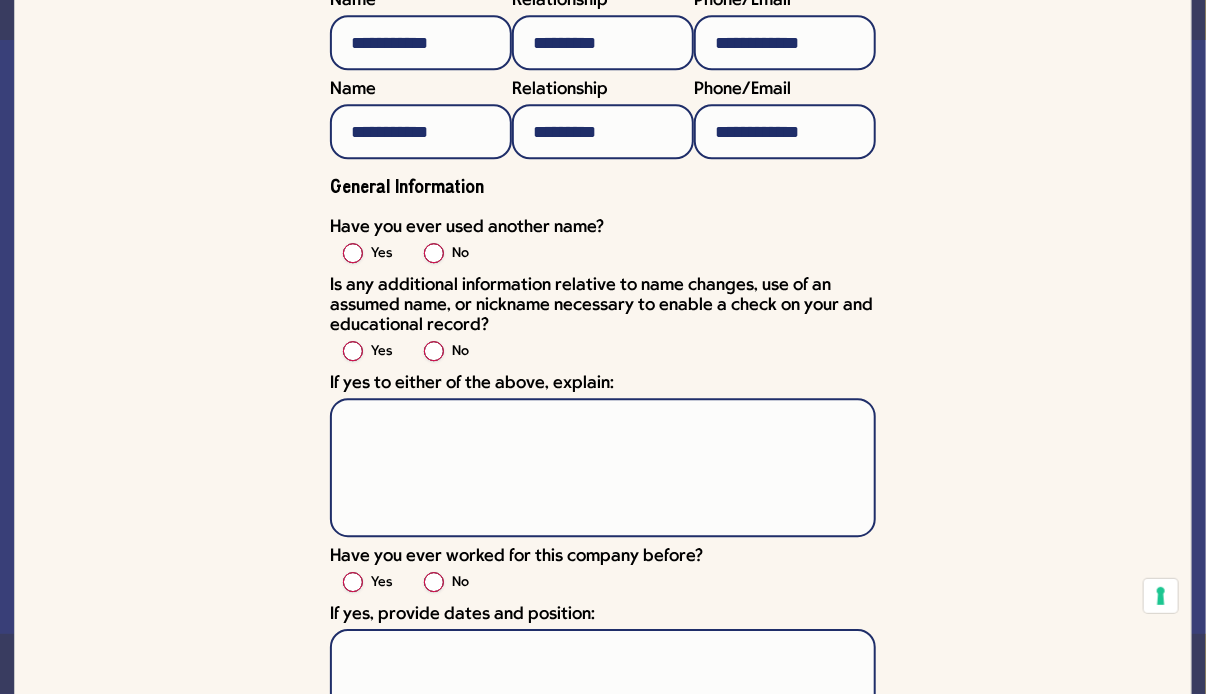 click on "No" at bounding box center (460, 352) 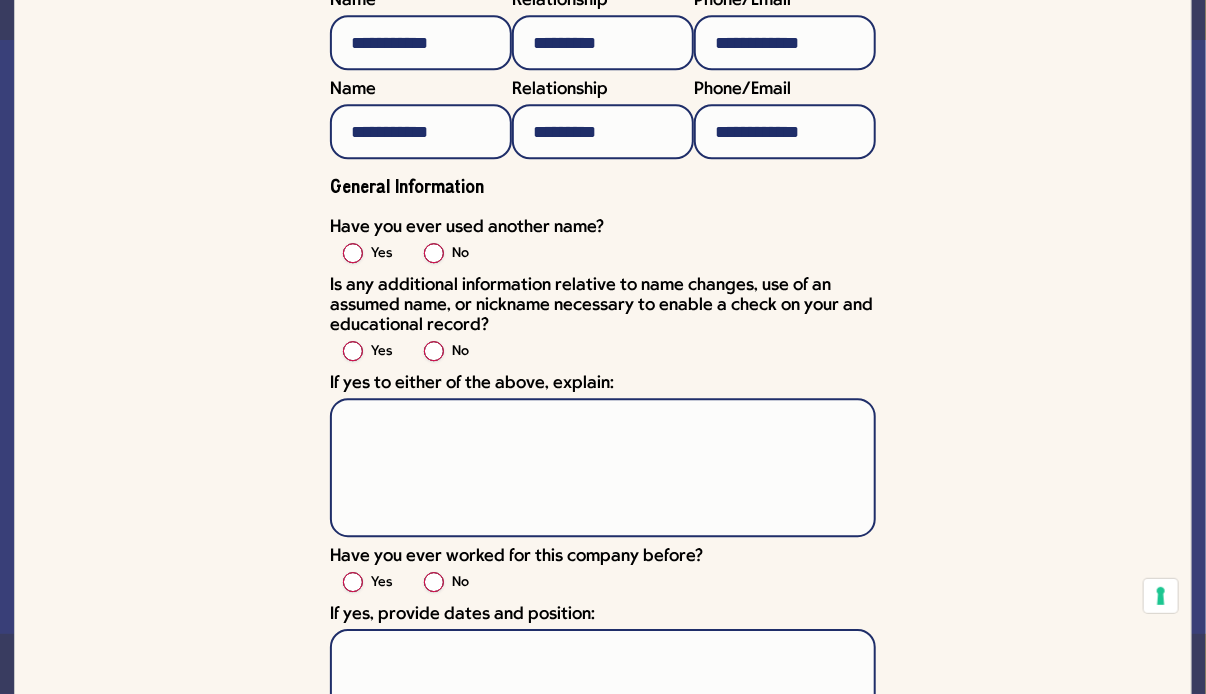 click on "No" at bounding box center (460, 583) 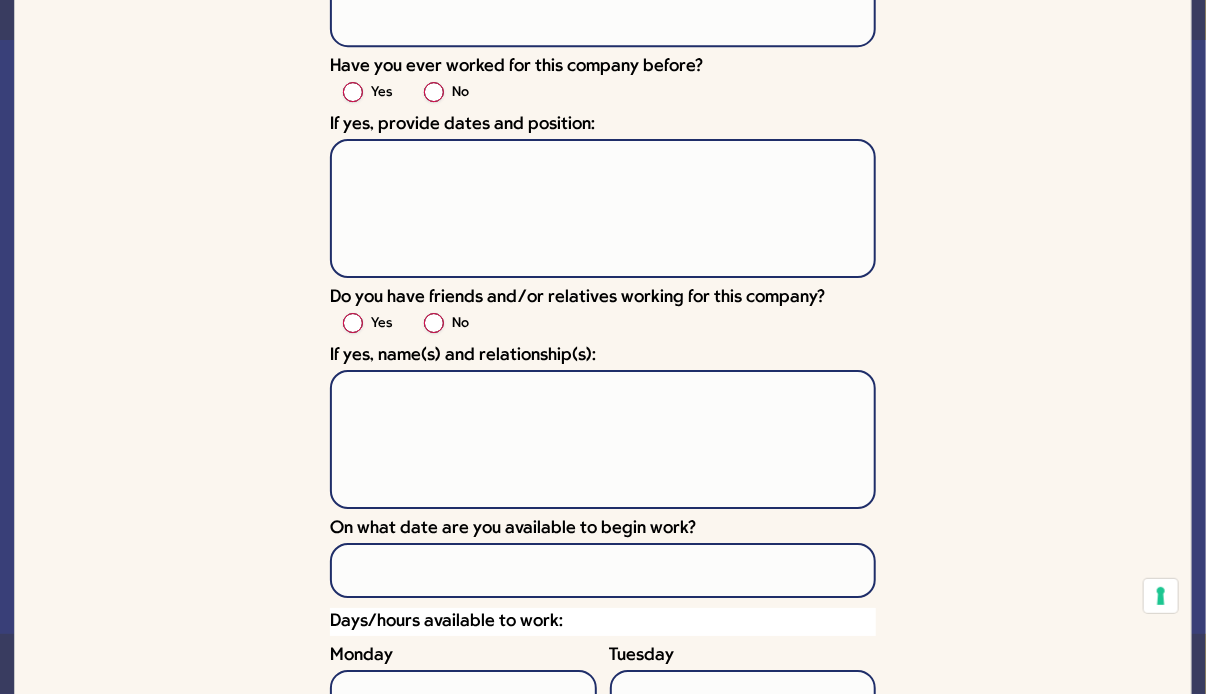 scroll, scrollTop: 5614, scrollLeft: 0, axis: vertical 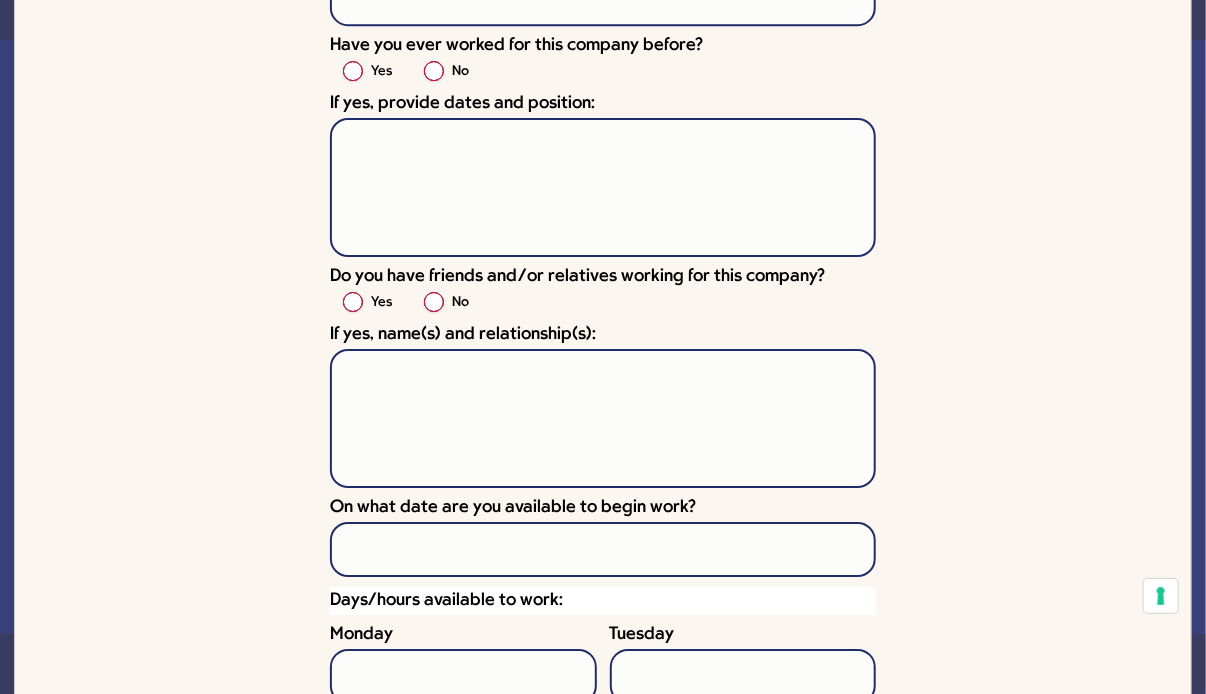 click on "No" at bounding box center (460, 303) 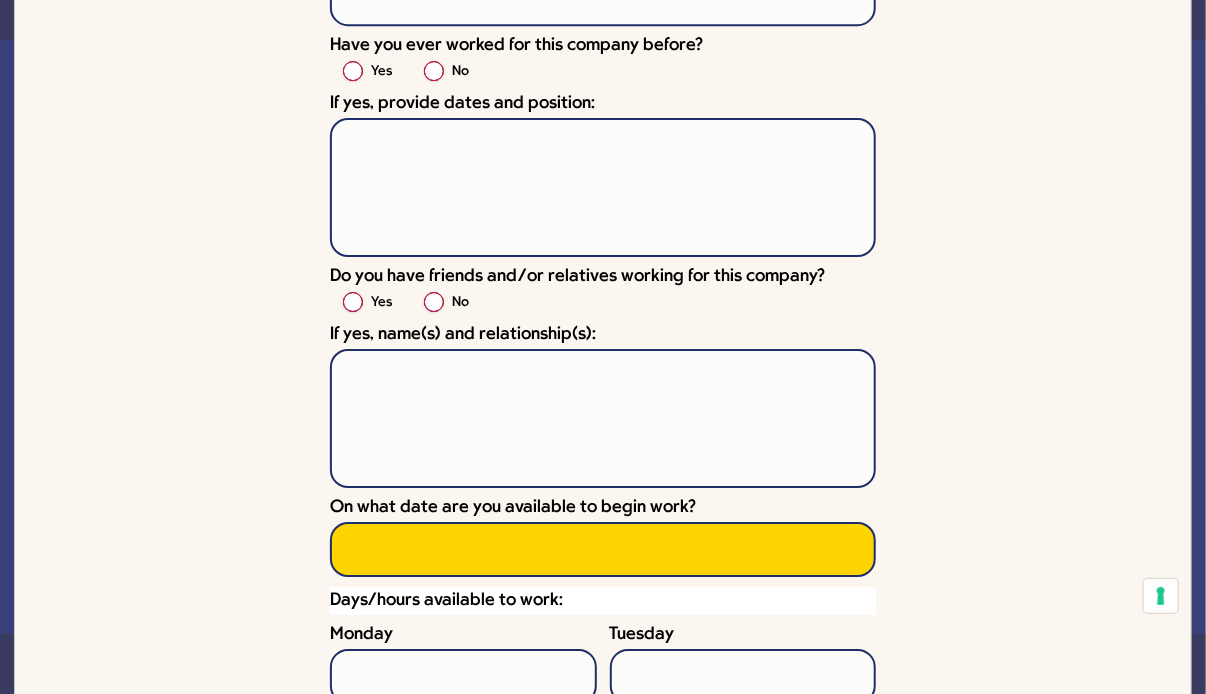 click on "On what date are you available to begin work?" at bounding box center [603, 549] 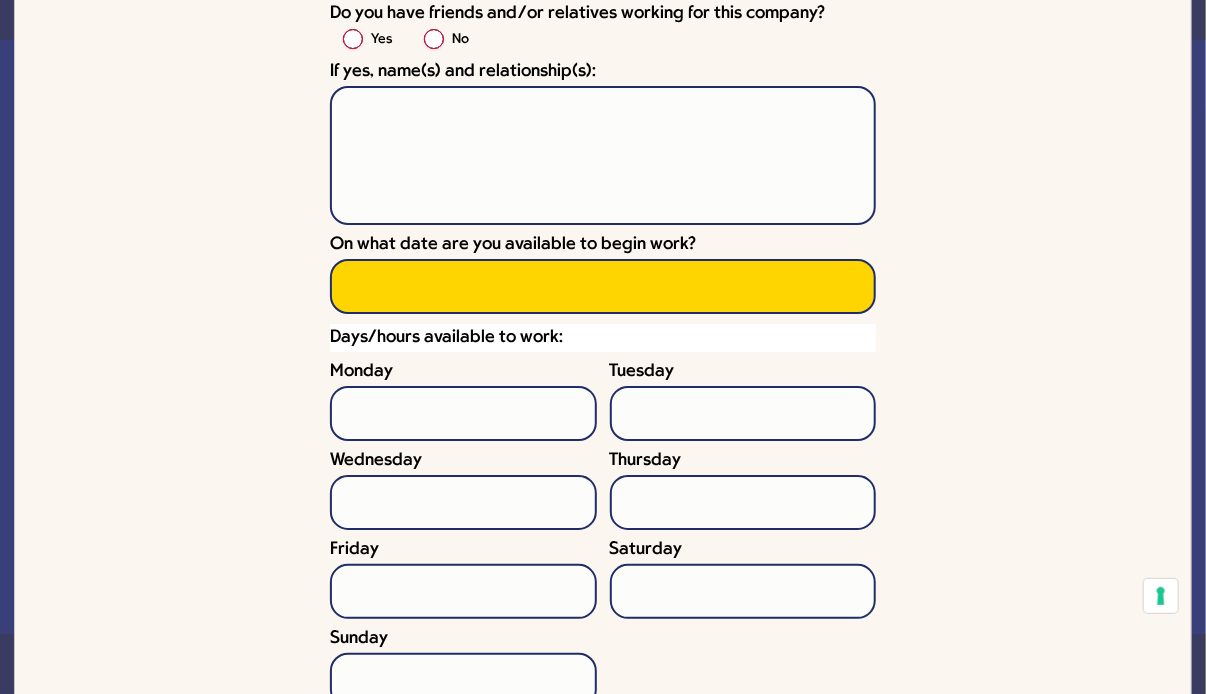 scroll, scrollTop: 5867, scrollLeft: 0, axis: vertical 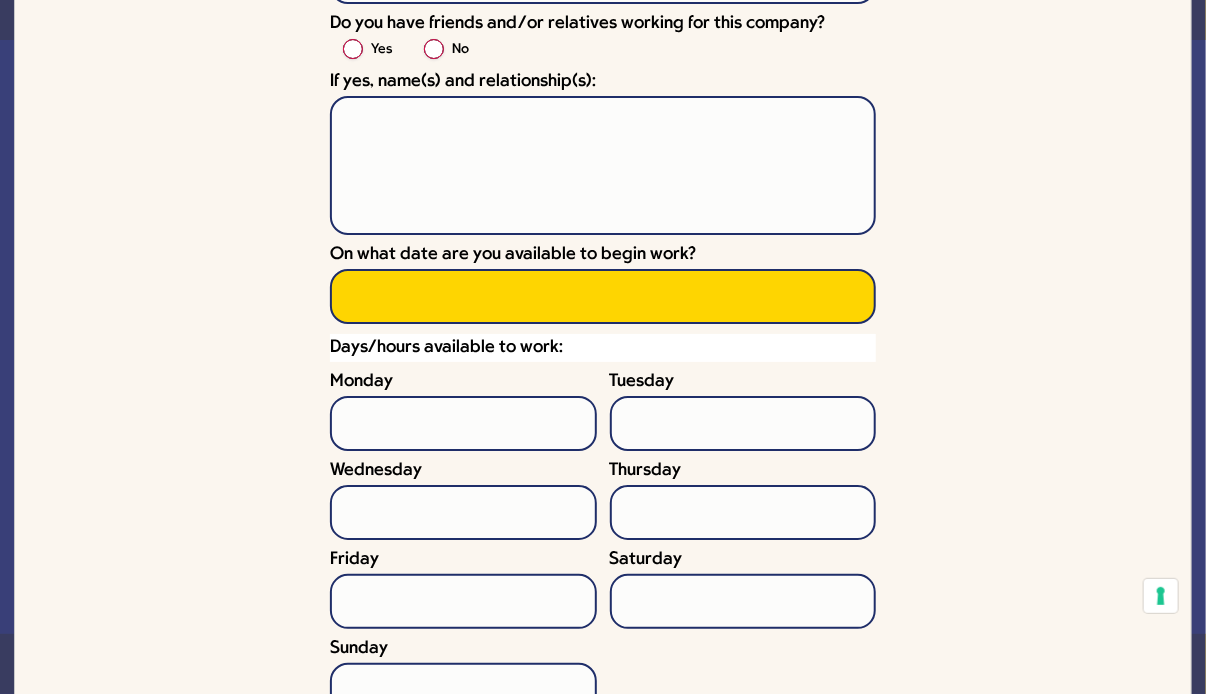 click on "On what date are you available to begin work?" at bounding box center (603, 296) 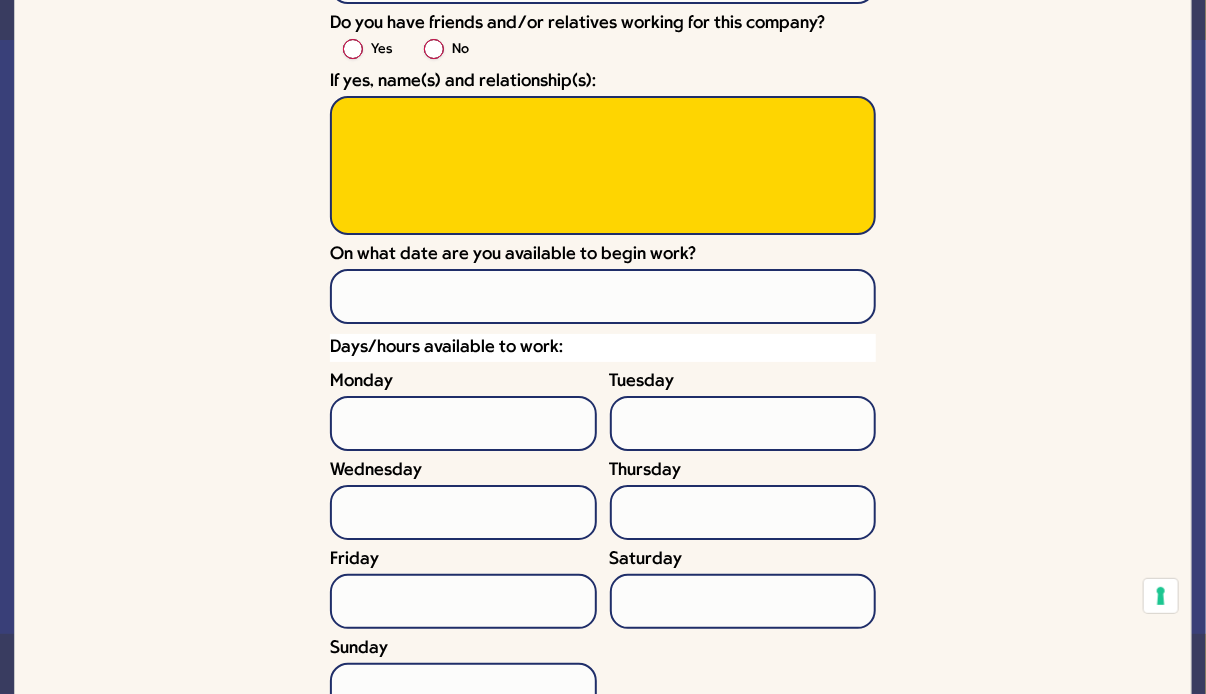 click on "If yes, name(s) and relationship(s):" at bounding box center [603, 165] 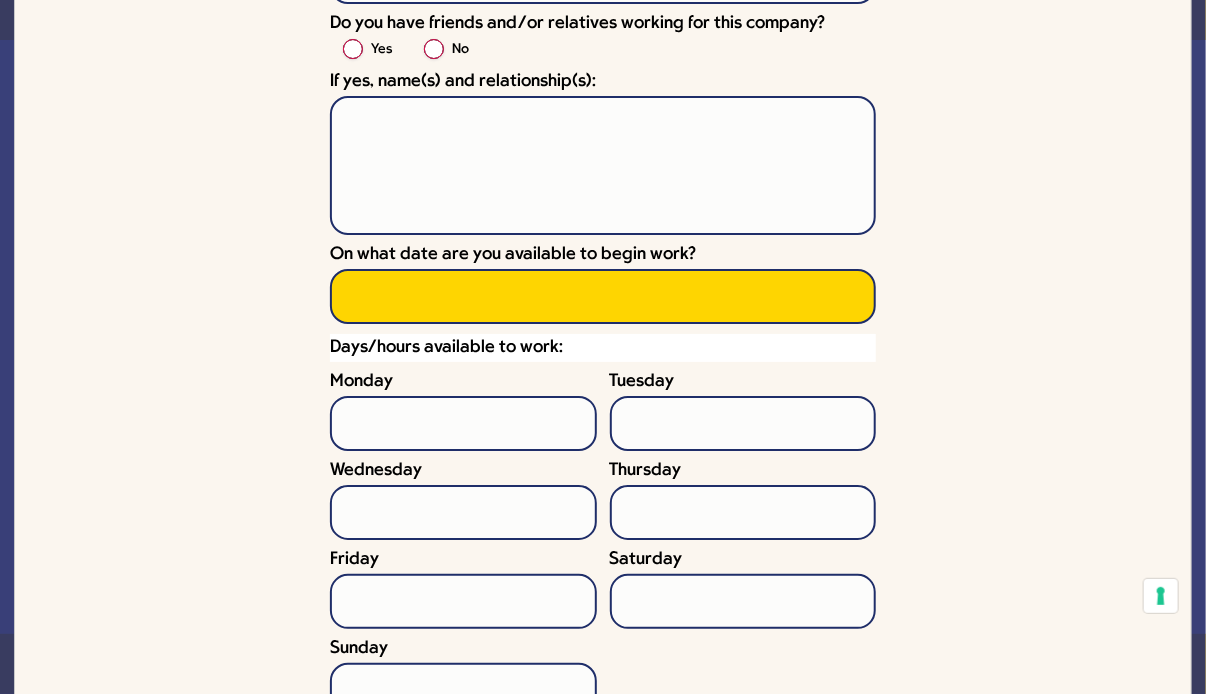 click on "On what date are you available to begin work?" at bounding box center (603, 296) 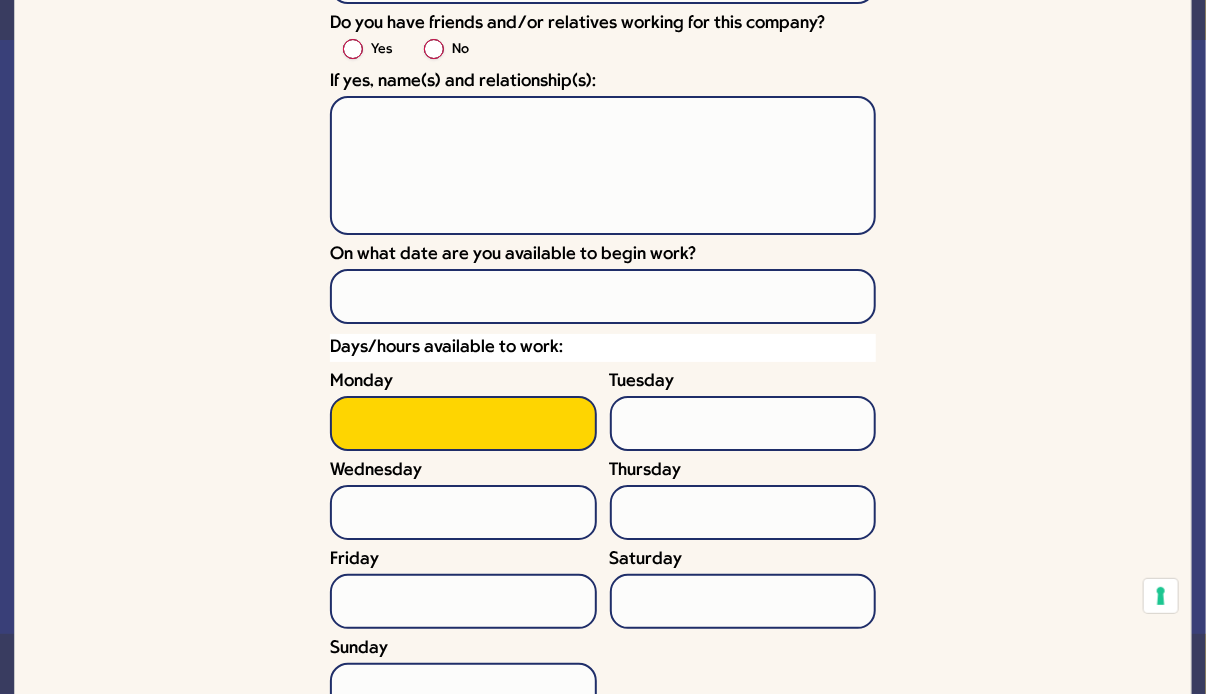 click on "Monday" at bounding box center [463, 423] 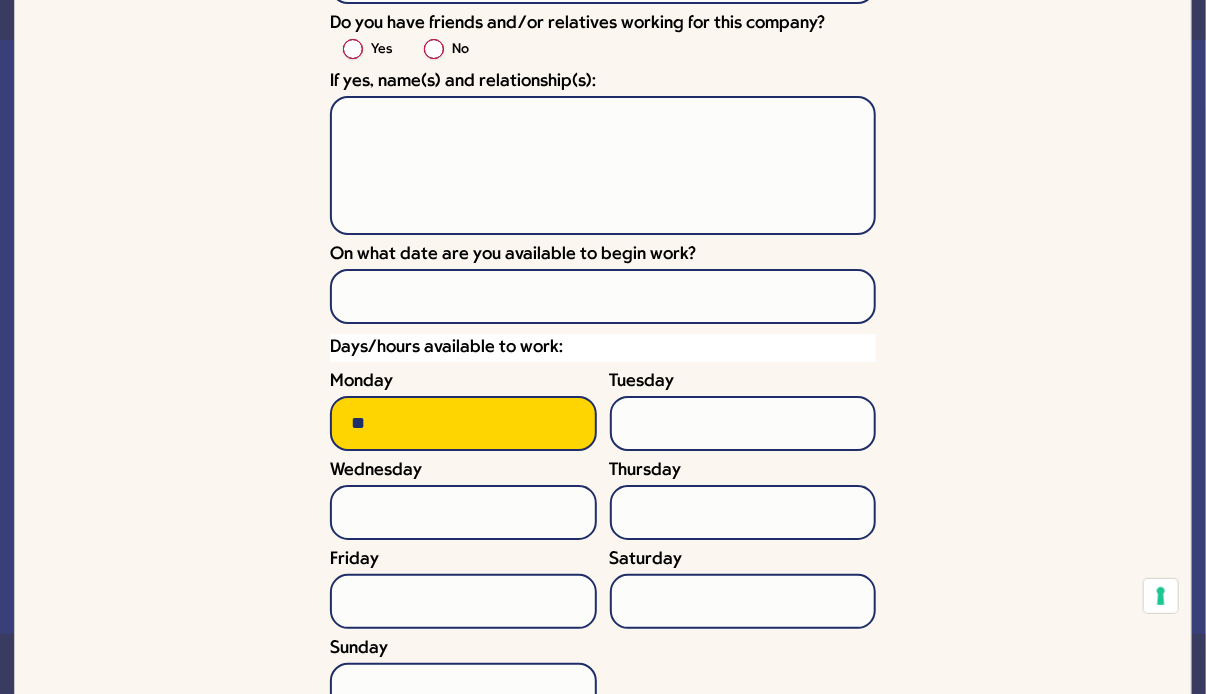 type on "*" 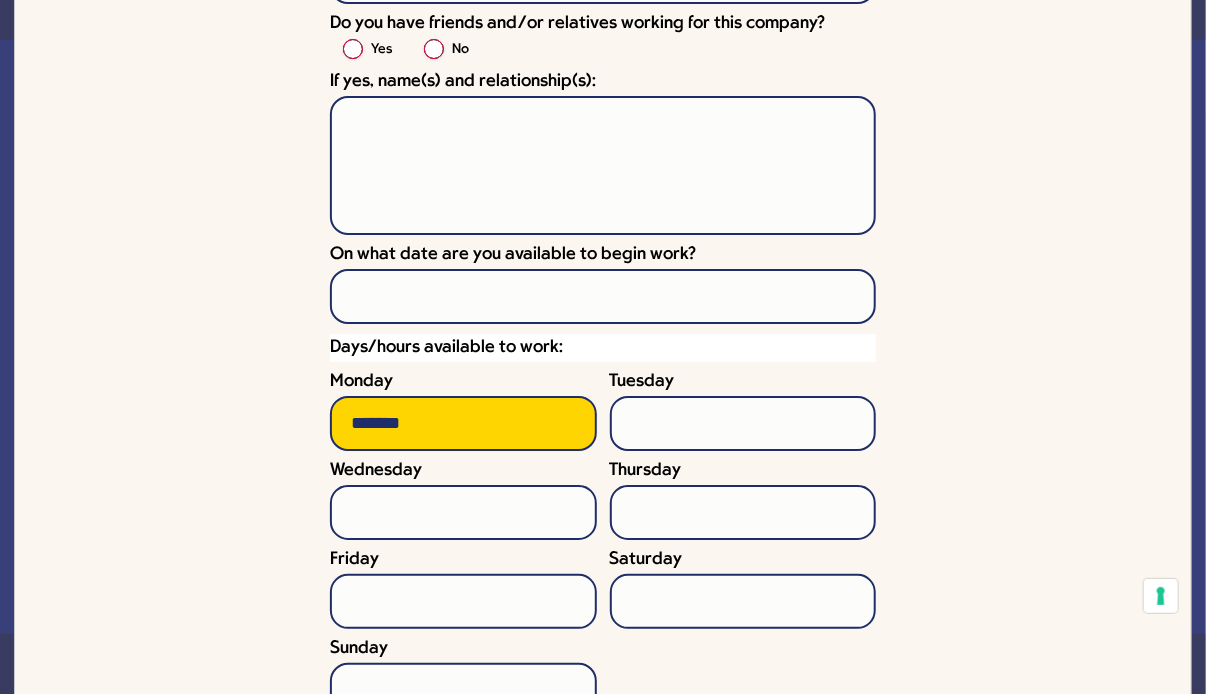 type on "*******" 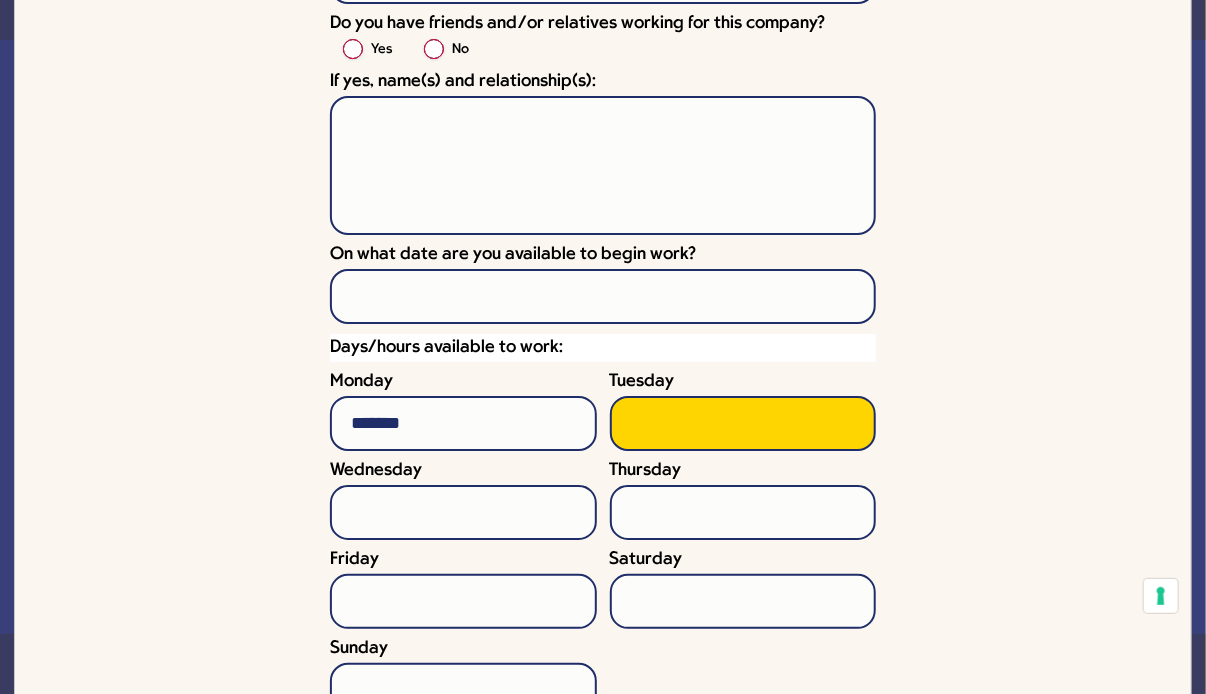 drag, startPoint x: 627, startPoint y: 402, endPoint x: 612, endPoint y: 394, distance: 17 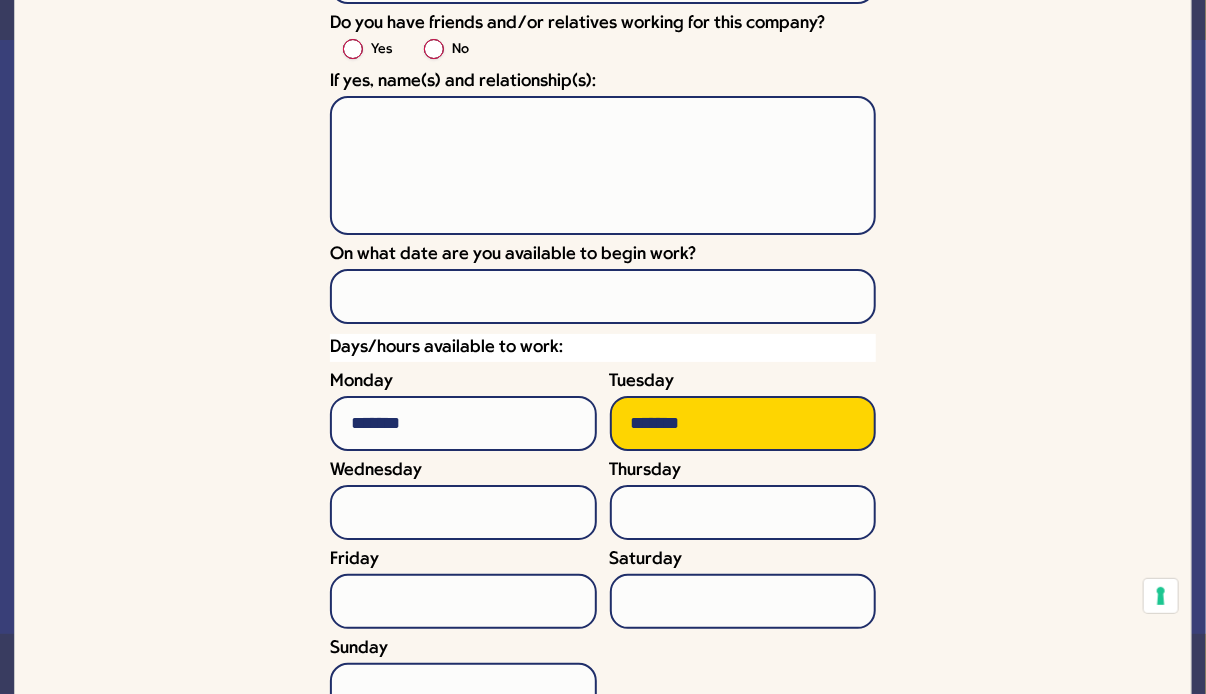 type on "*******" 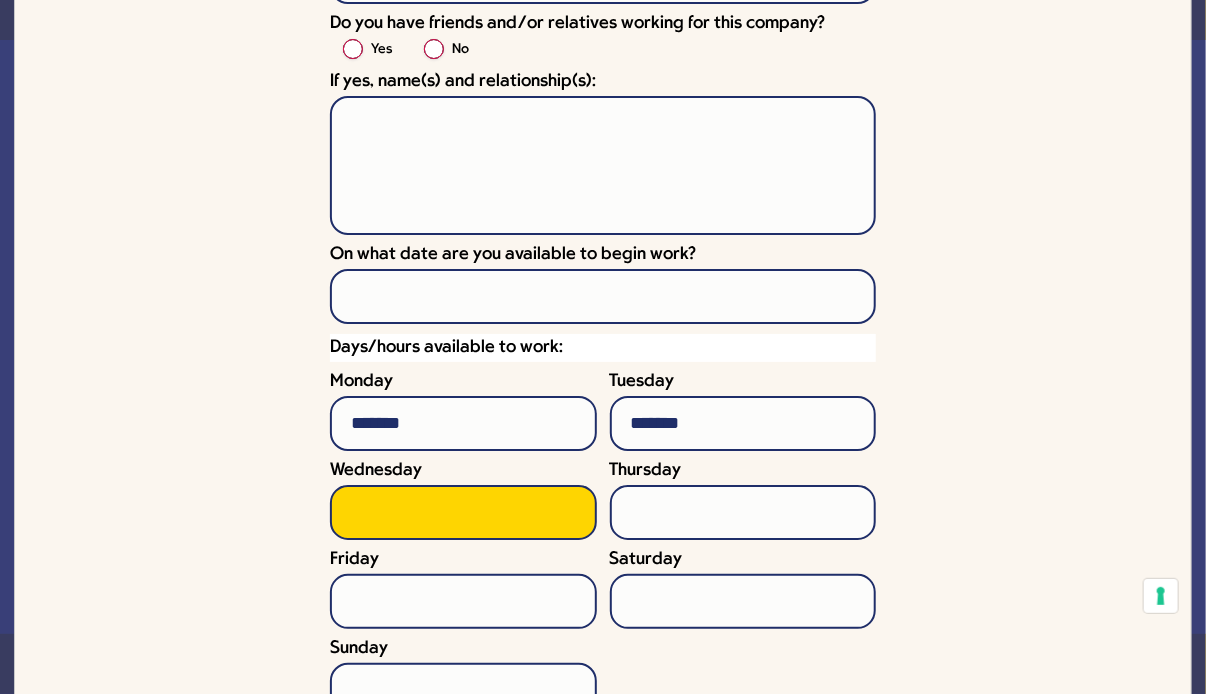 click on "Wednesday" at bounding box center [463, 512] 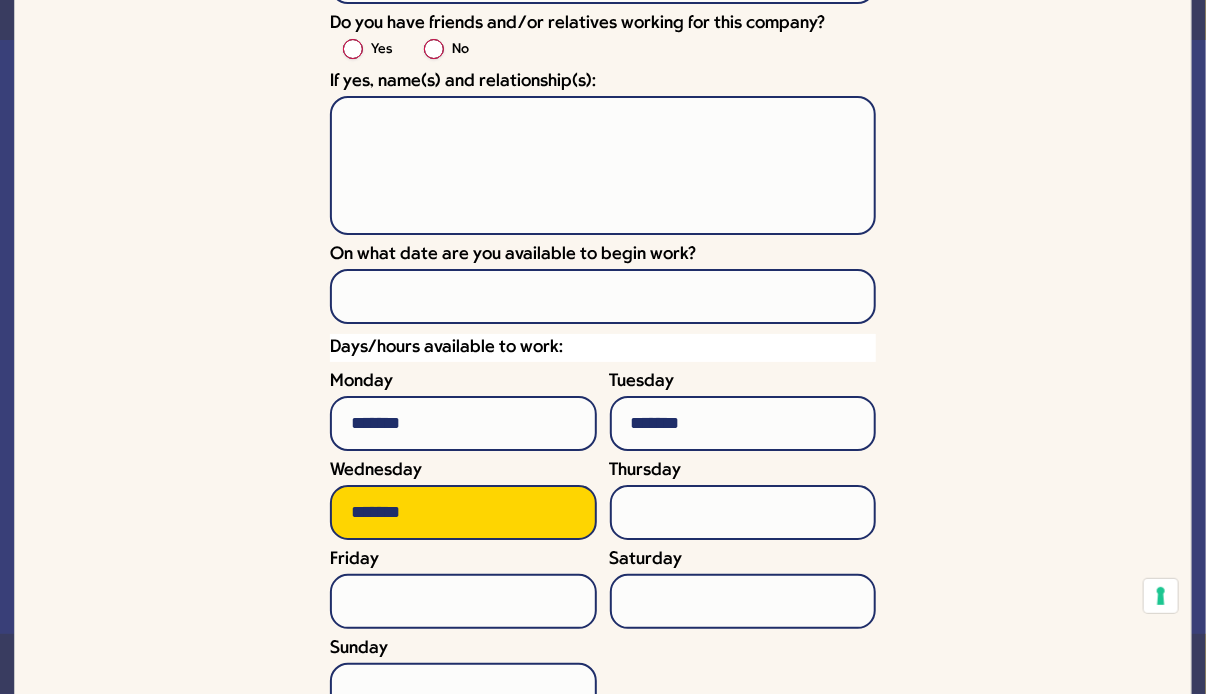 type on "*******" 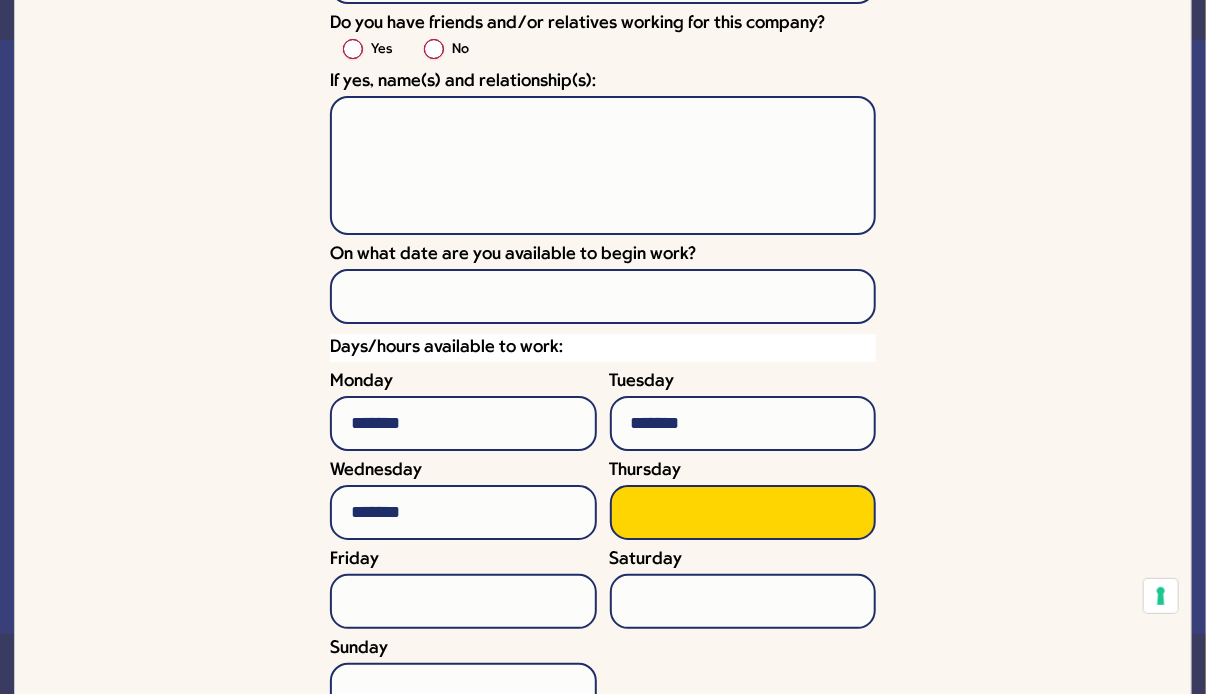click on "Thursday" at bounding box center [743, 512] 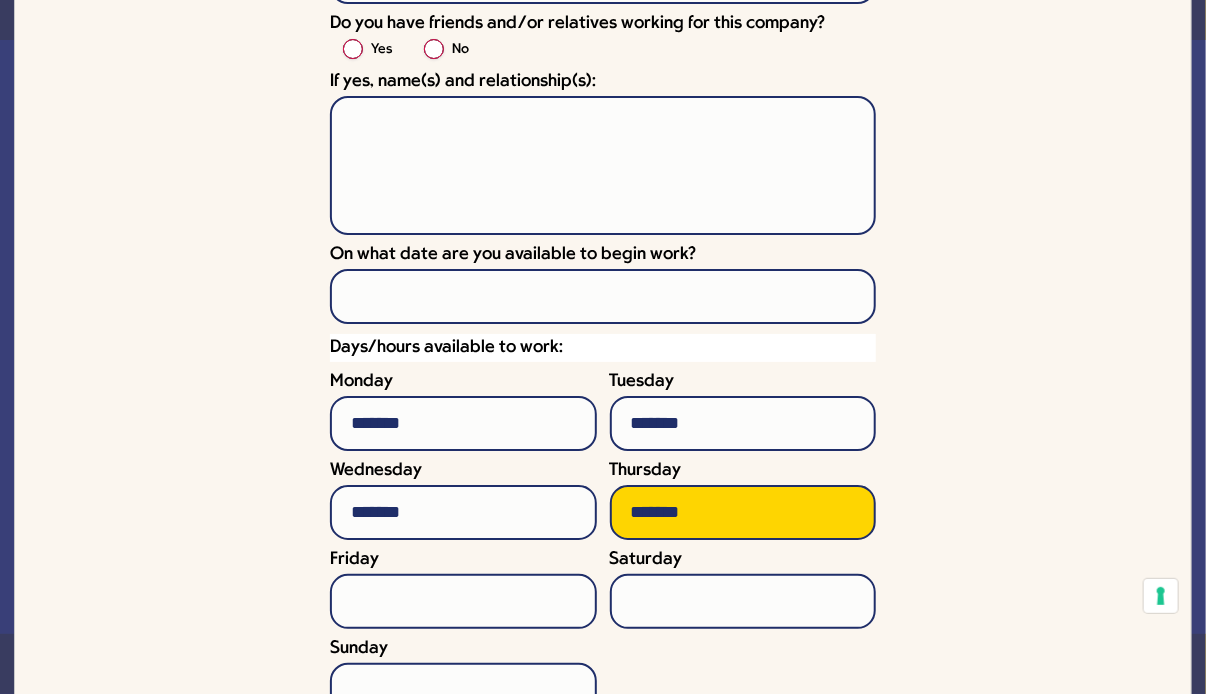 type on "*******" 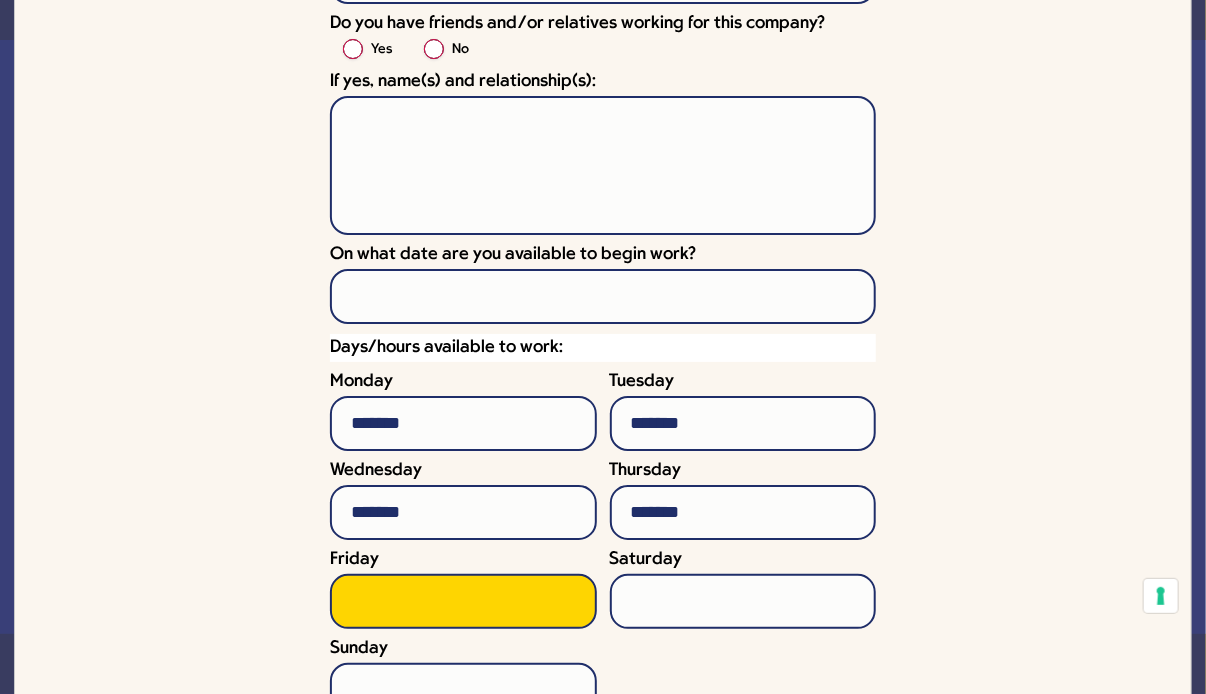 click on "Friday" at bounding box center [463, 601] 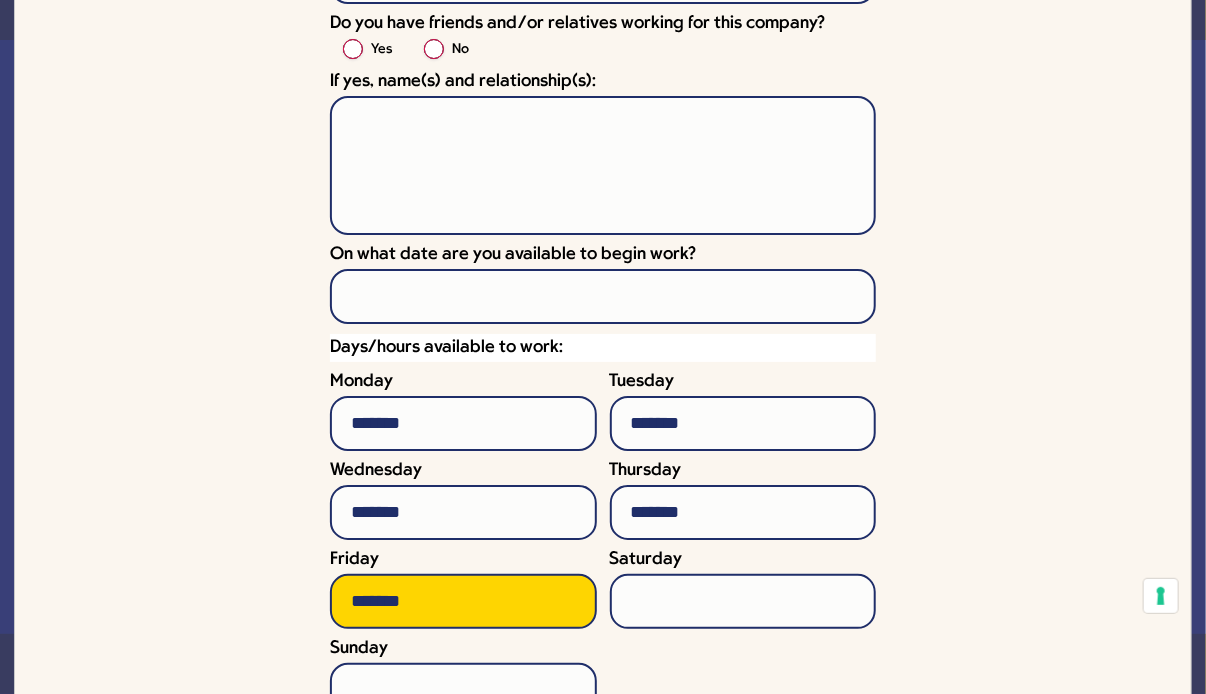 type on "*******" 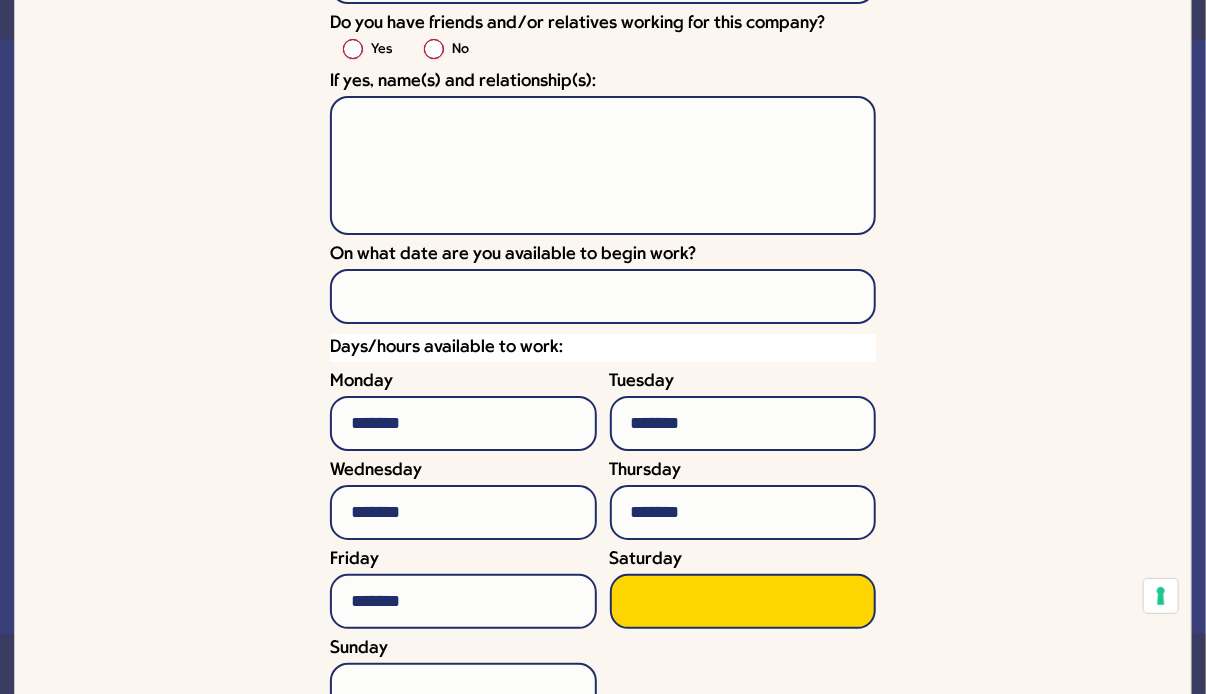 click on "Saturday" at bounding box center (743, 601) 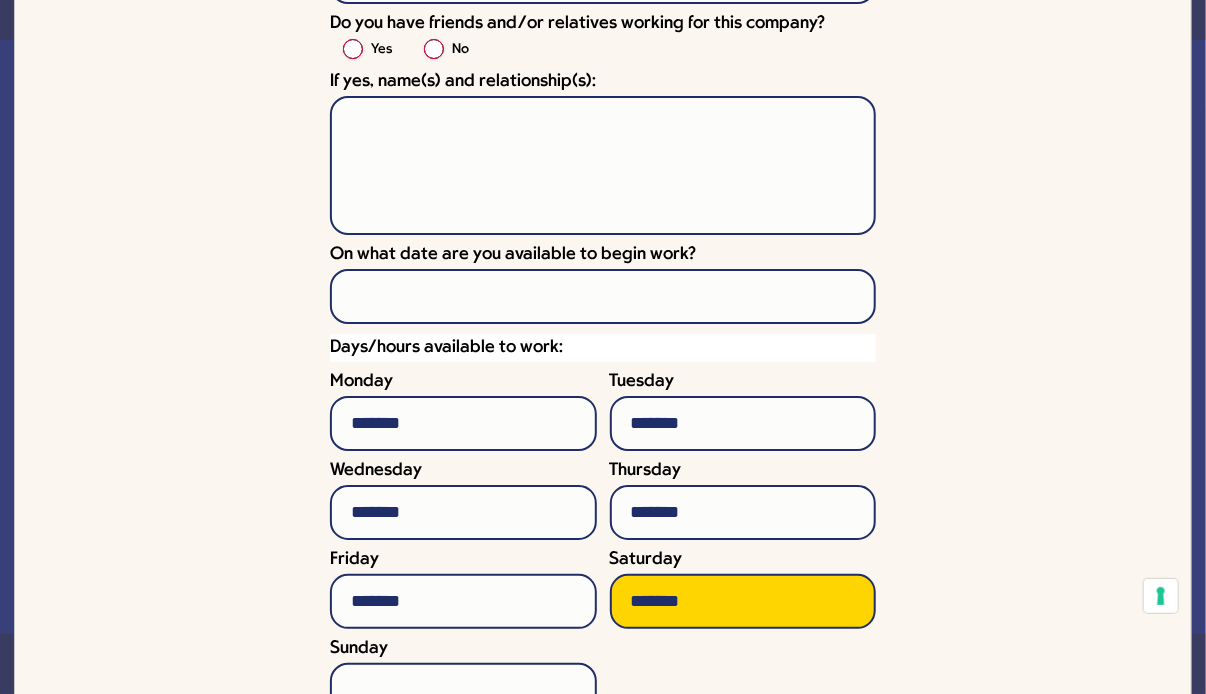 type on "*******" 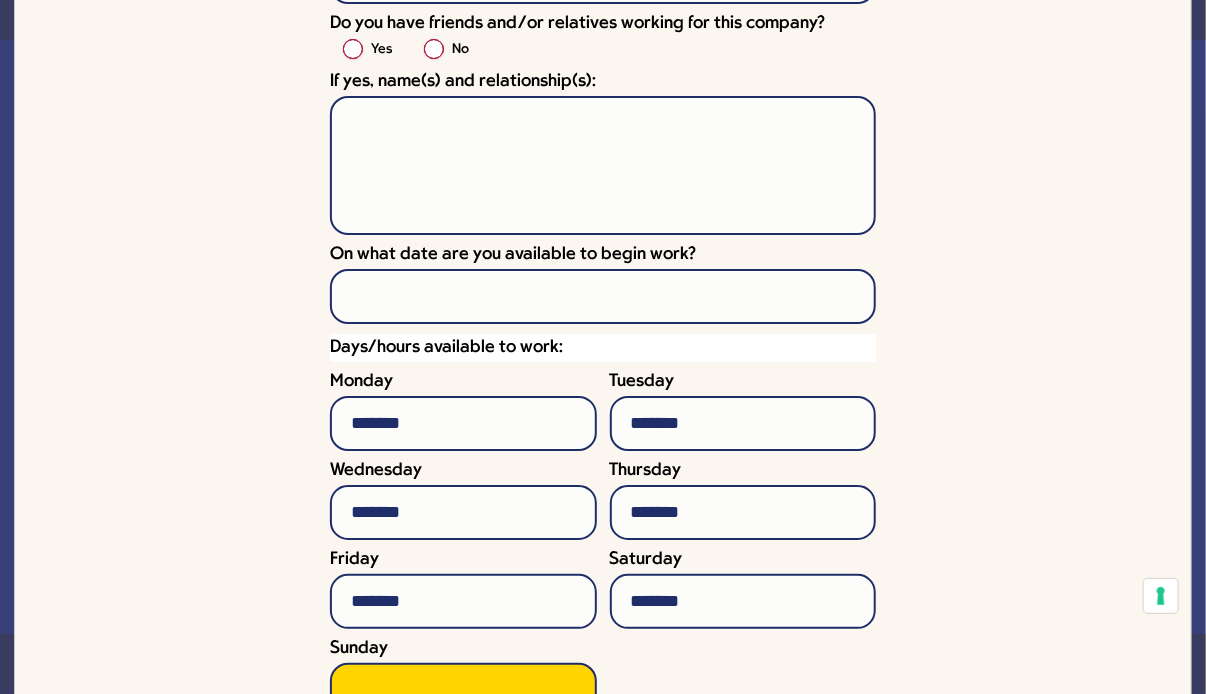 click on "Sunday" at bounding box center (463, 690) 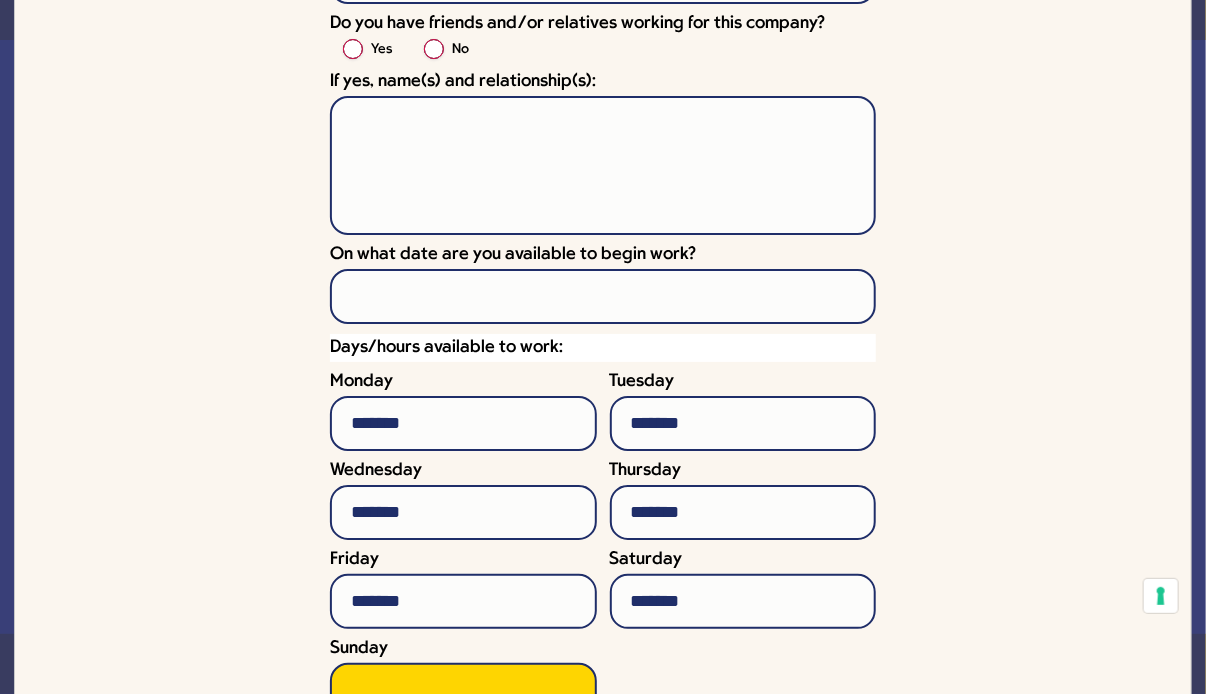 type on "*" 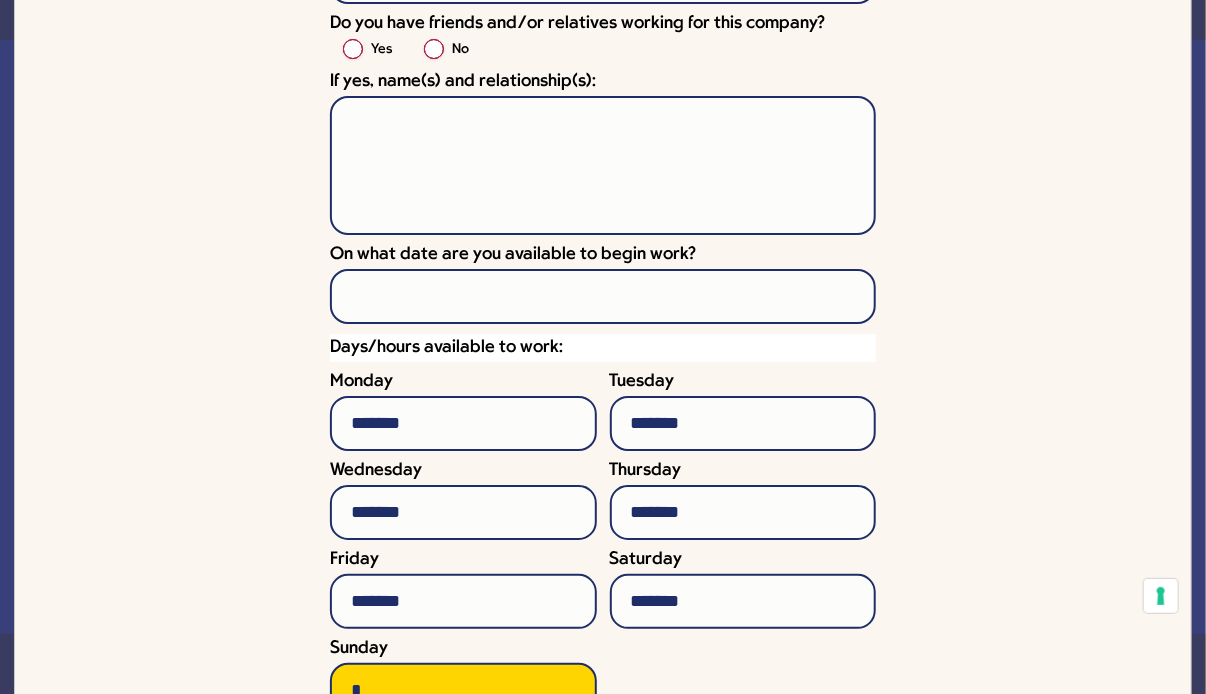 type 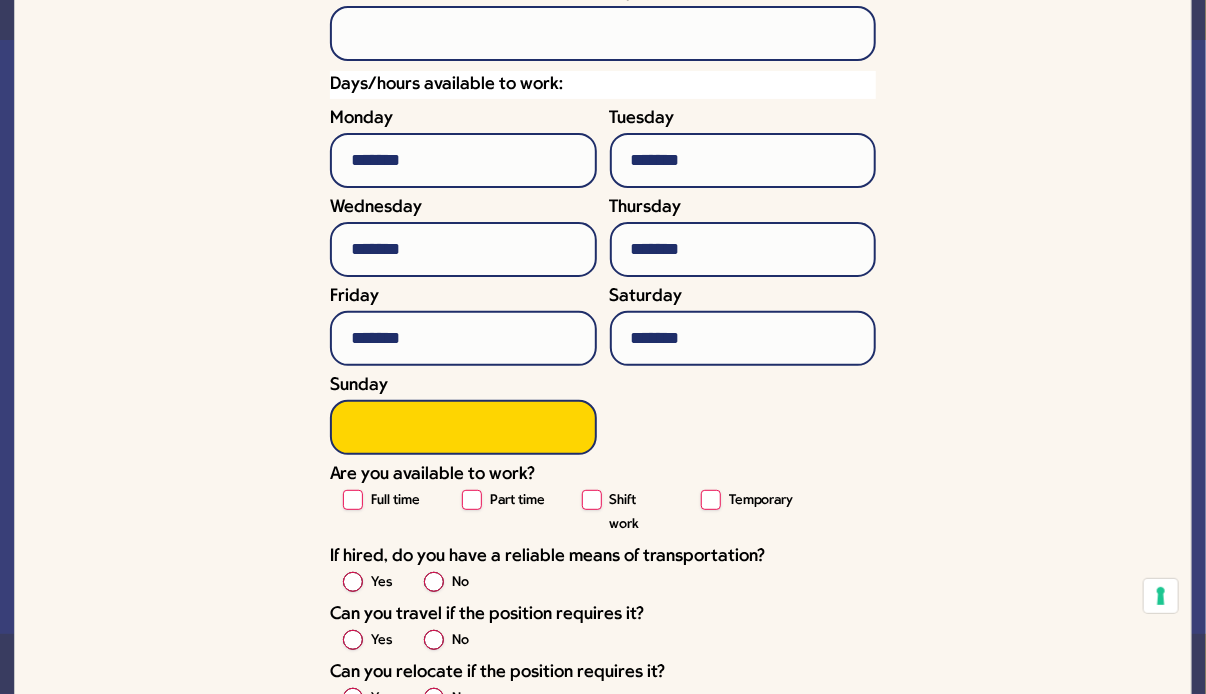 scroll, scrollTop: 6224, scrollLeft: 0, axis: vertical 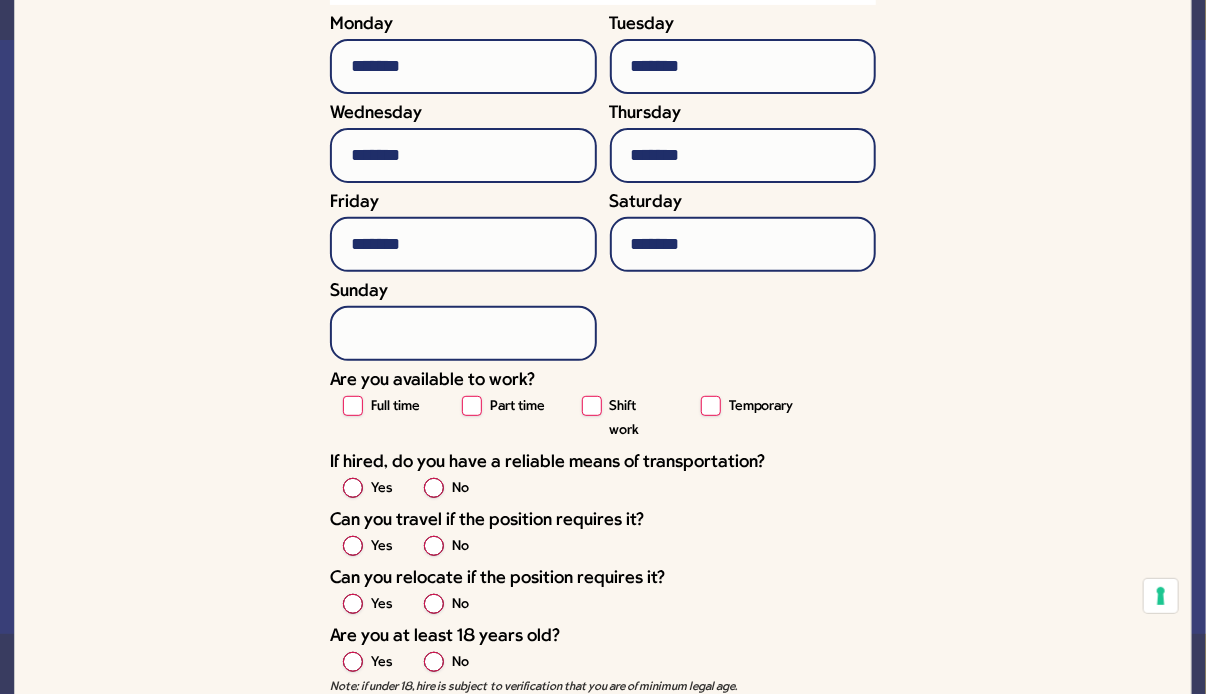 click on "Full time" 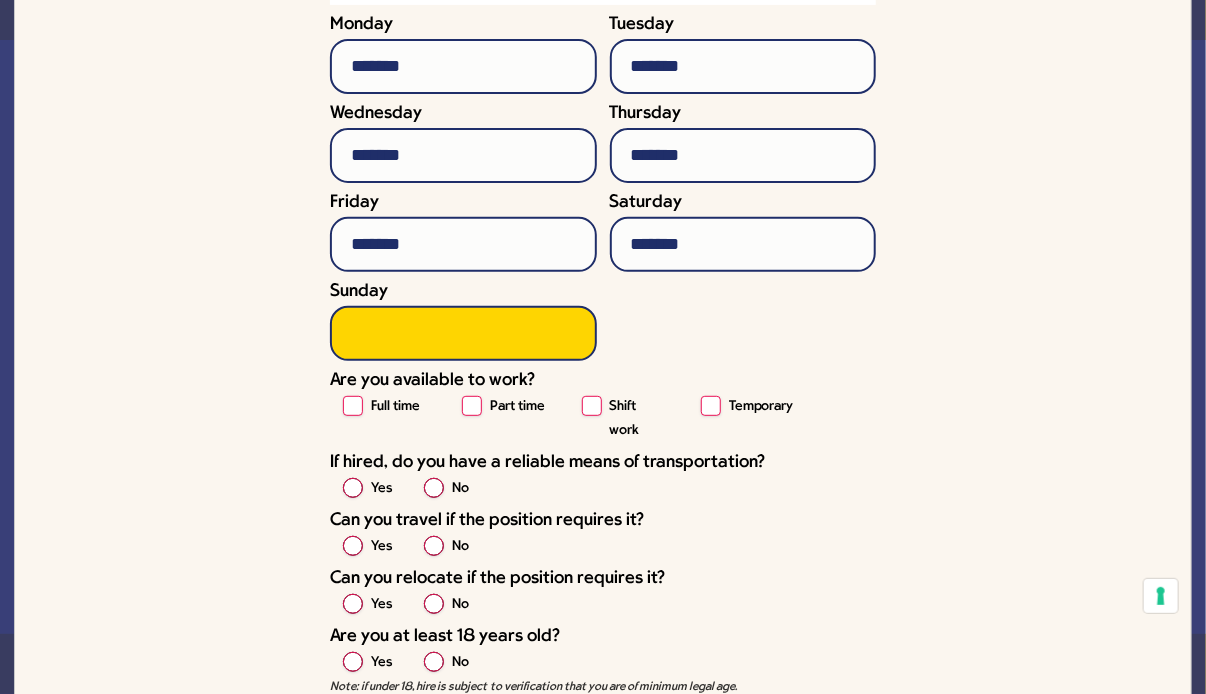 click on "Sunday" at bounding box center [463, 333] 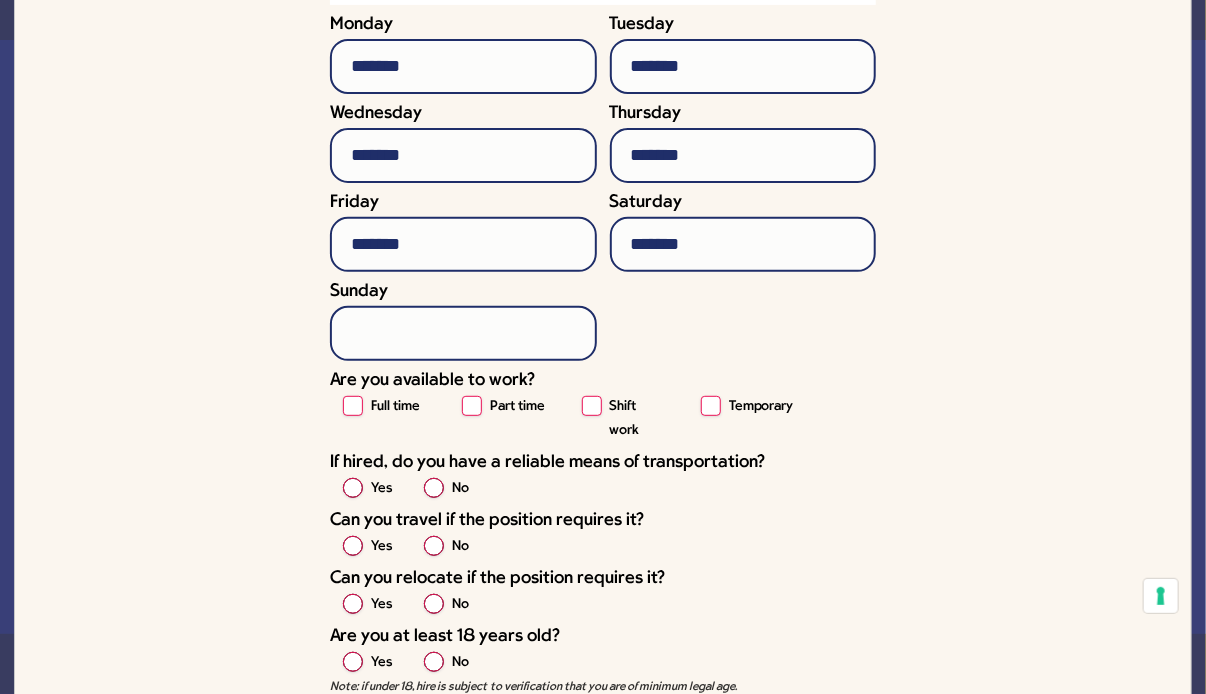 click on "Yes" 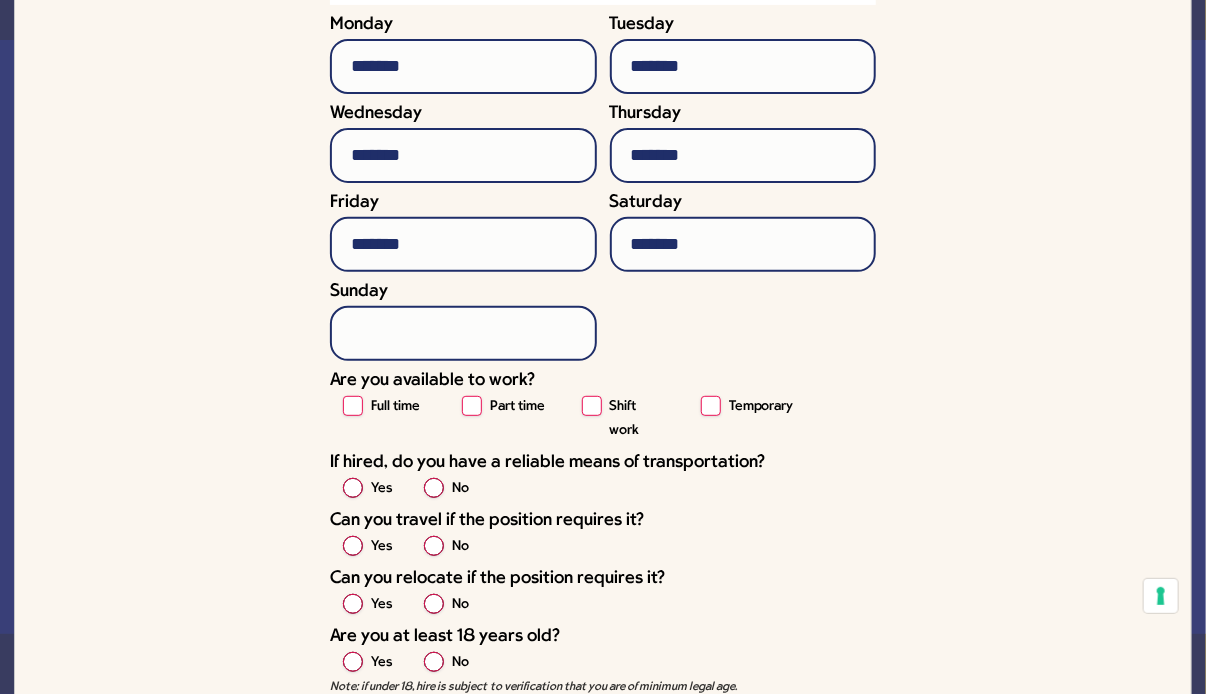 click on "Yes" 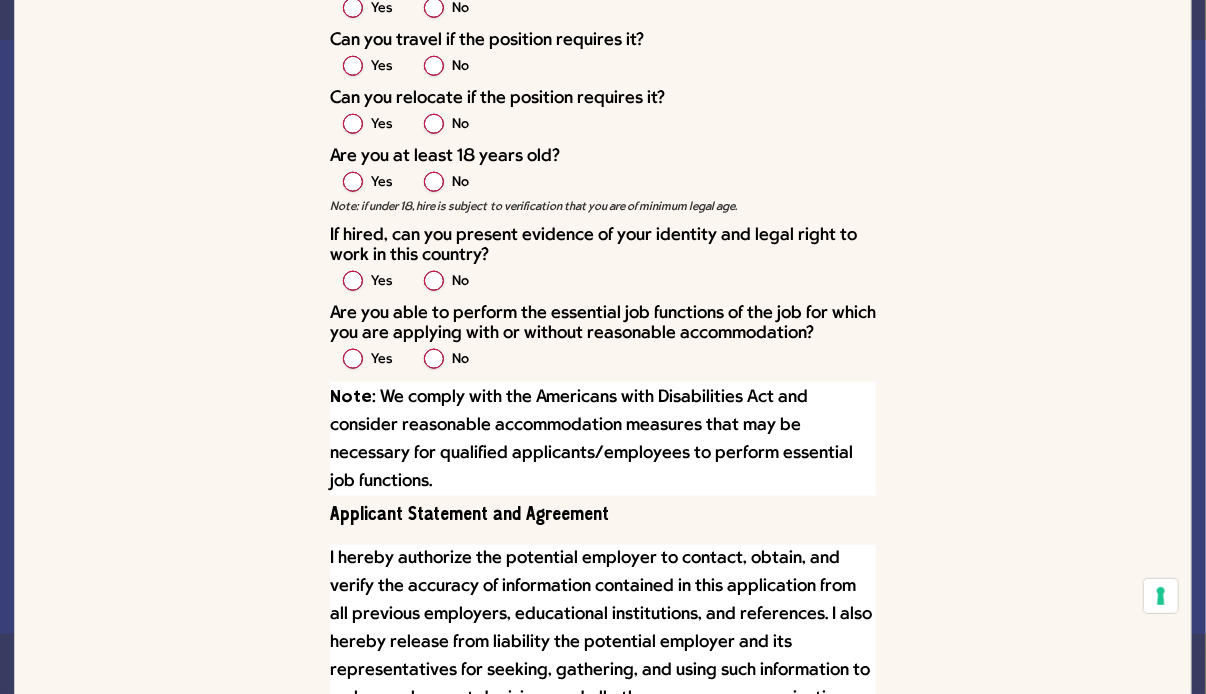 scroll, scrollTop: 6693, scrollLeft: 0, axis: vertical 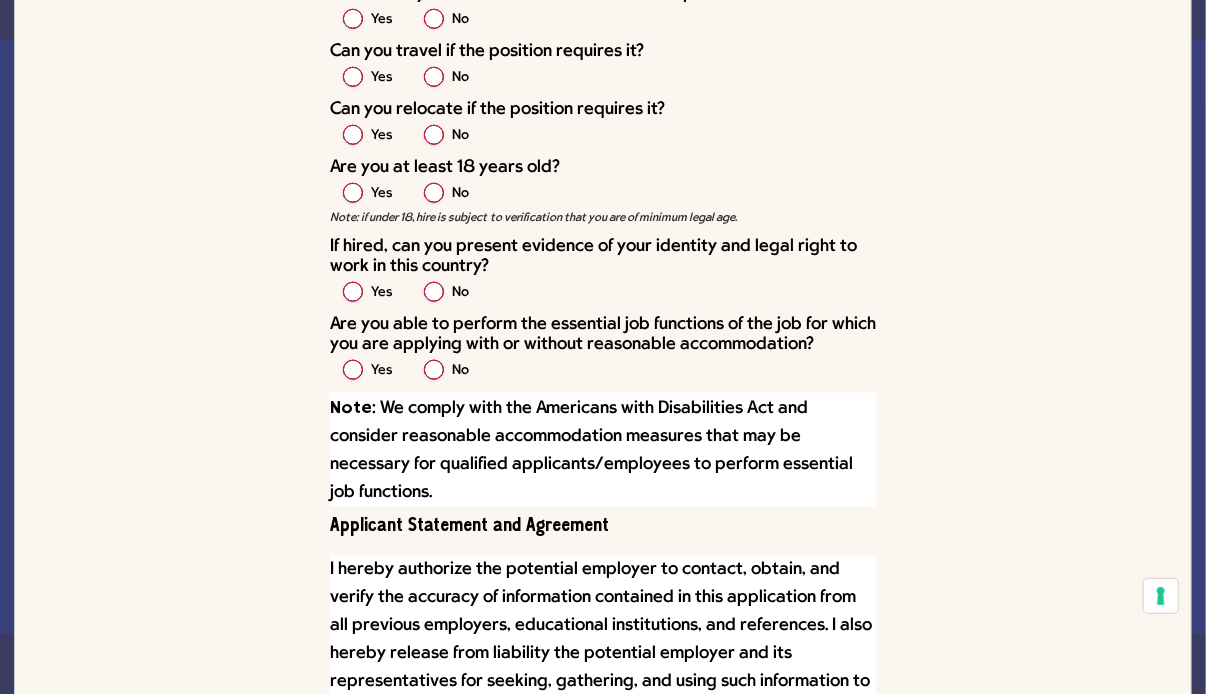 click on "Yes" 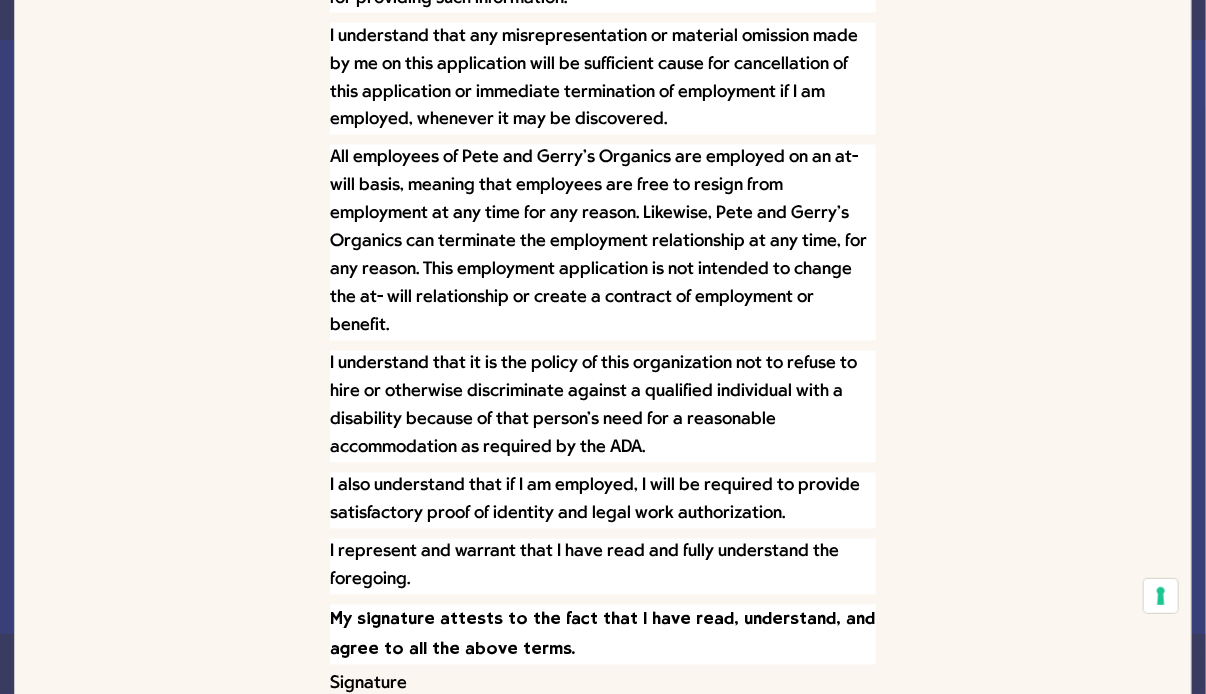 scroll, scrollTop: 7674, scrollLeft: 0, axis: vertical 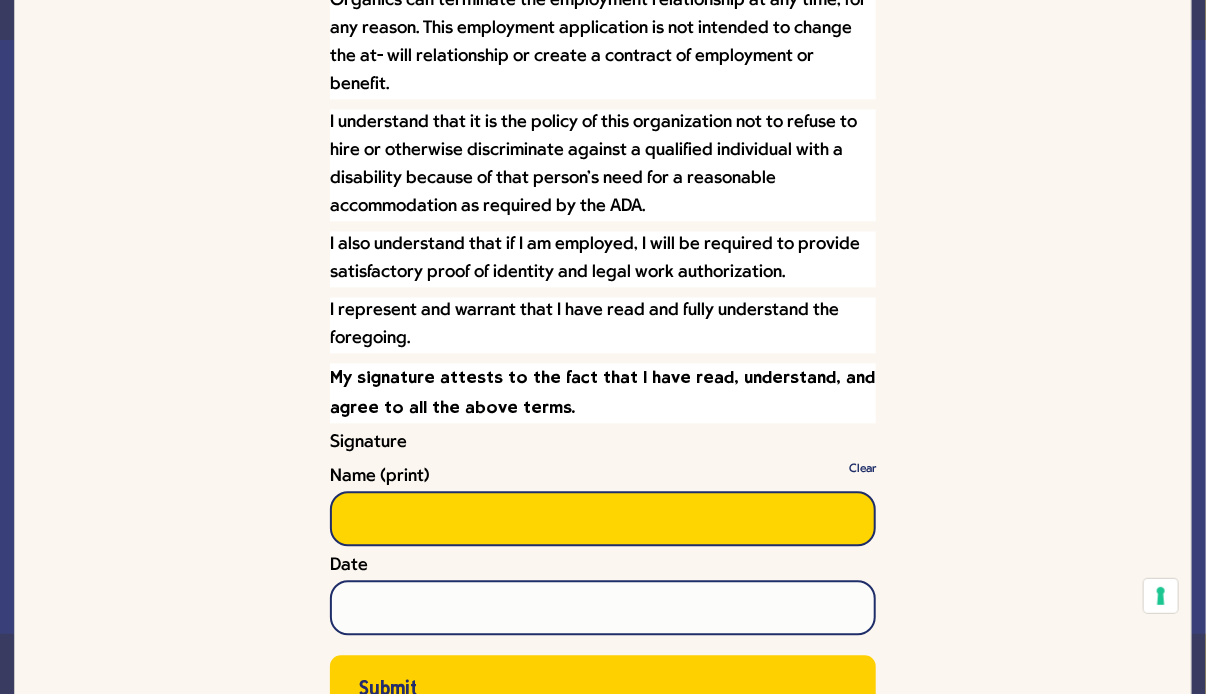 click on "Name (print)" at bounding box center (603, 518) 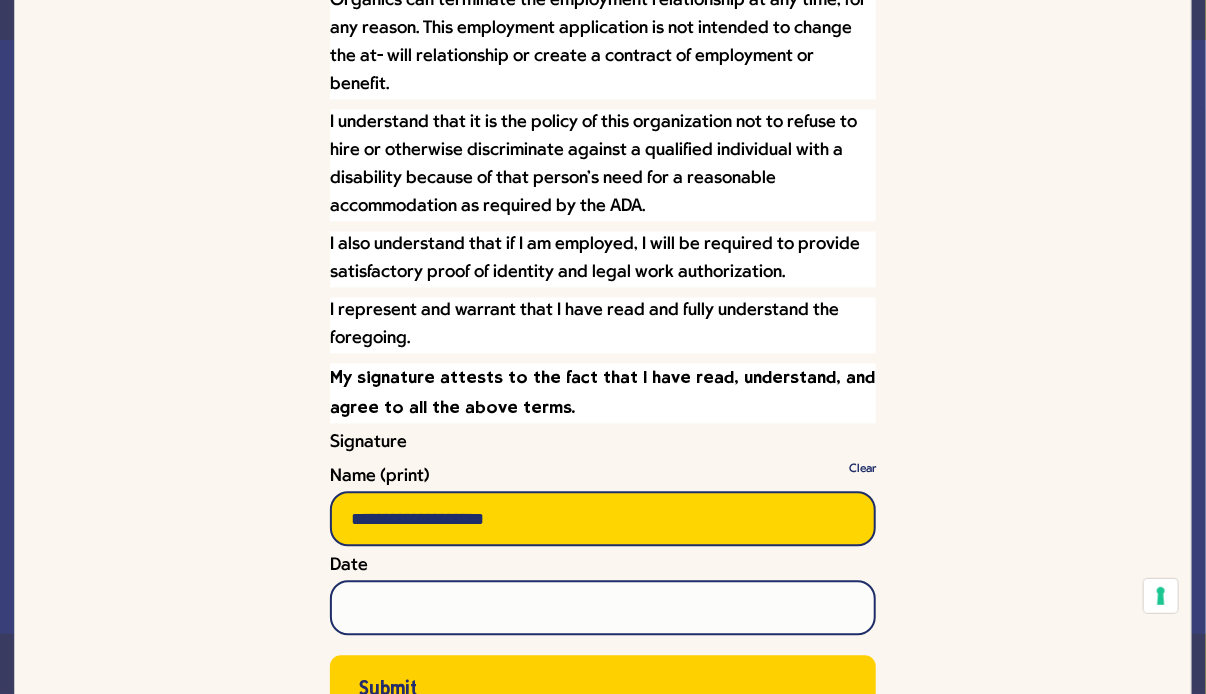 type on "**********" 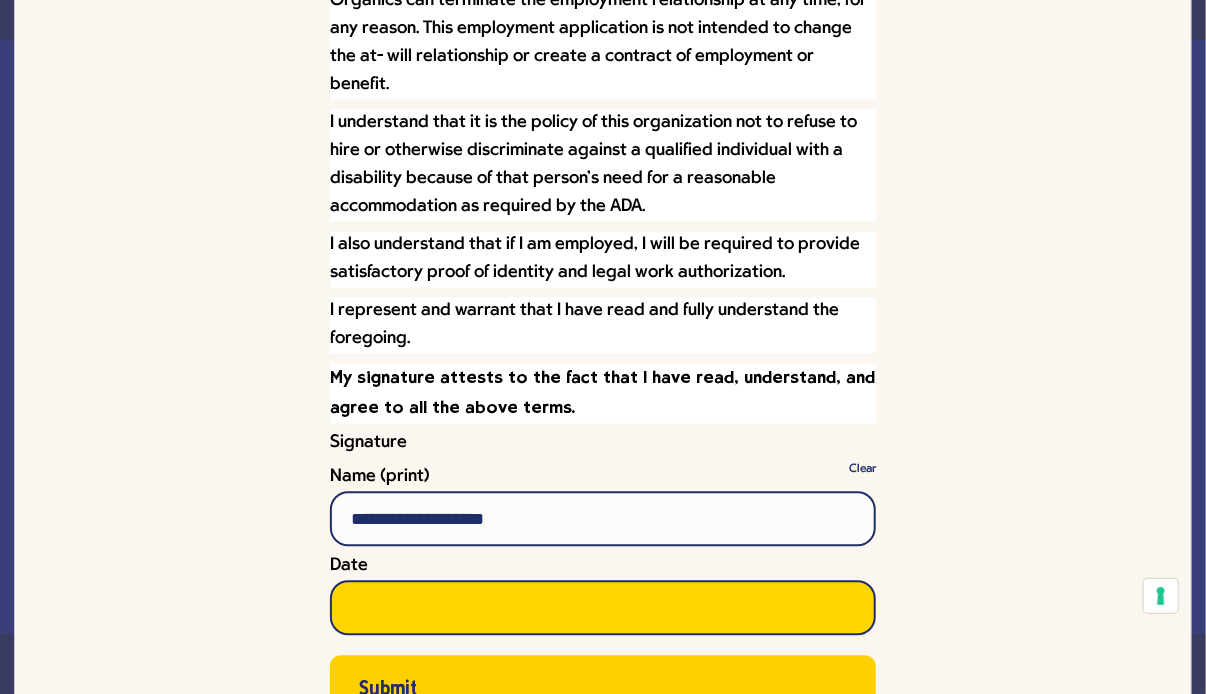 click on "Date" at bounding box center (603, 607) 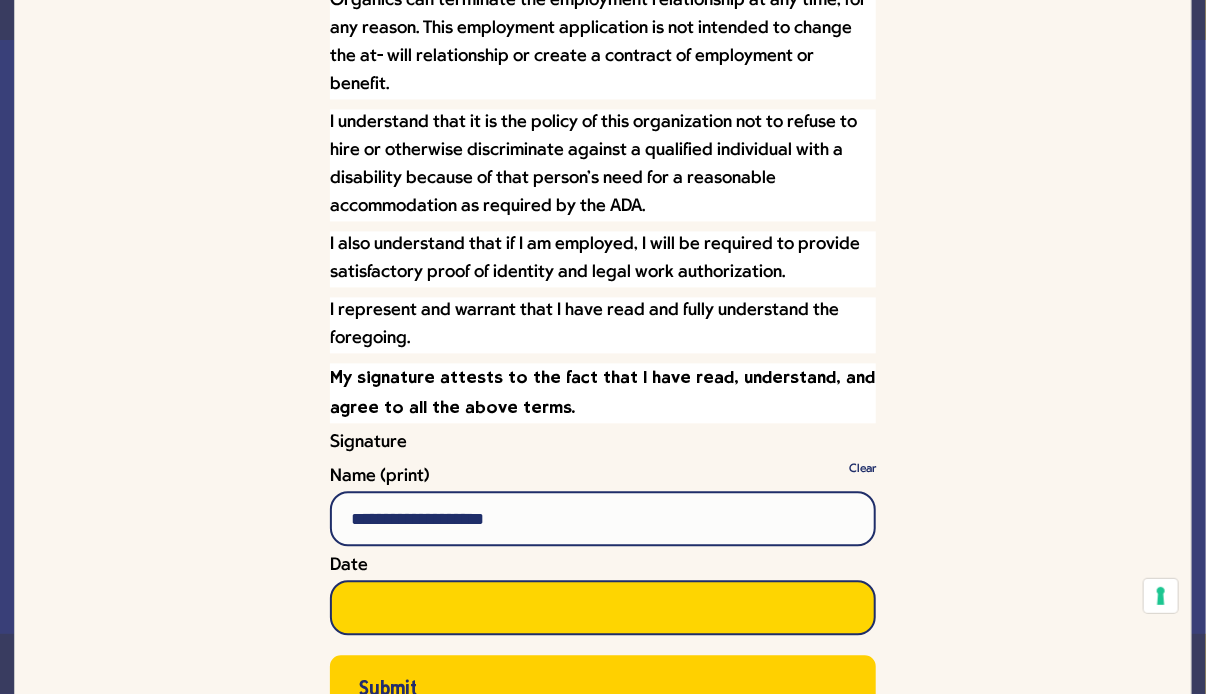 click on "Date" at bounding box center [603, 607] 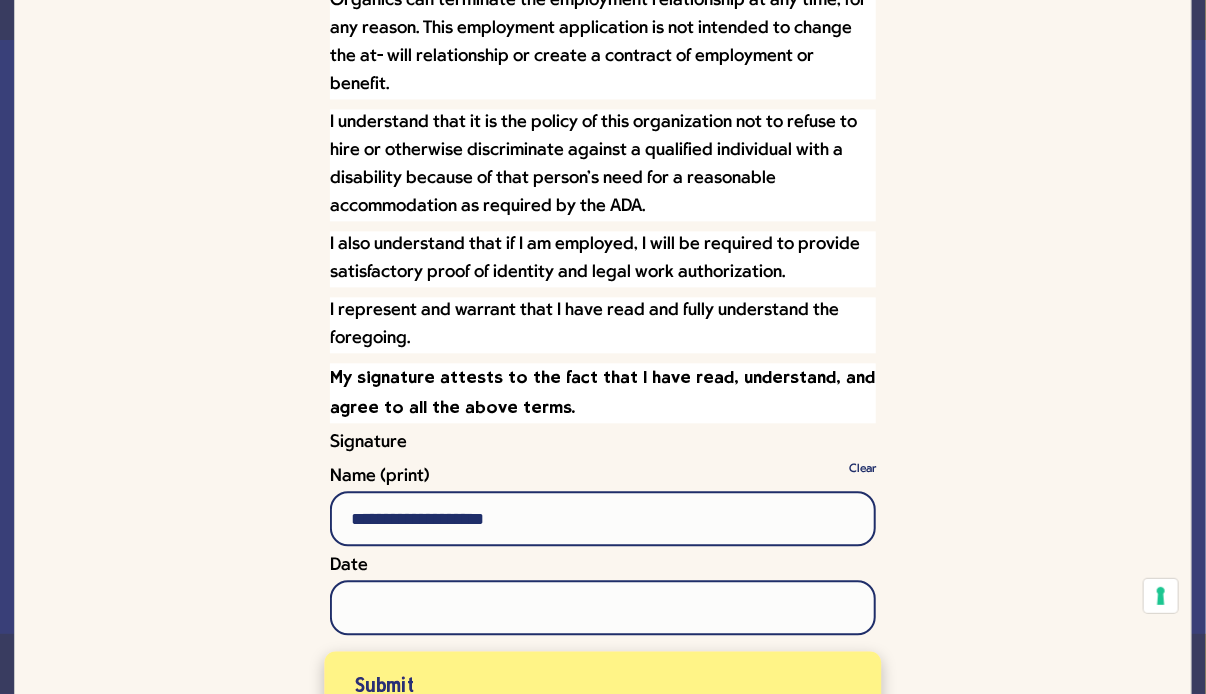 click on "Submit" at bounding box center [384, 687] 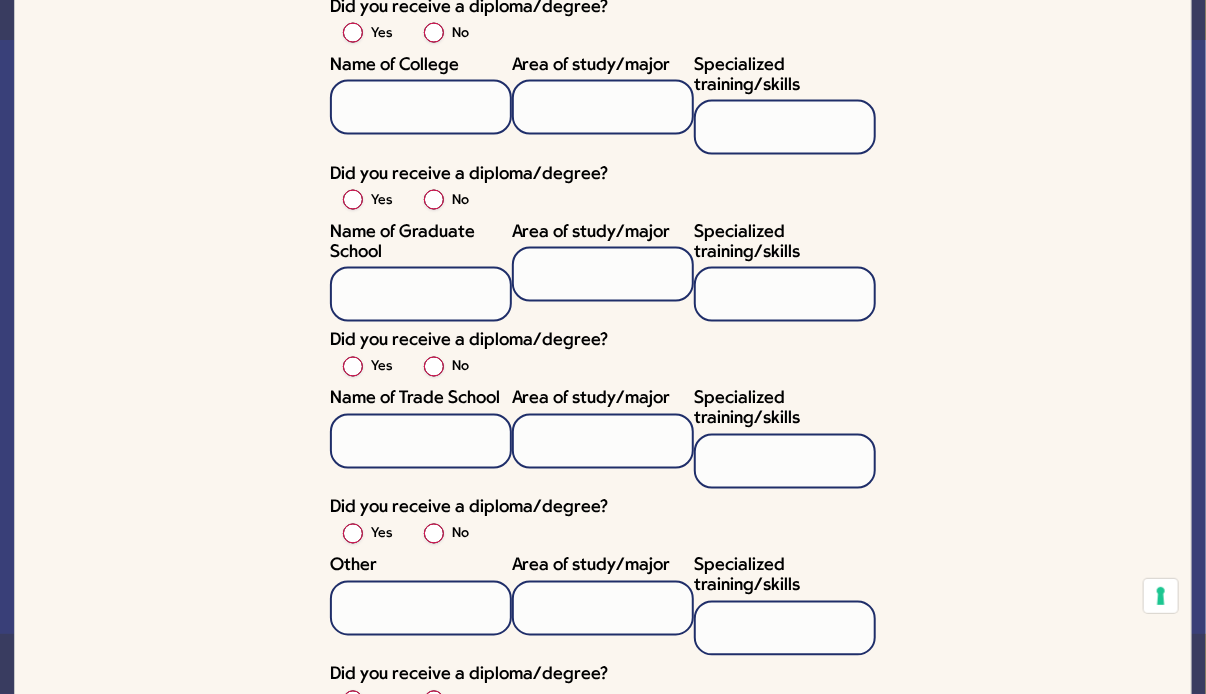 scroll, scrollTop: 2005, scrollLeft: 0, axis: vertical 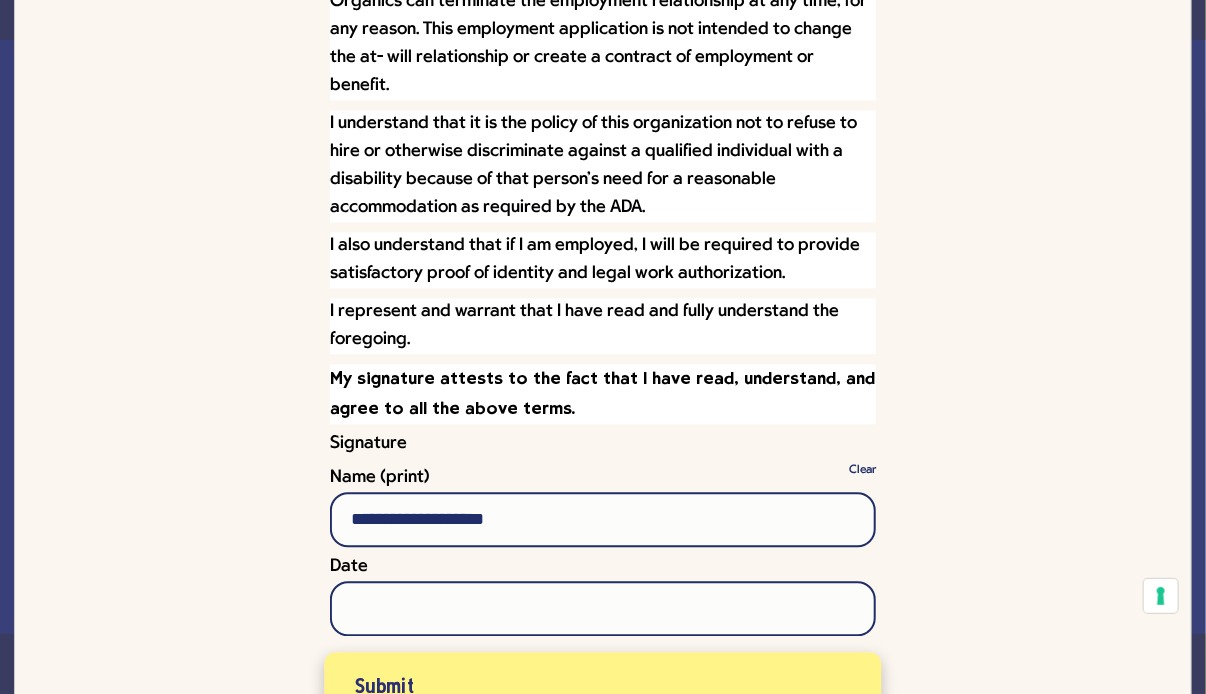 type on "**********" 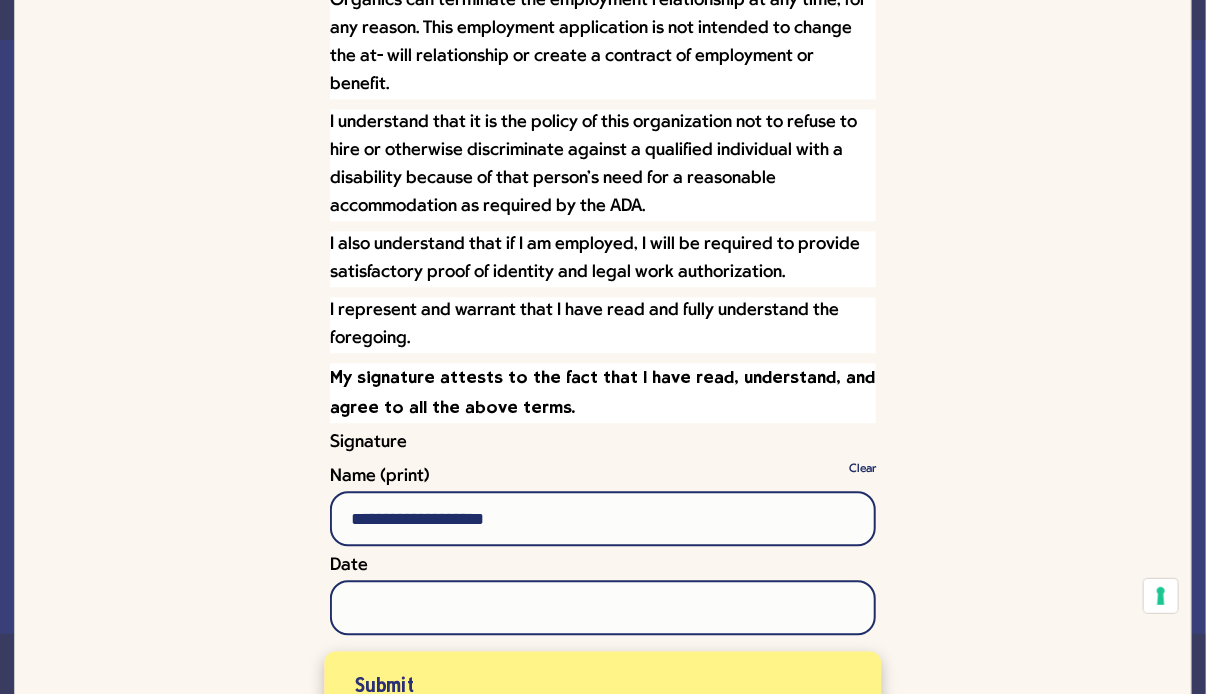 click on "Submit" at bounding box center [603, 685] 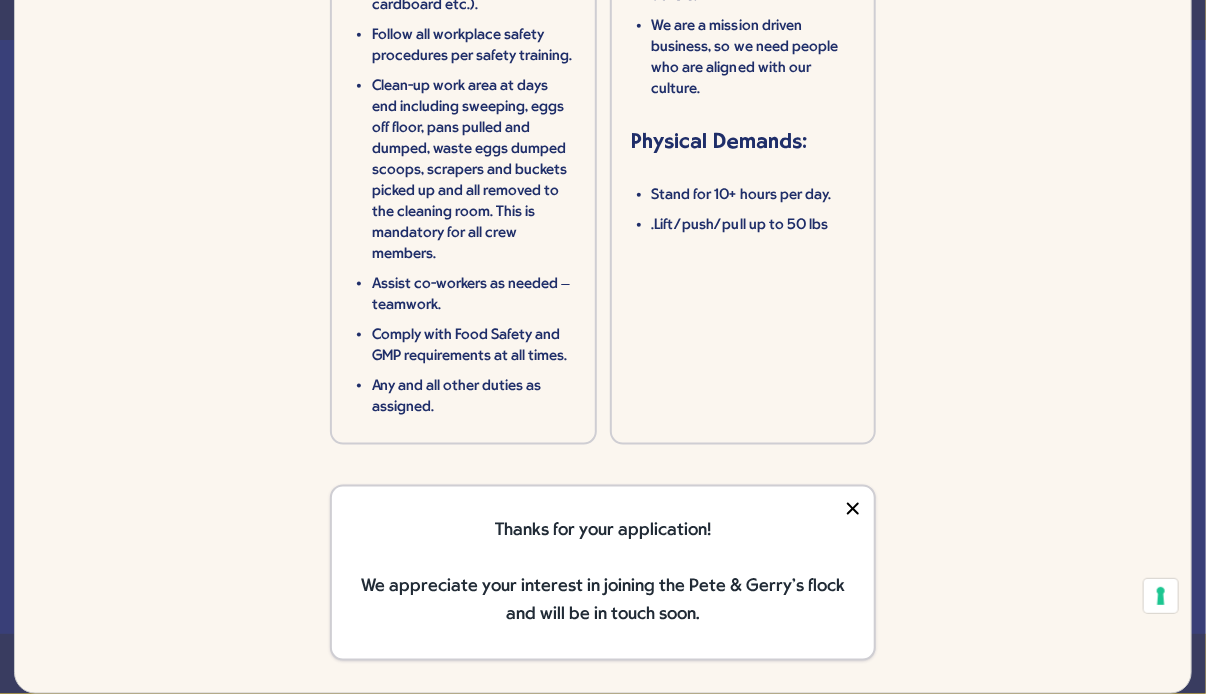 scroll, scrollTop: 857, scrollLeft: 0, axis: vertical 